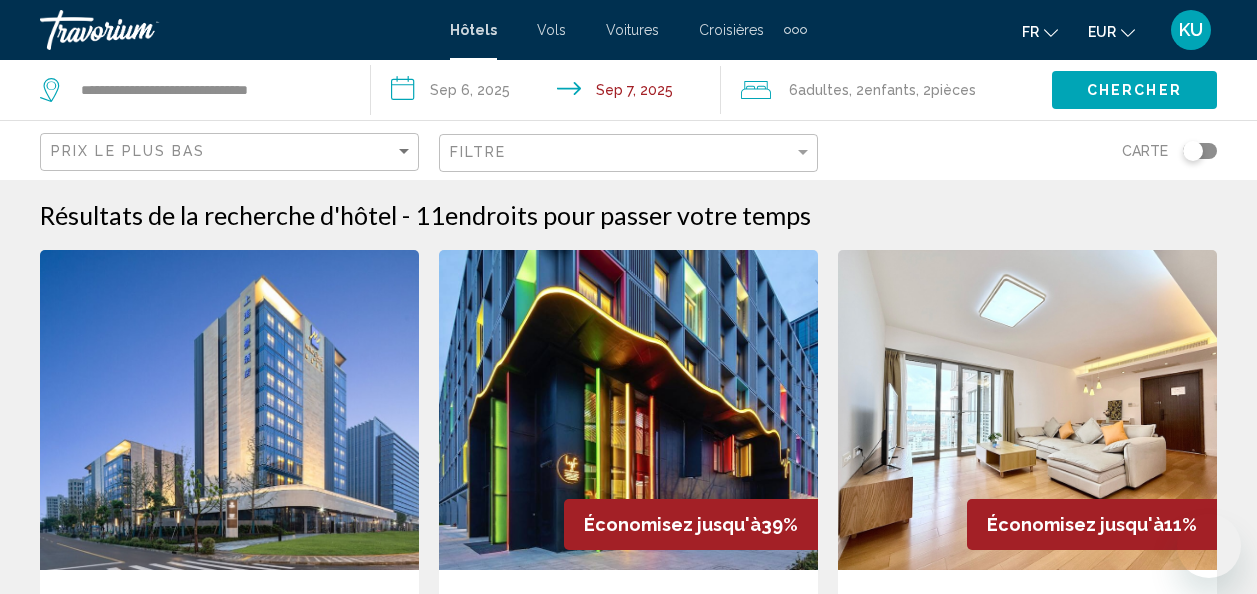 scroll, scrollTop: 1953, scrollLeft: 0, axis: vertical 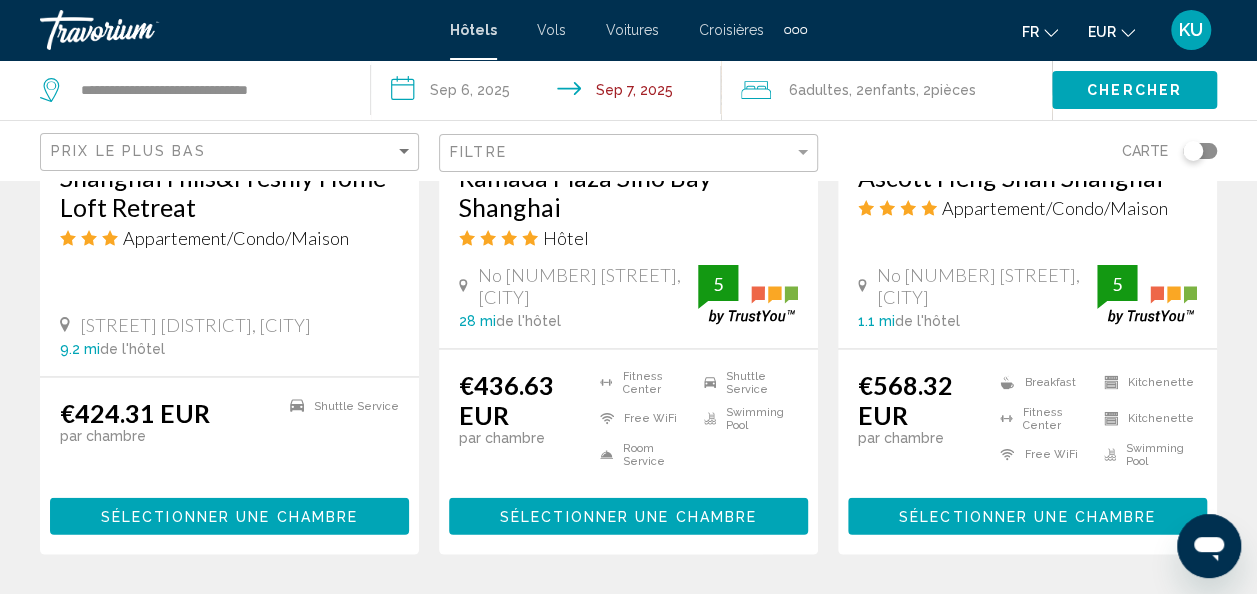 click on "**********" at bounding box center (209, 90) 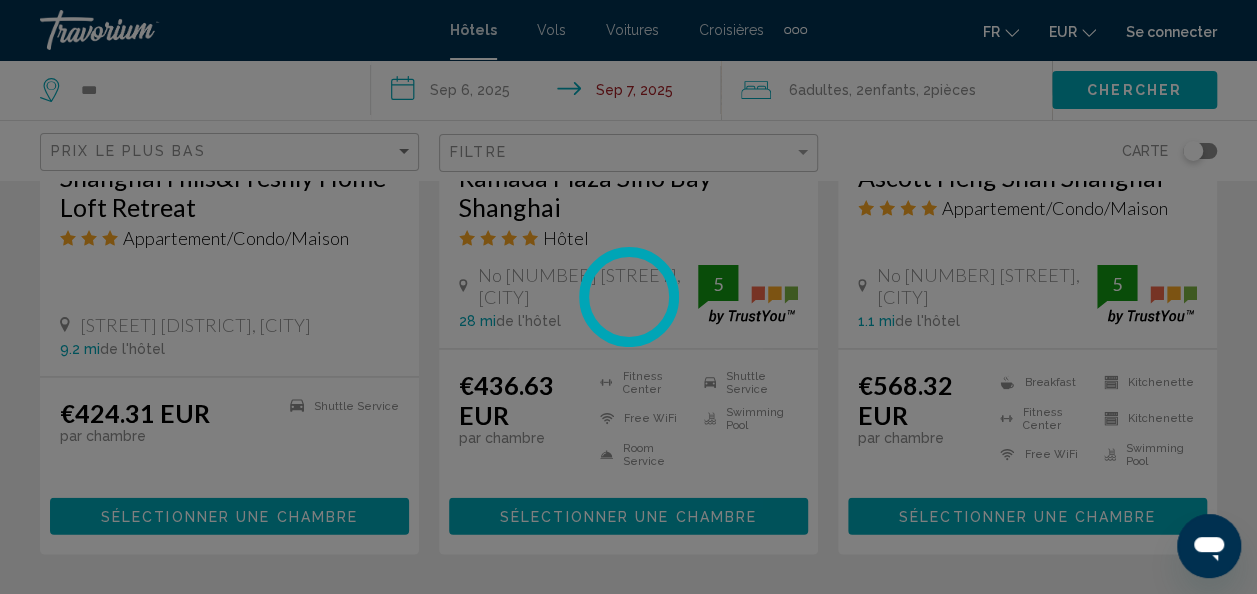 type on "*" 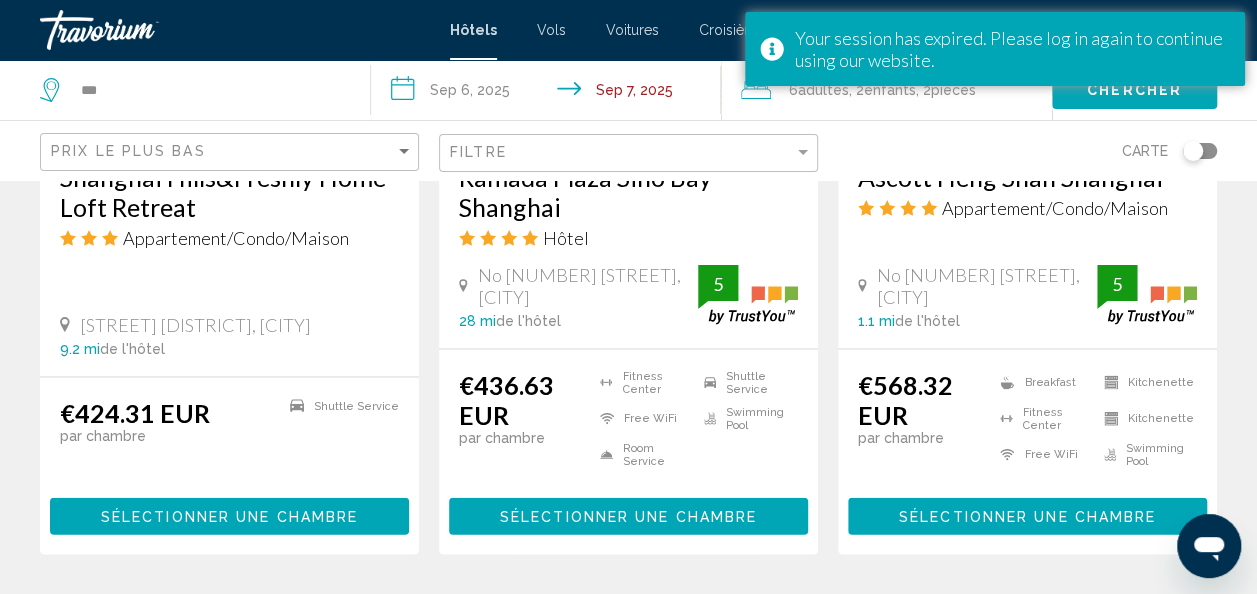 type on "**" 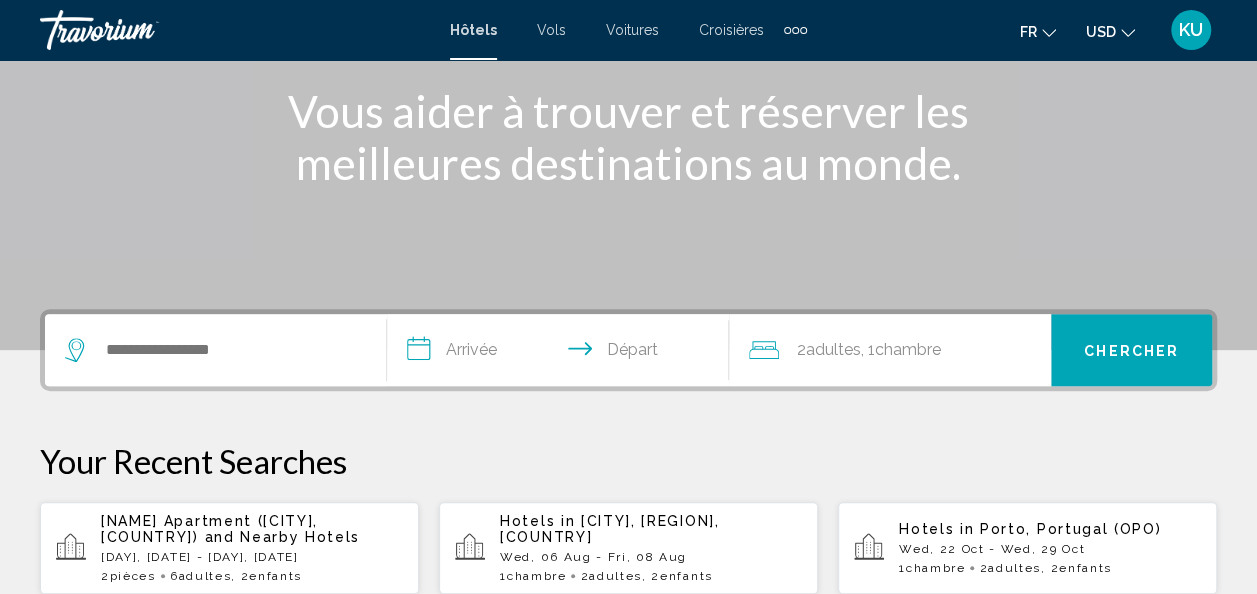 scroll, scrollTop: 250, scrollLeft: 0, axis: vertical 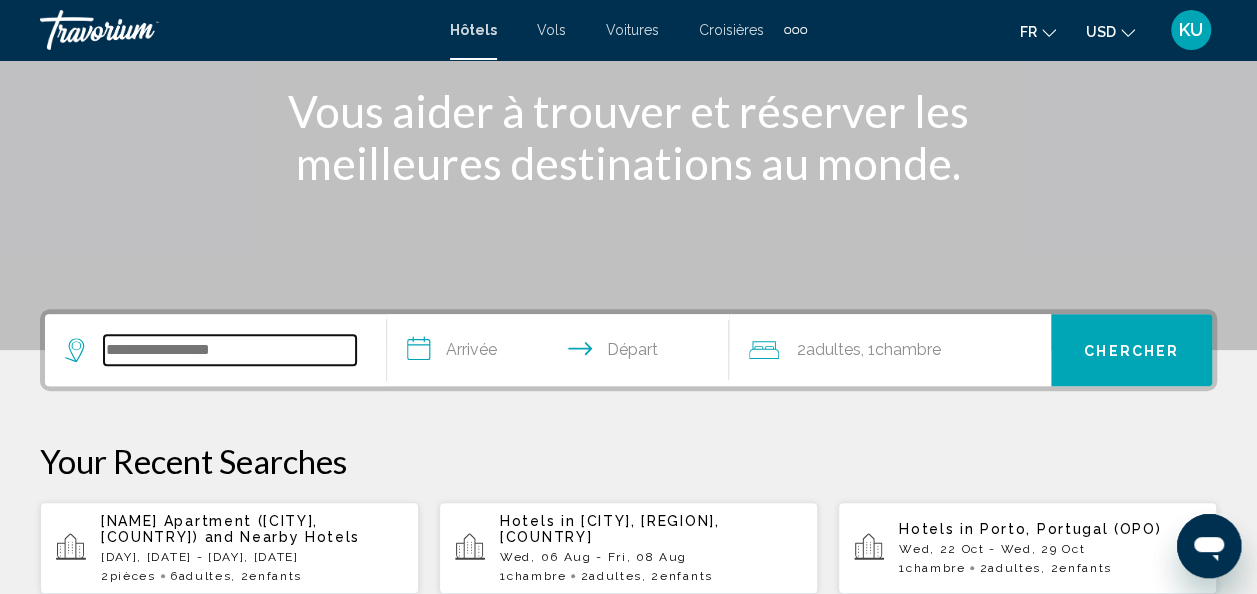 click at bounding box center [230, 350] 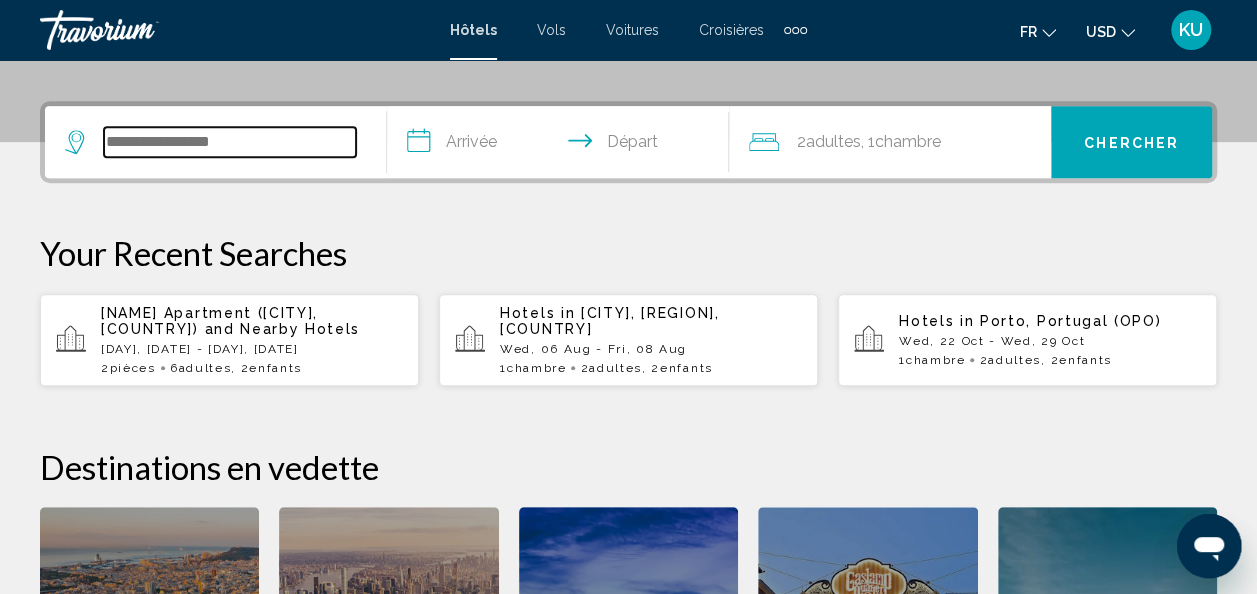 scroll, scrollTop: 494, scrollLeft: 0, axis: vertical 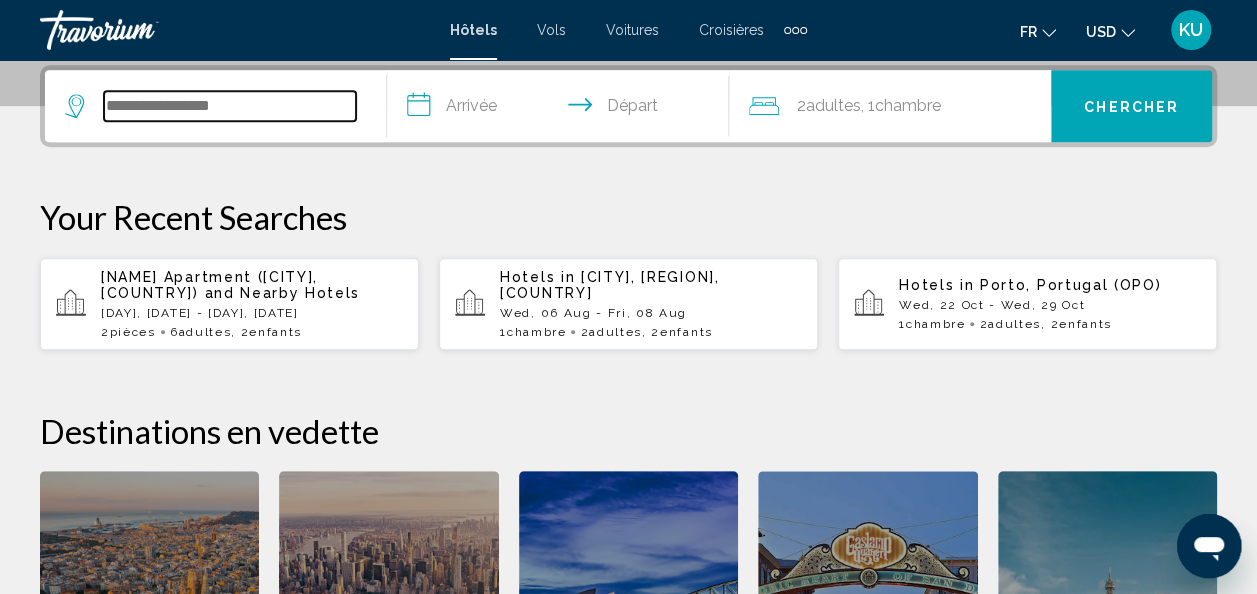 click at bounding box center [230, 106] 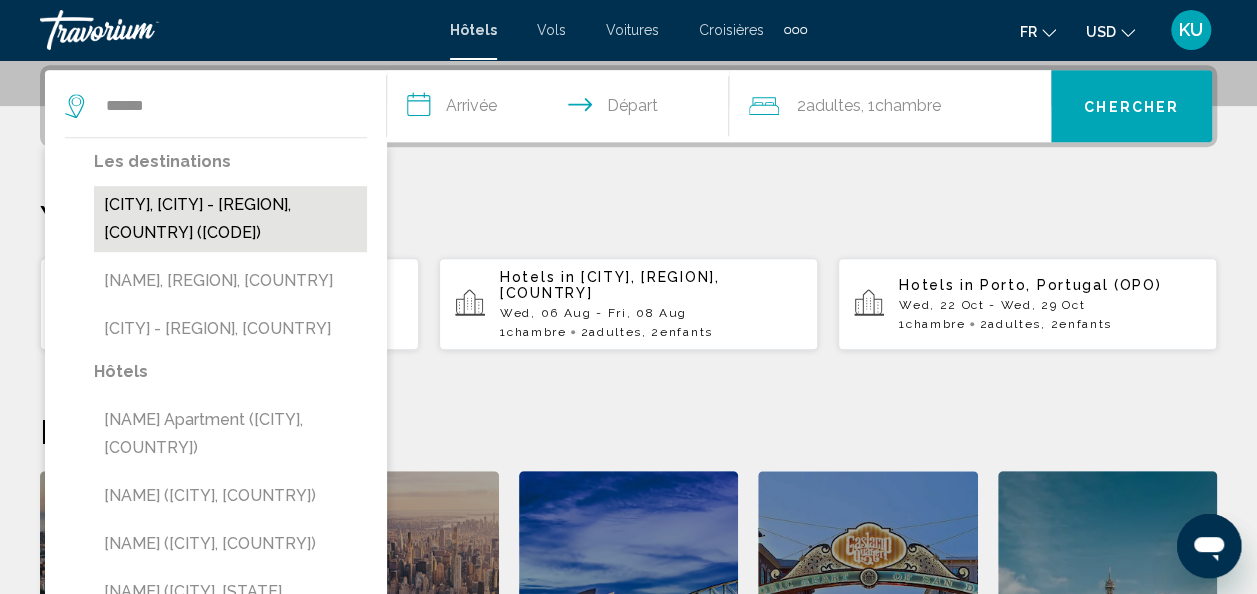click on "[CITY], [CITY] - [REGION], [COUNTRY] (LME)" at bounding box center [230, 219] 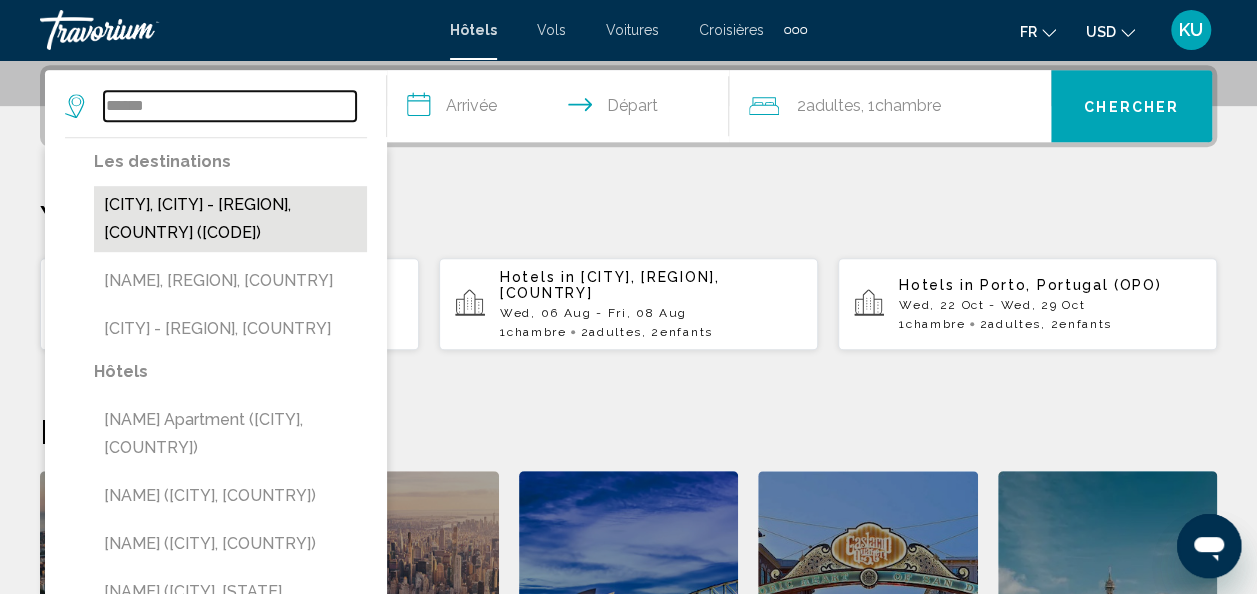 type on "**********" 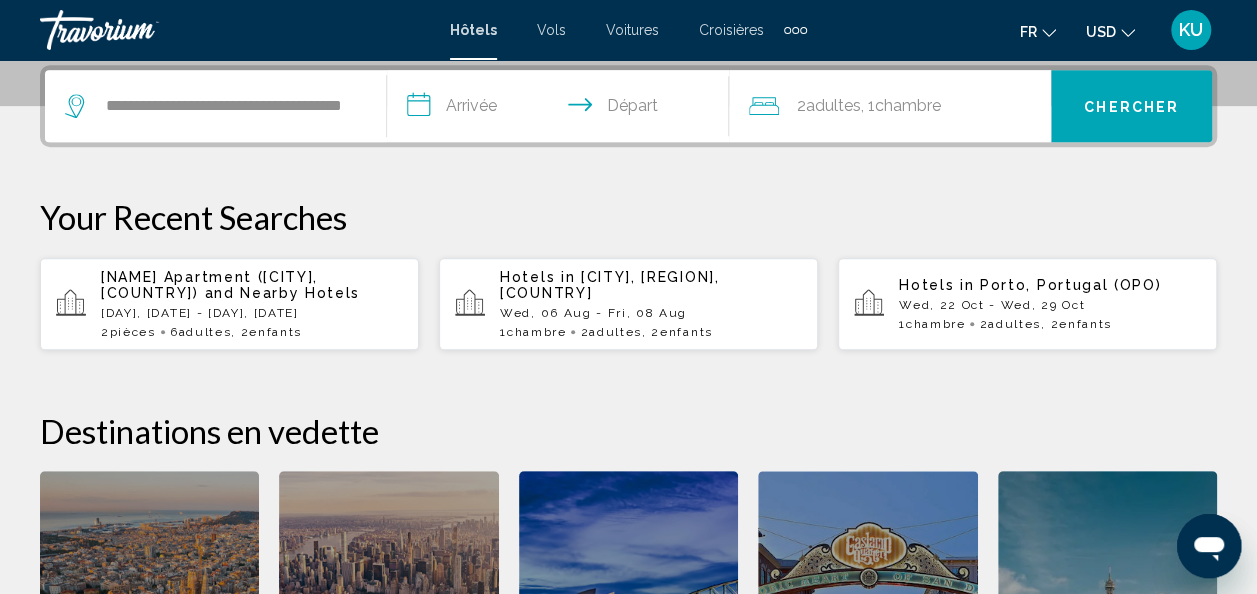 click on "**********" at bounding box center (562, 109) 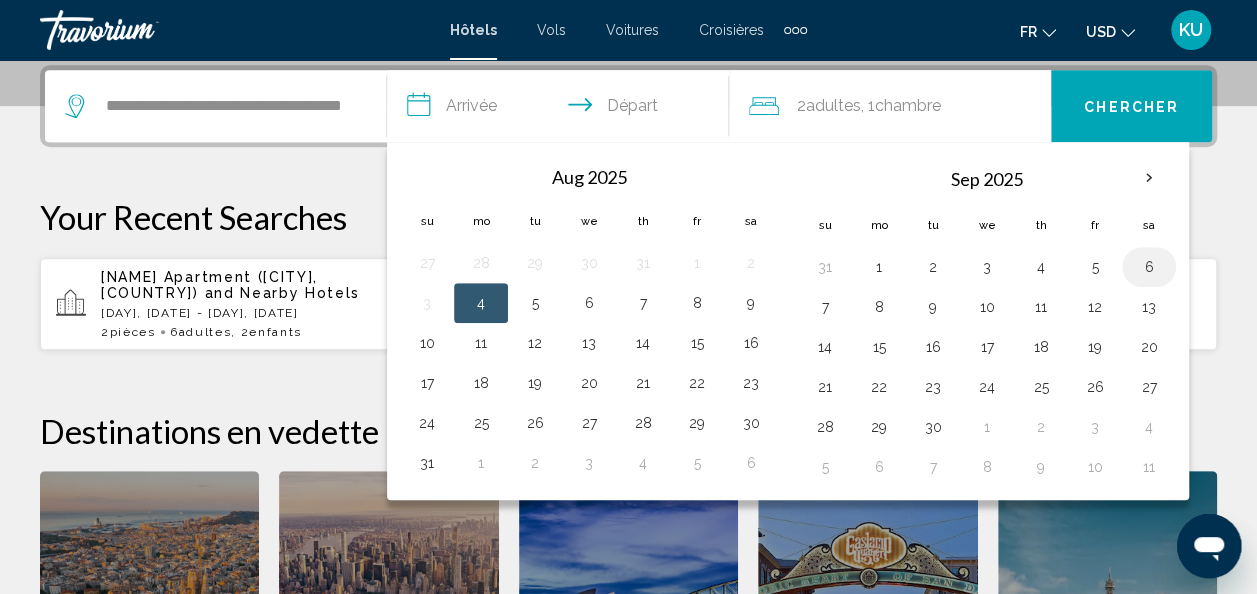 click on "6" at bounding box center [1149, 267] 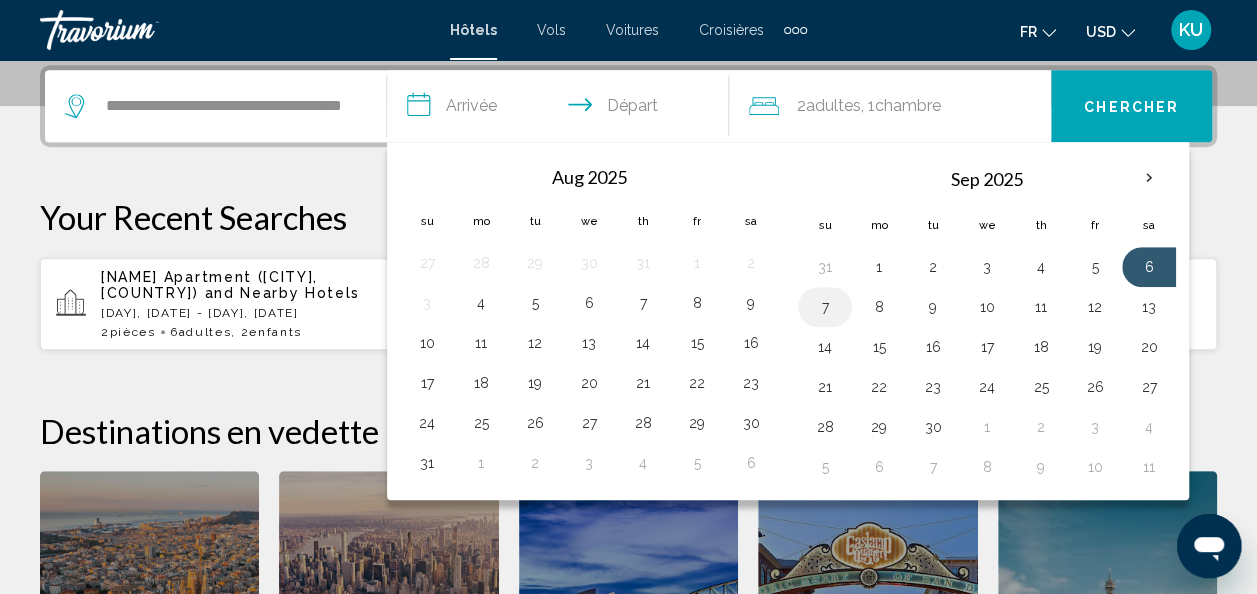 click on "7" at bounding box center [825, 307] 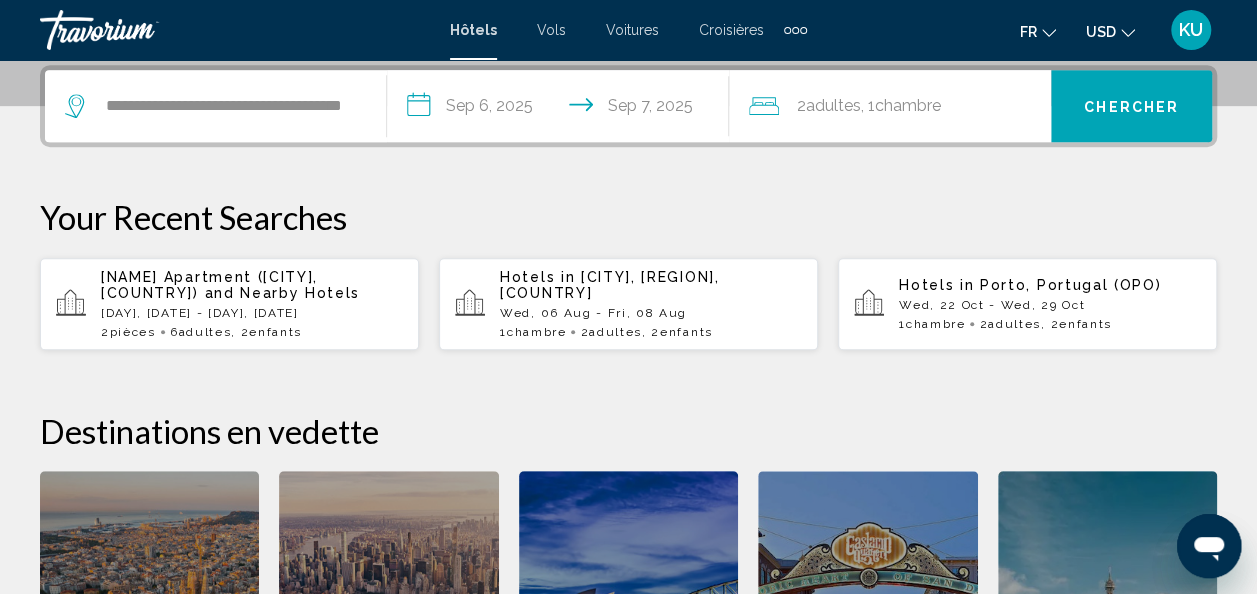 click on "Chambre" 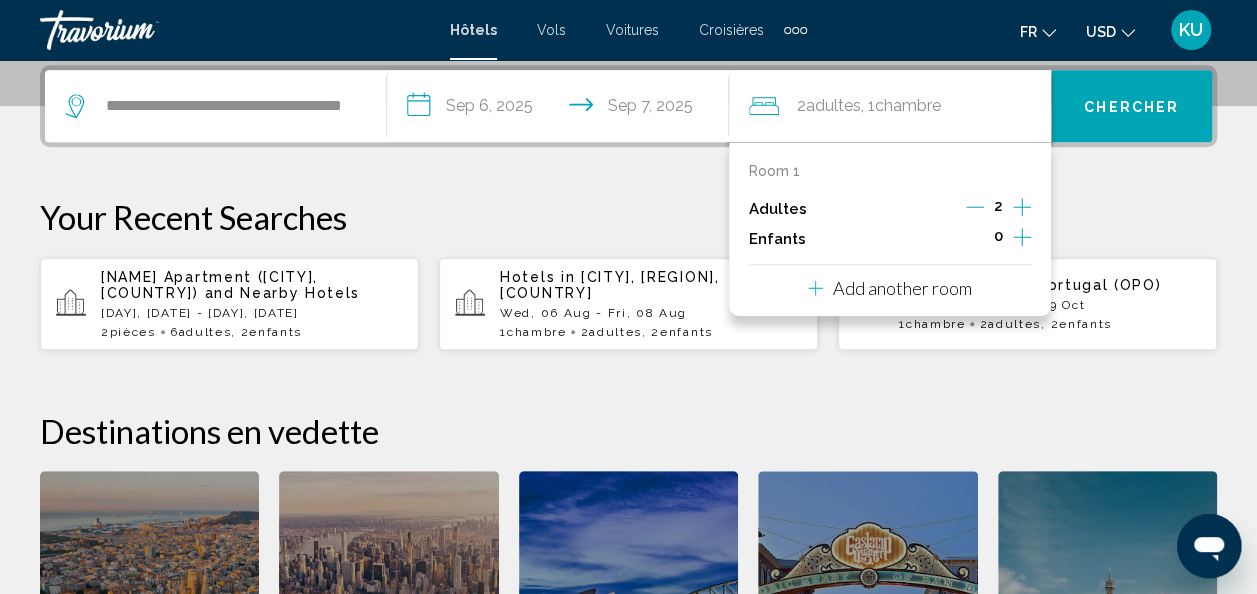 click 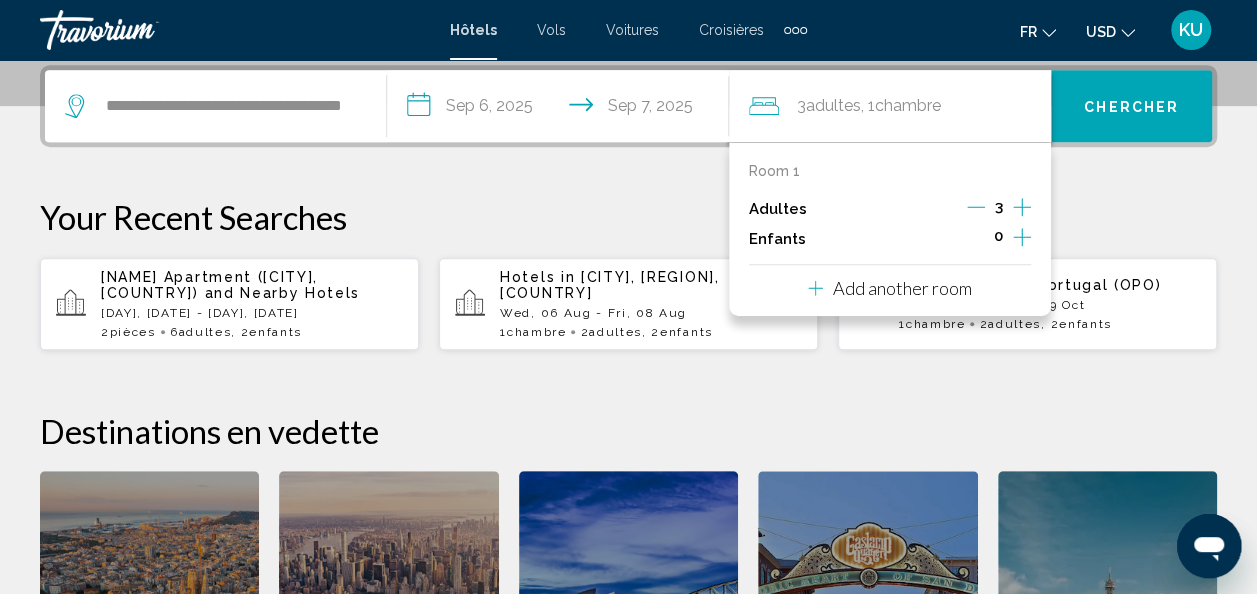 click 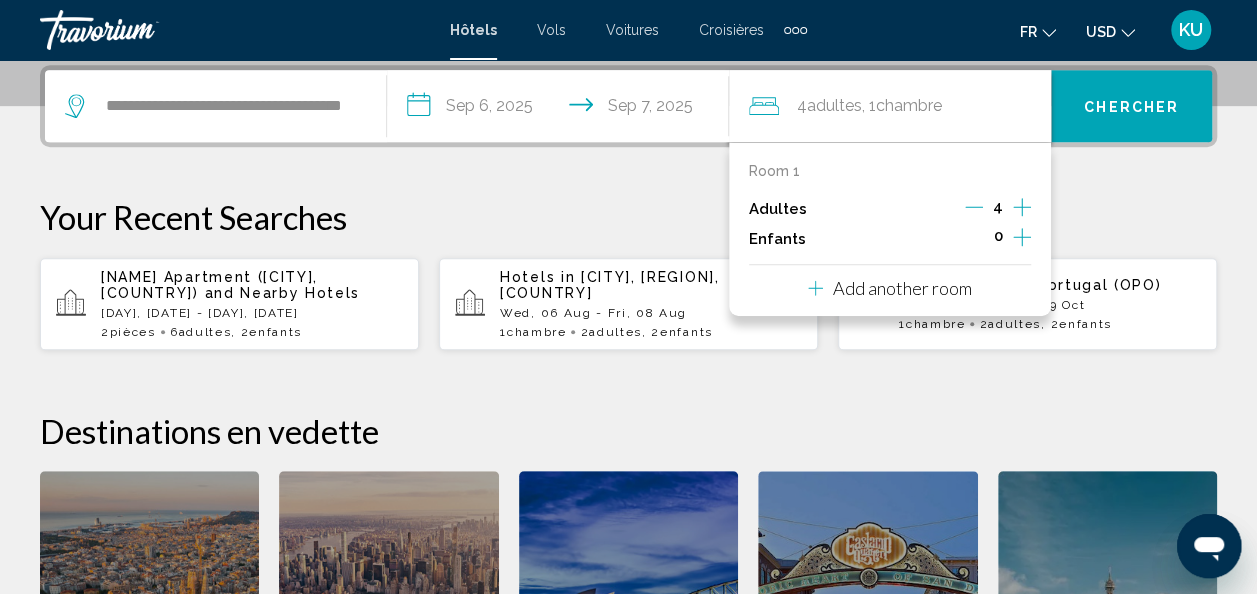 click 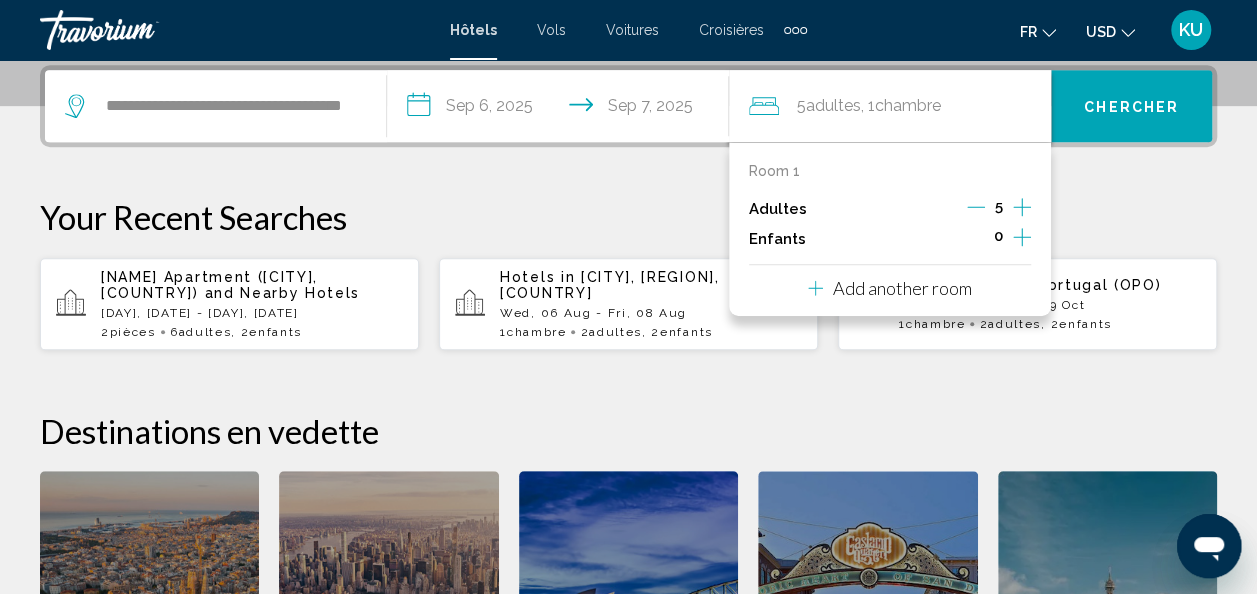 click 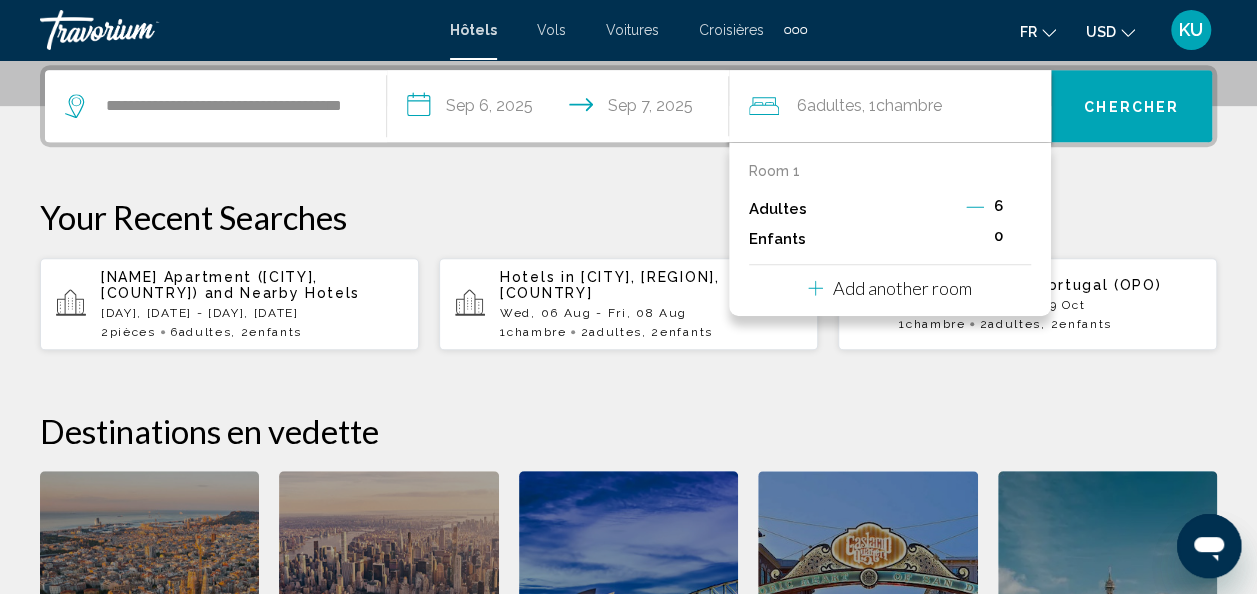 click on "0" at bounding box center (998, 236) 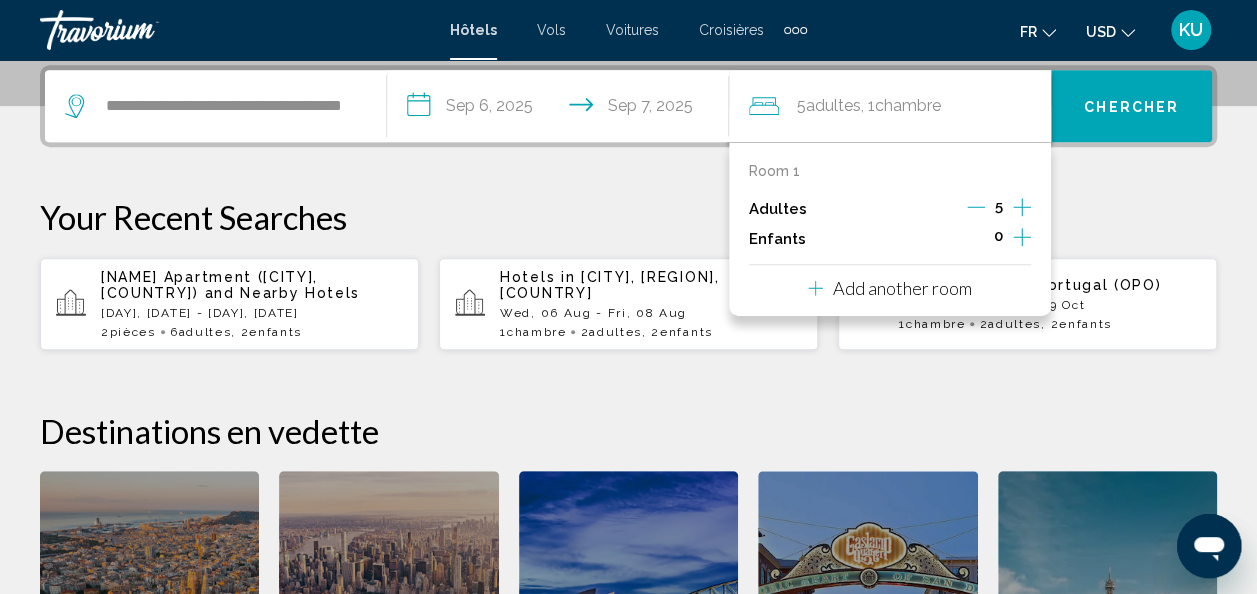 click 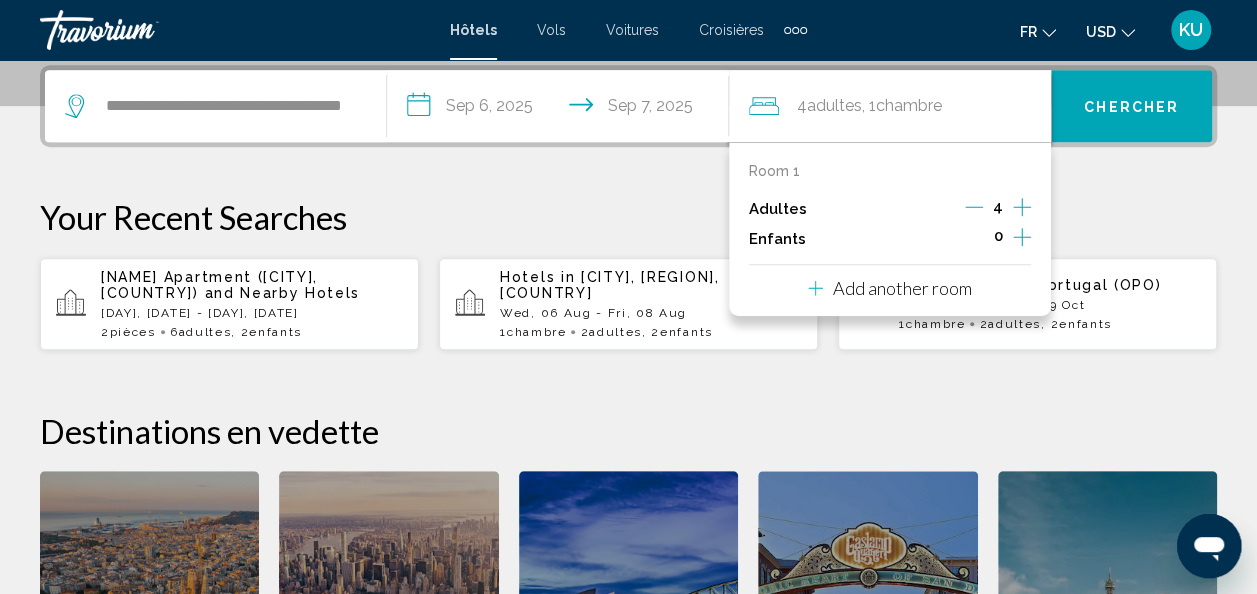 click 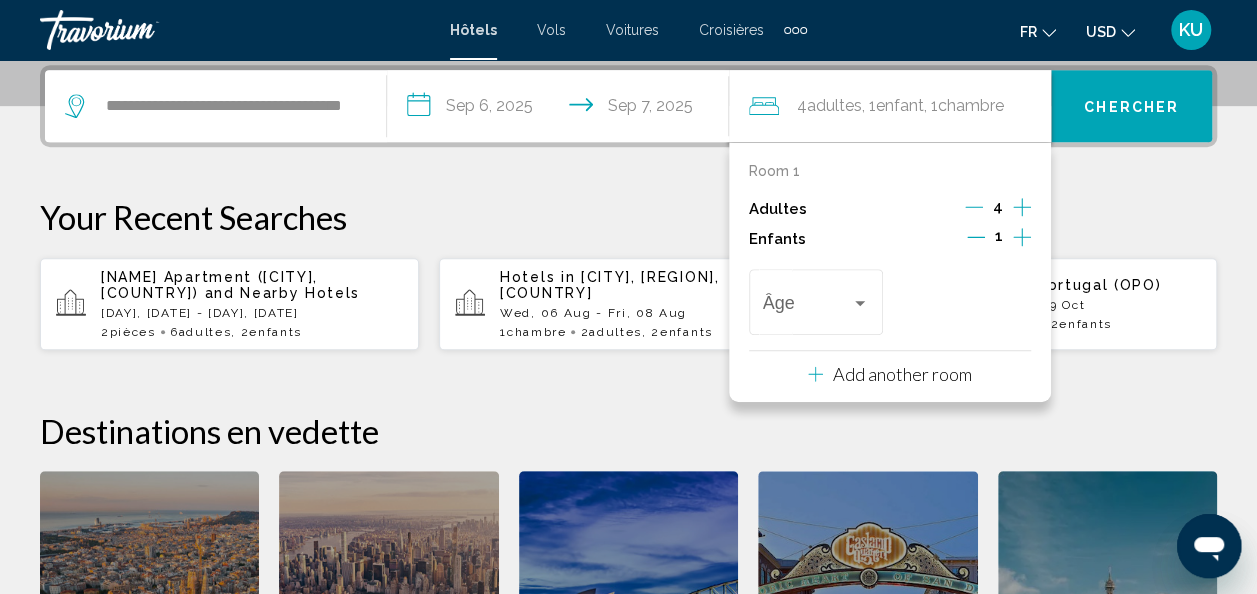 click 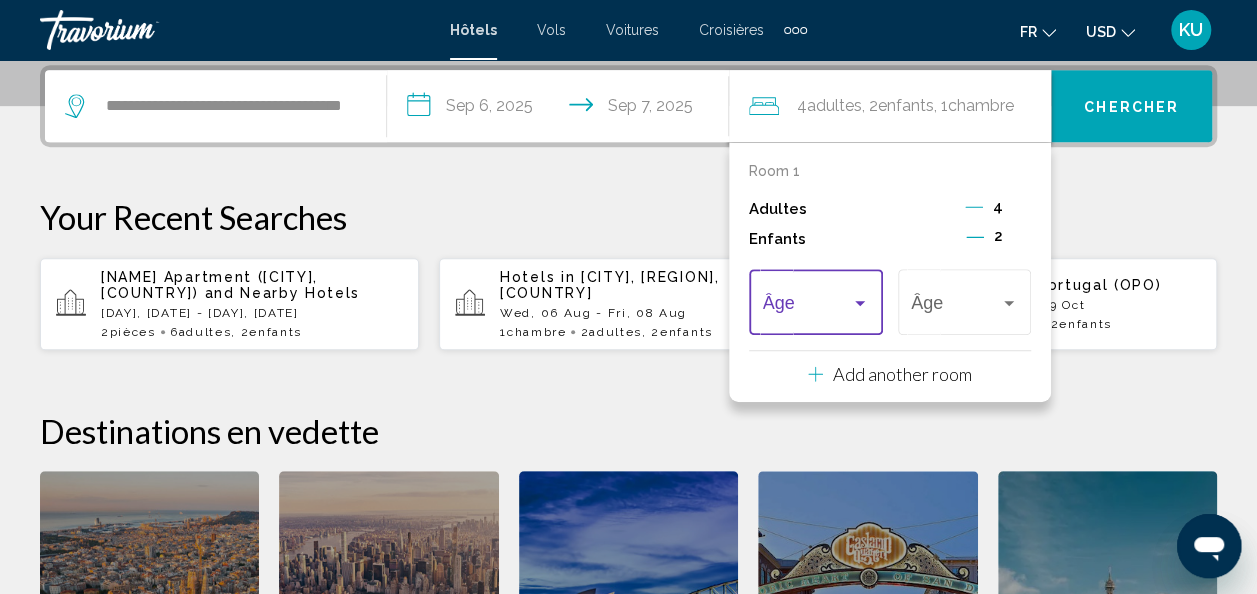 click at bounding box center (860, 303) 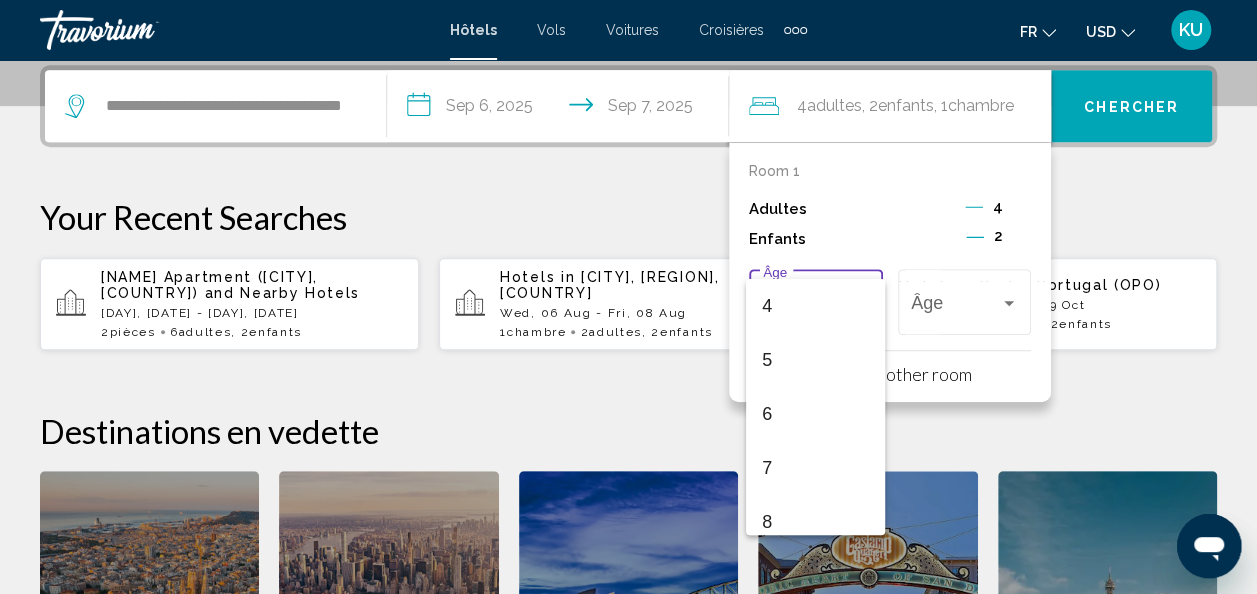 scroll, scrollTop: 224, scrollLeft: 0, axis: vertical 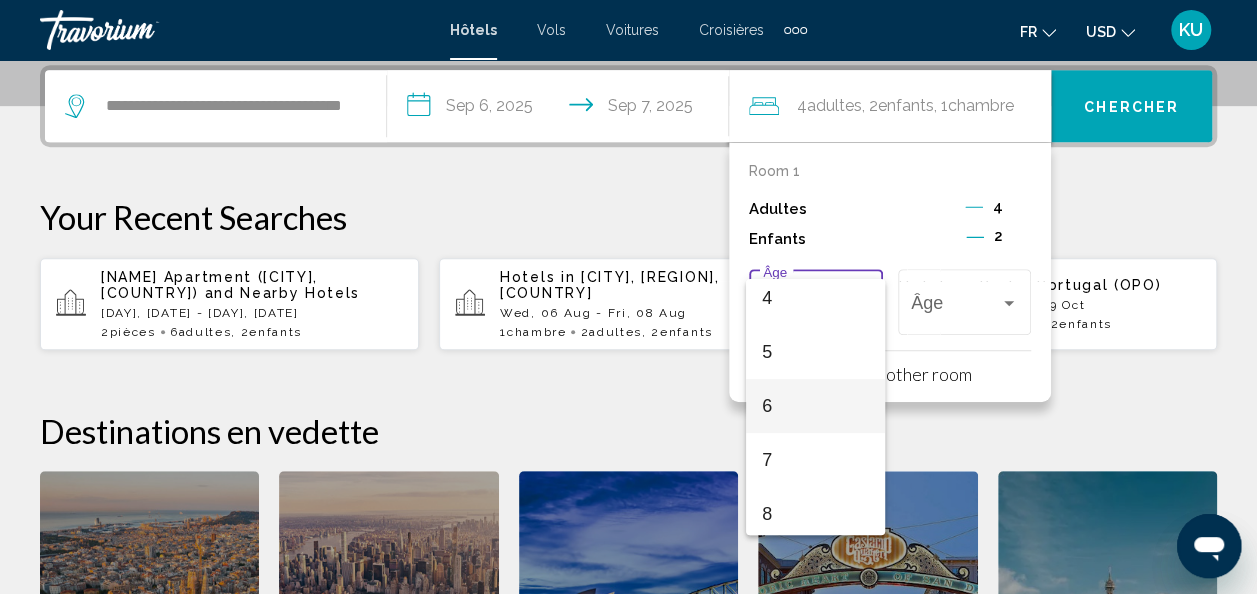 click on "6" at bounding box center [815, 406] 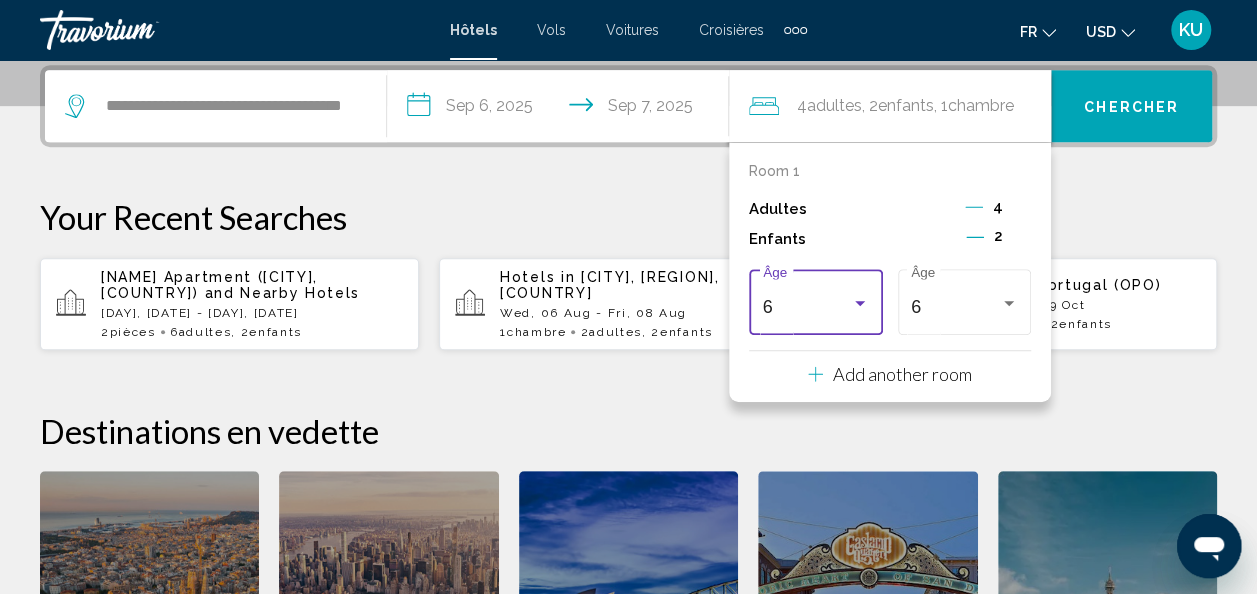 click at bounding box center [860, 303] 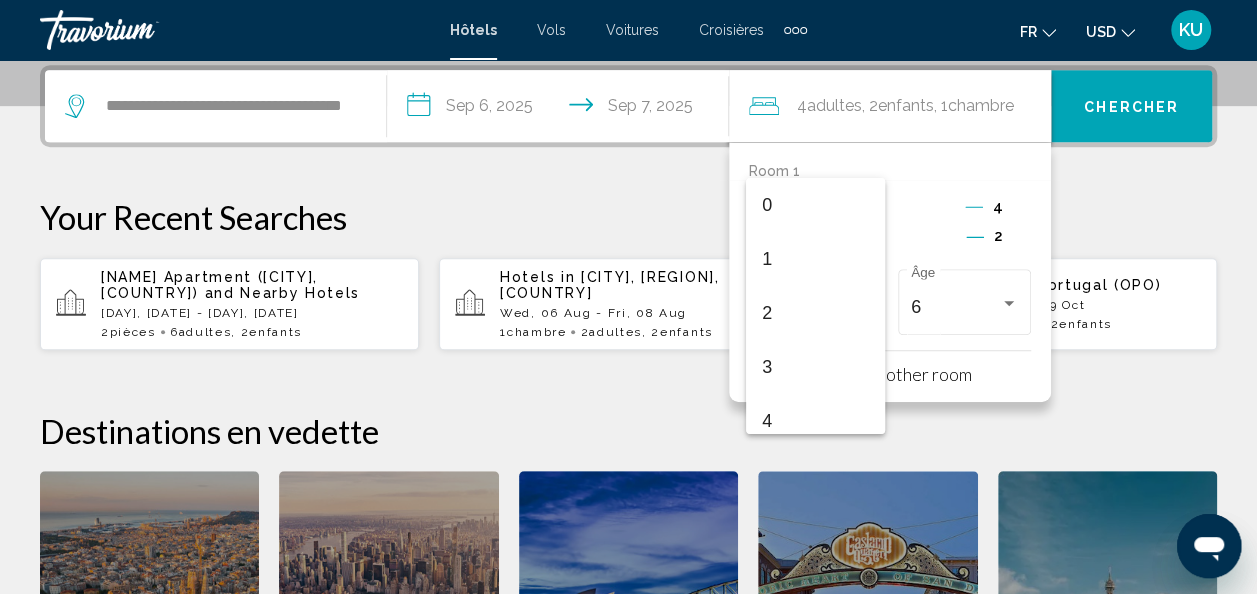 scroll, scrollTop: 223, scrollLeft: 0, axis: vertical 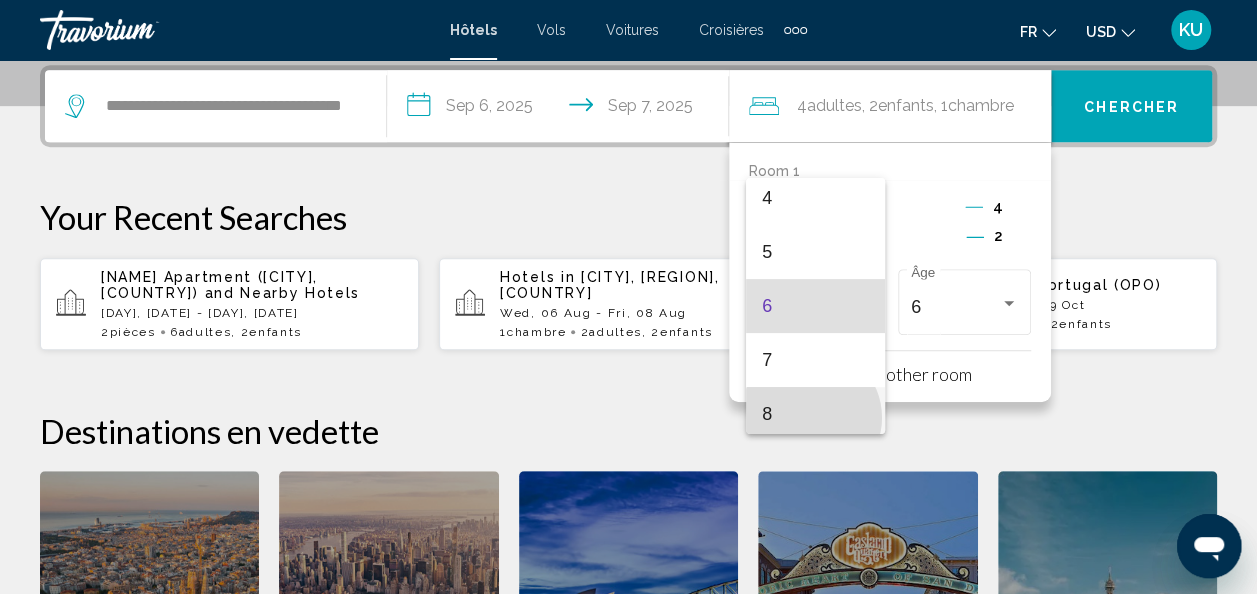 click on "8" at bounding box center (815, 414) 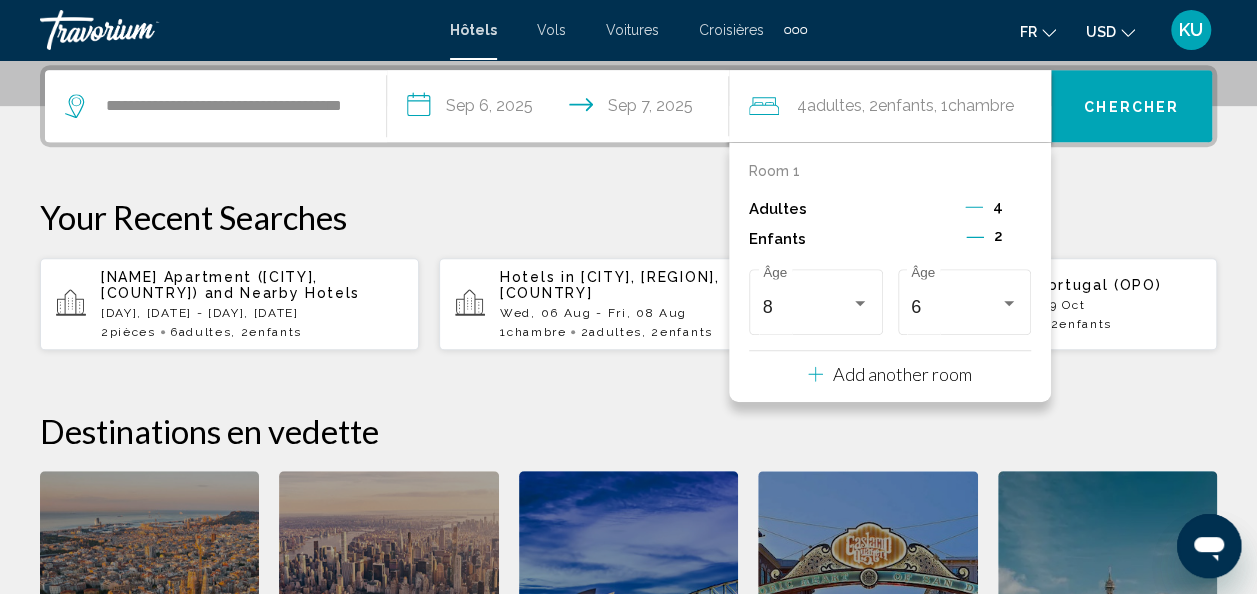 click on "Add another room" at bounding box center (902, 374) 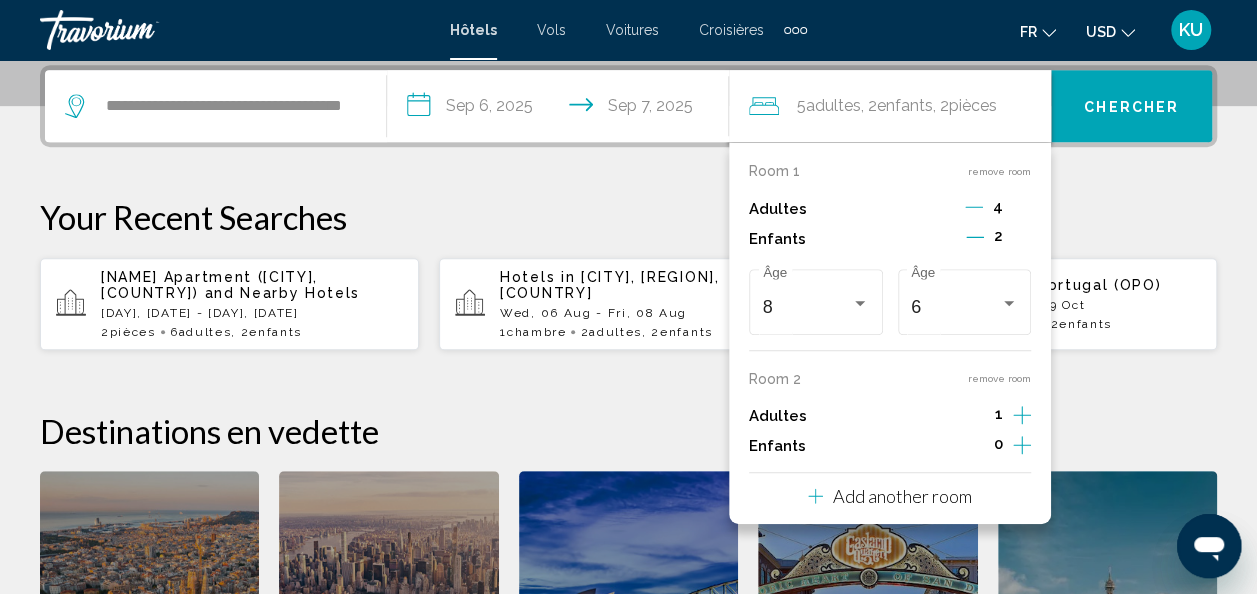 click on "Destinations en vedette" 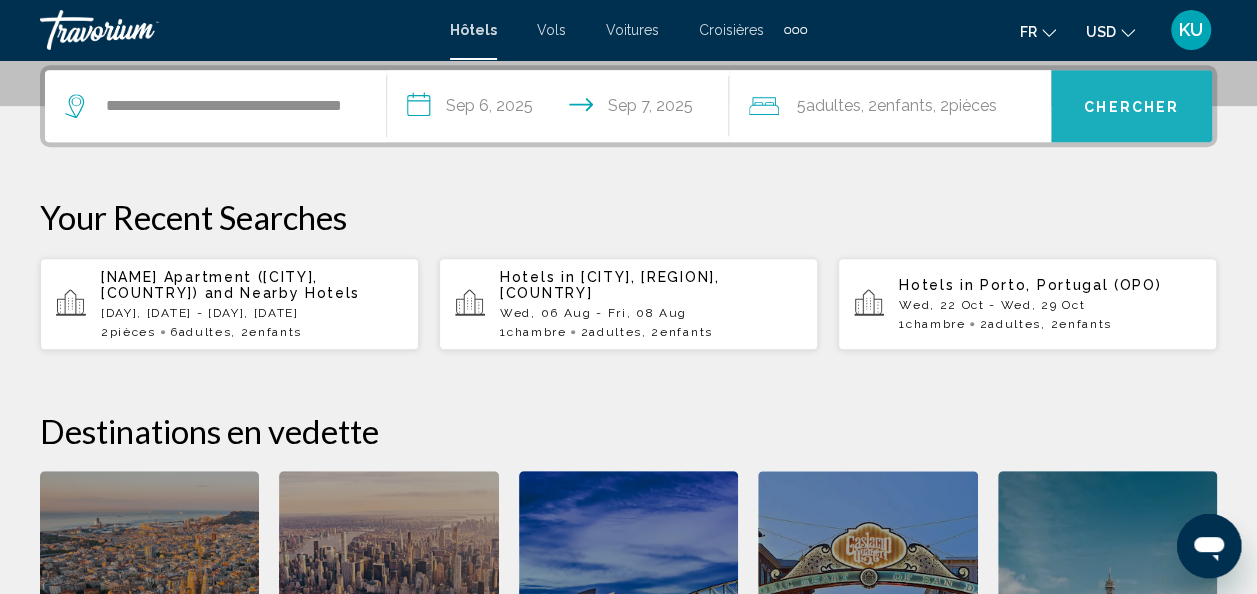 click on "Chercher" at bounding box center (1131, 107) 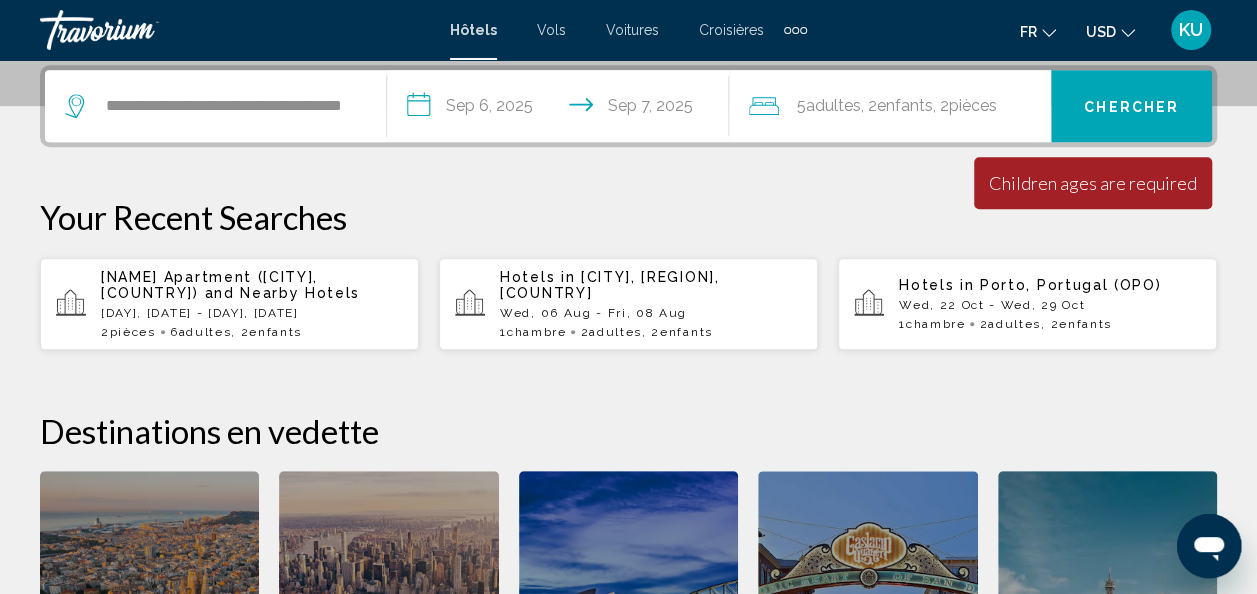 click on "Children ages are required" at bounding box center (1093, 183) 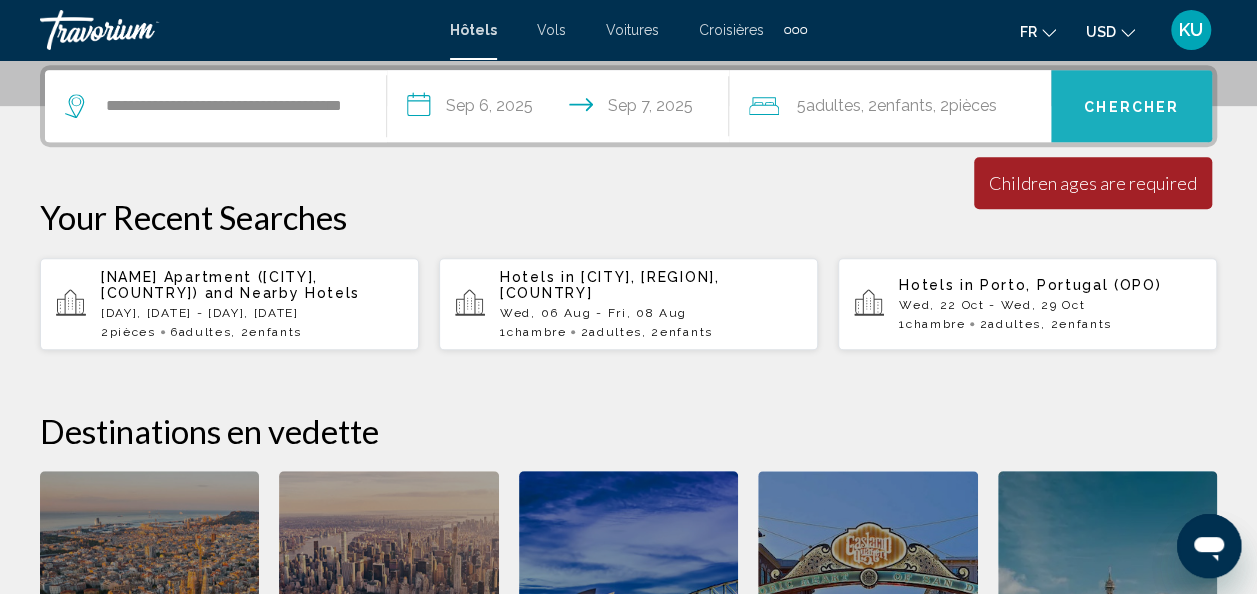 click on "Chercher" at bounding box center (1131, 107) 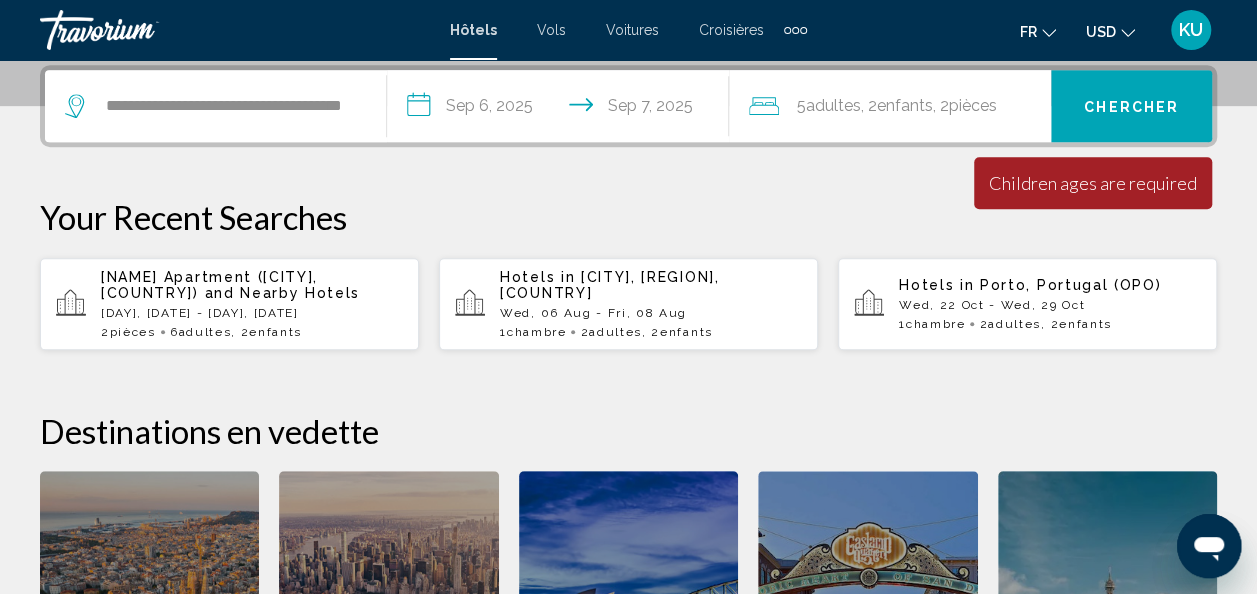 click 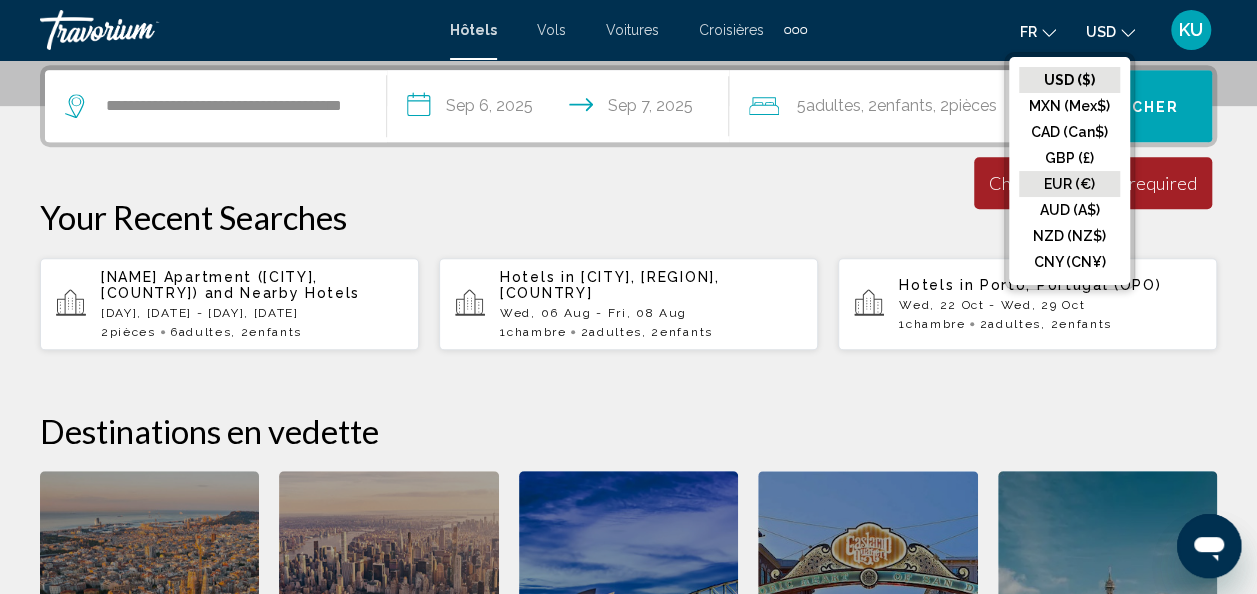 click on "EUR (€)" 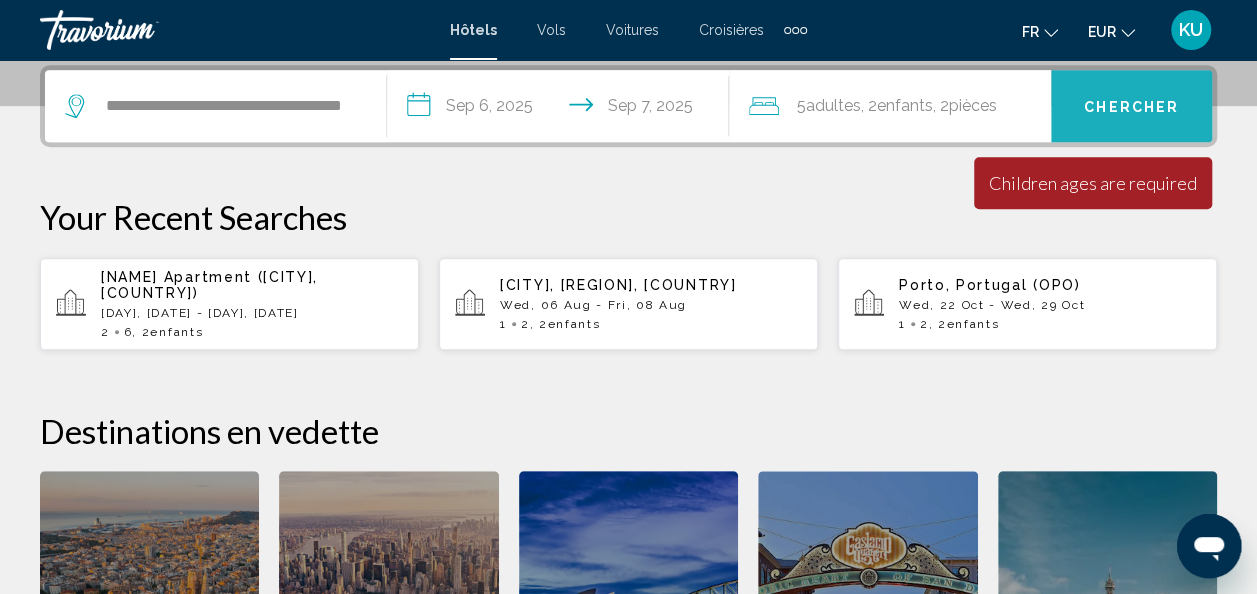 click on "Chercher" at bounding box center [1131, 107] 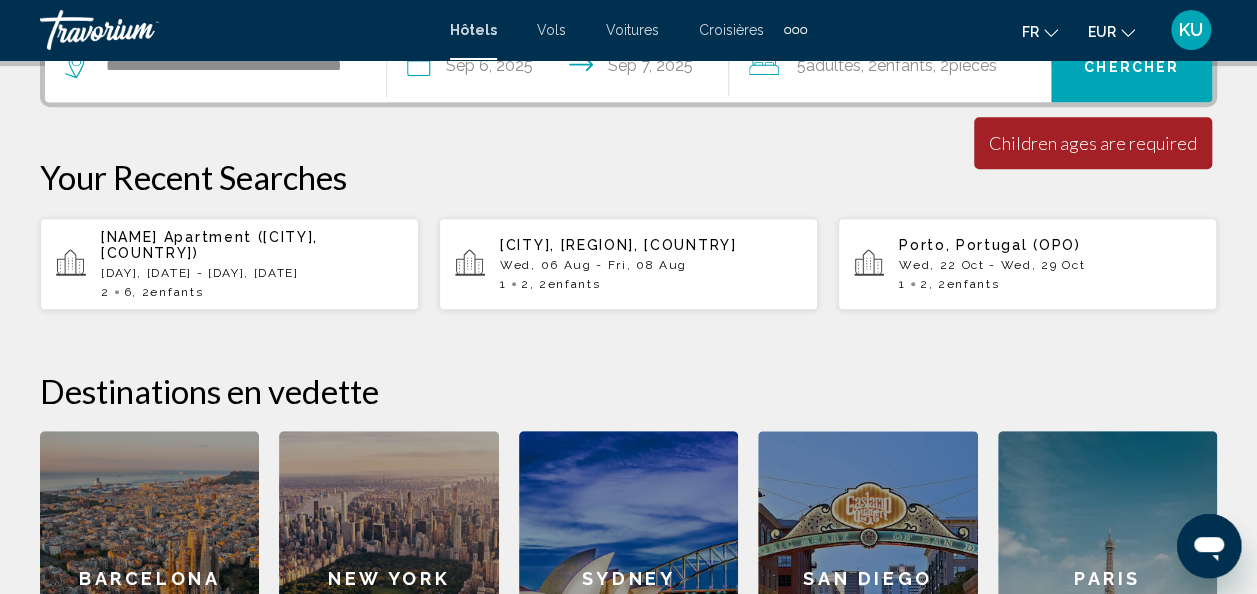 scroll, scrollTop: 432, scrollLeft: 0, axis: vertical 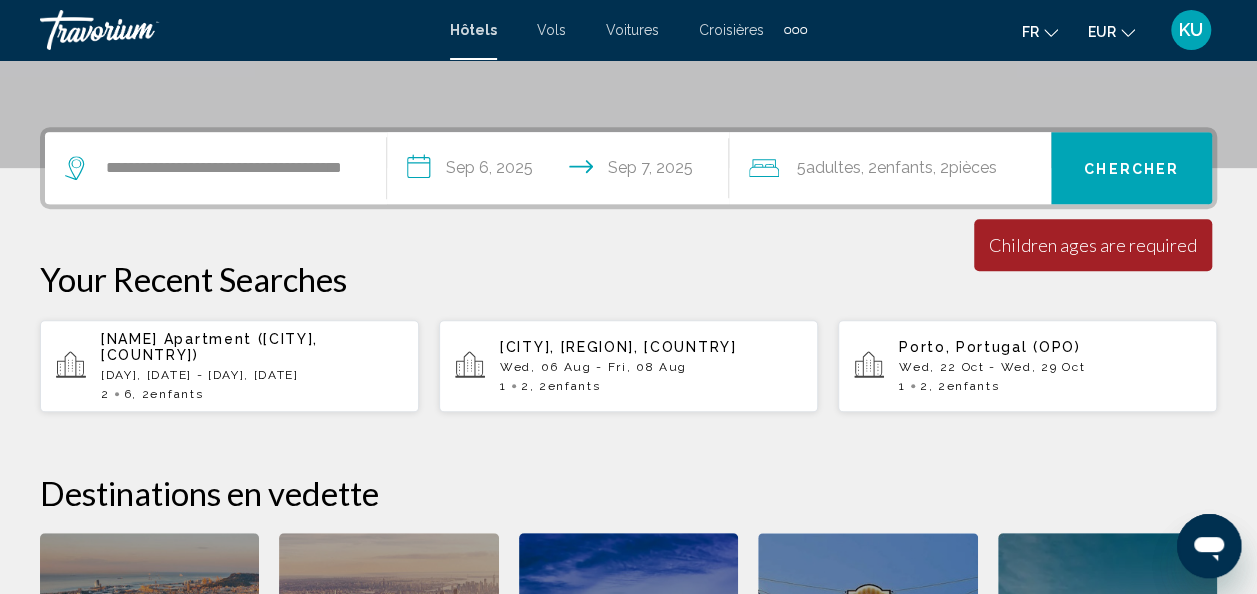 click on "Enfants" 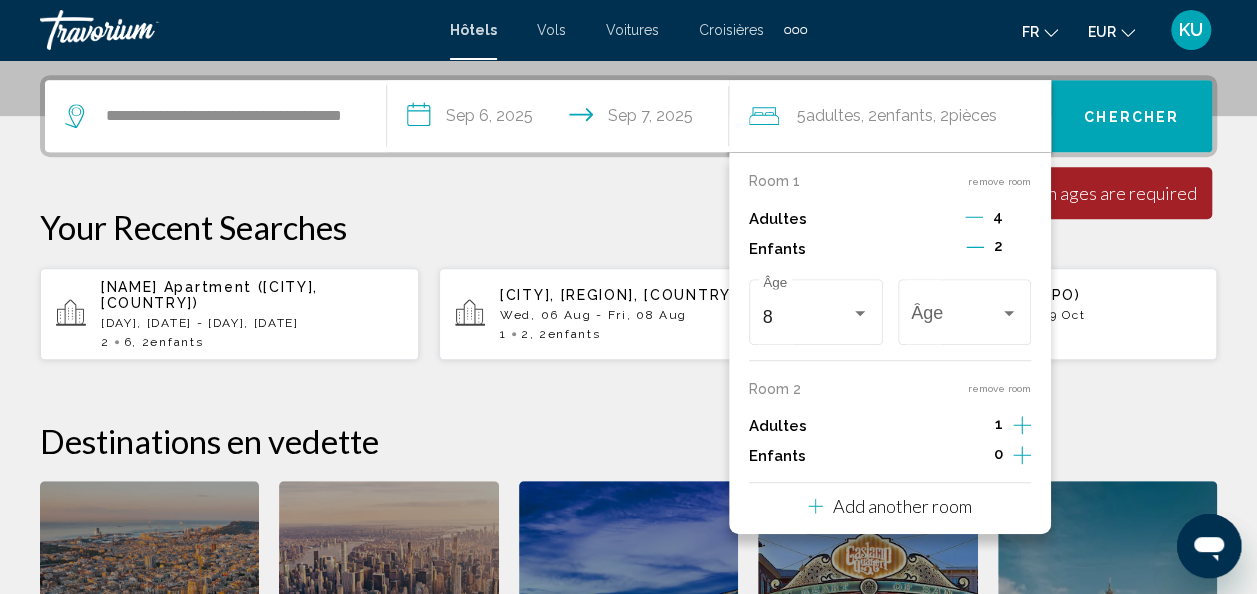 scroll, scrollTop: 494, scrollLeft: 0, axis: vertical 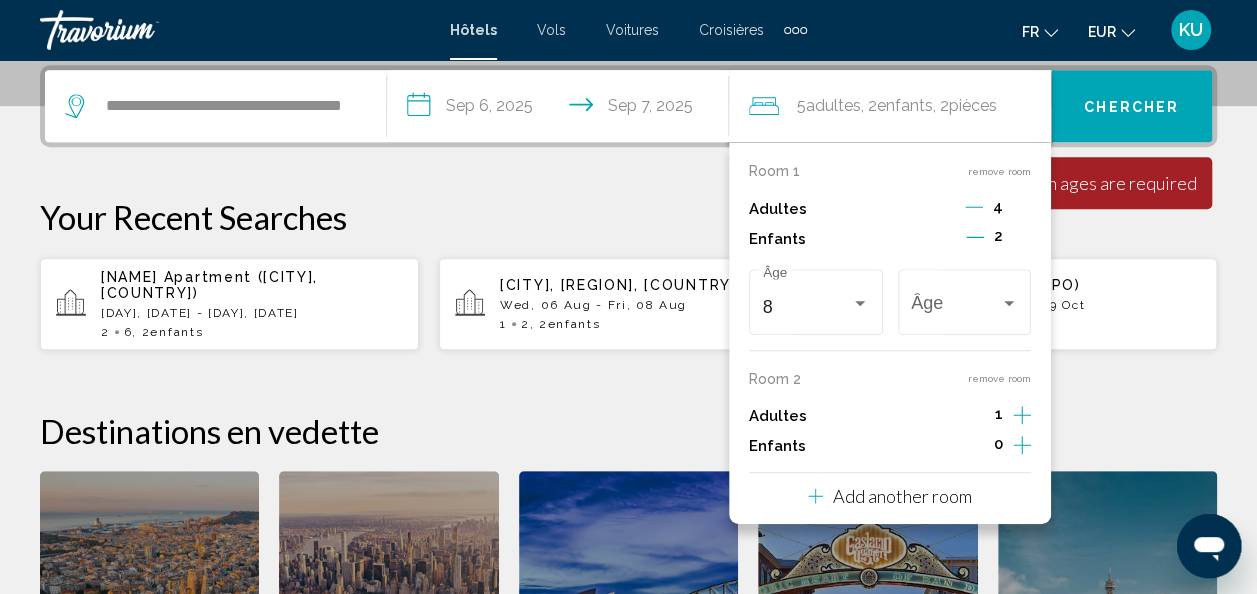 click 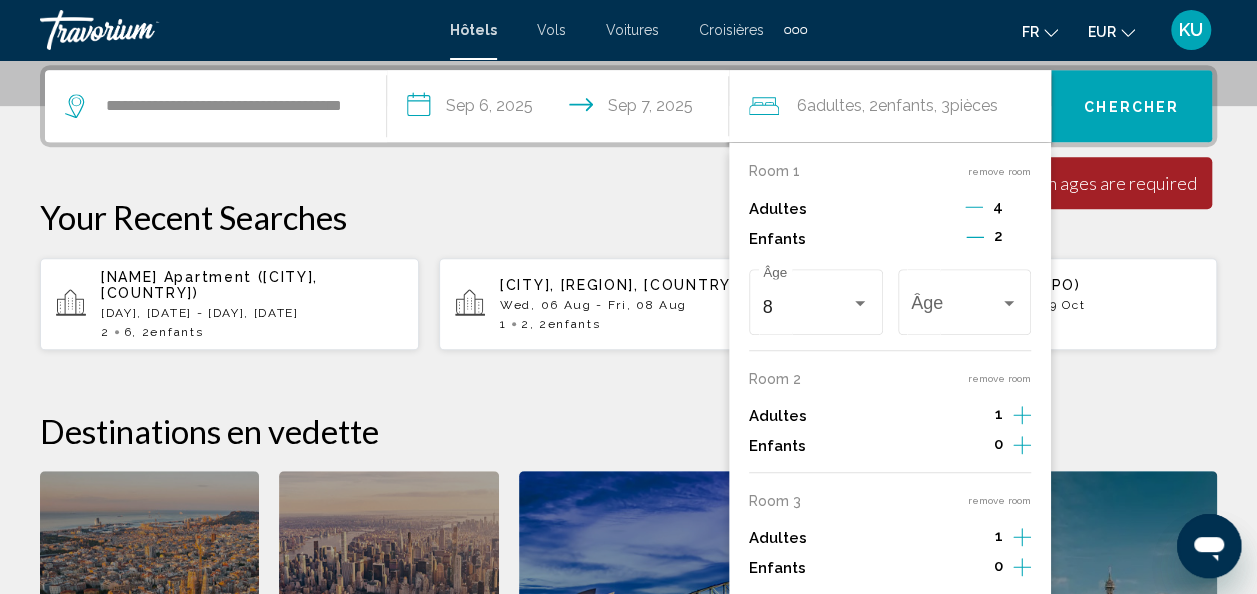 click 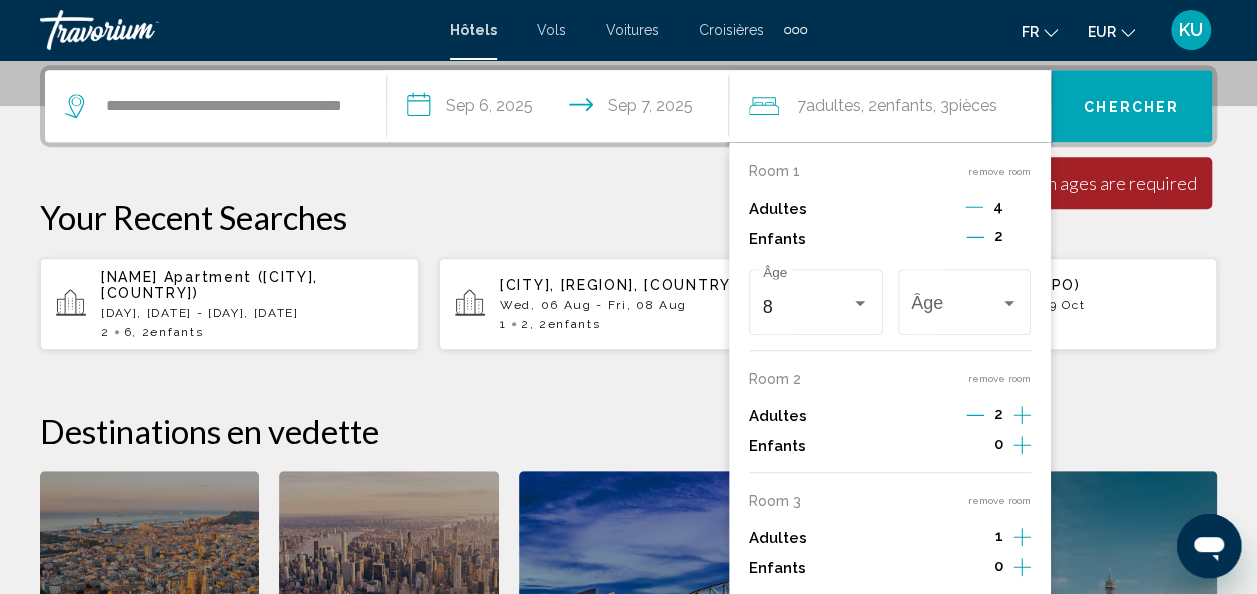 click 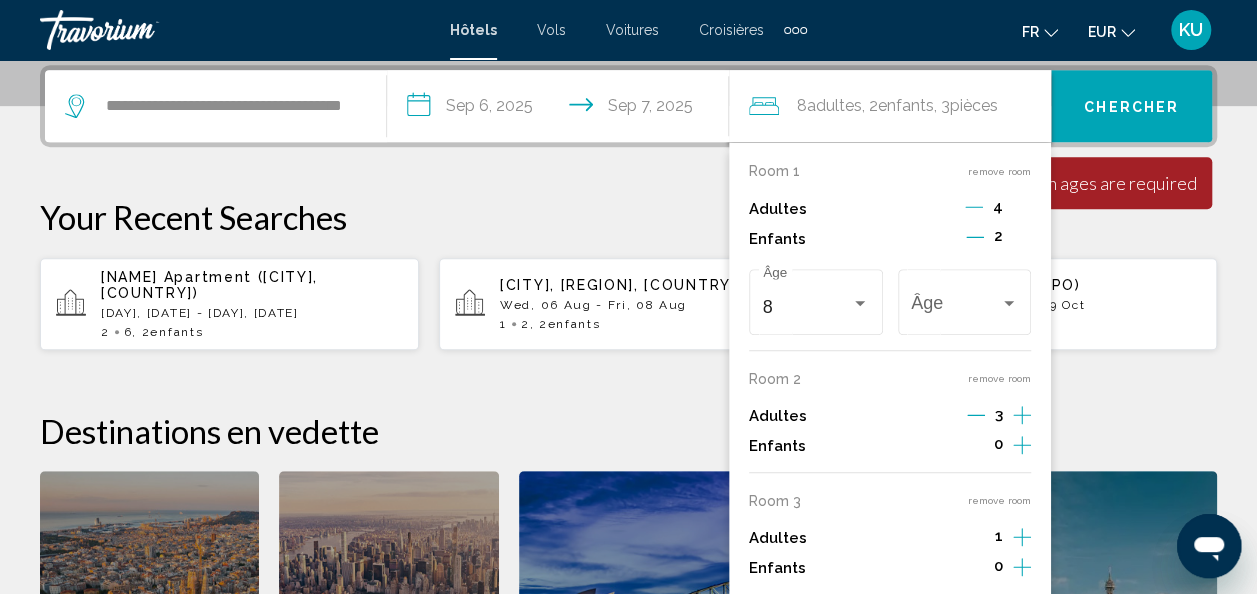click 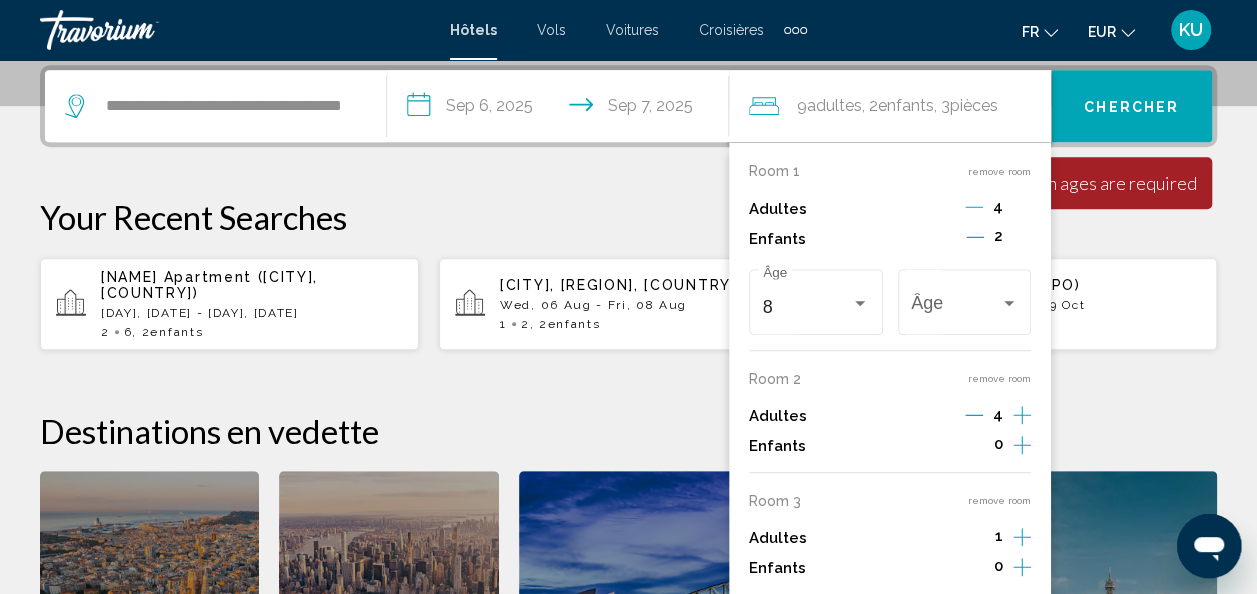click 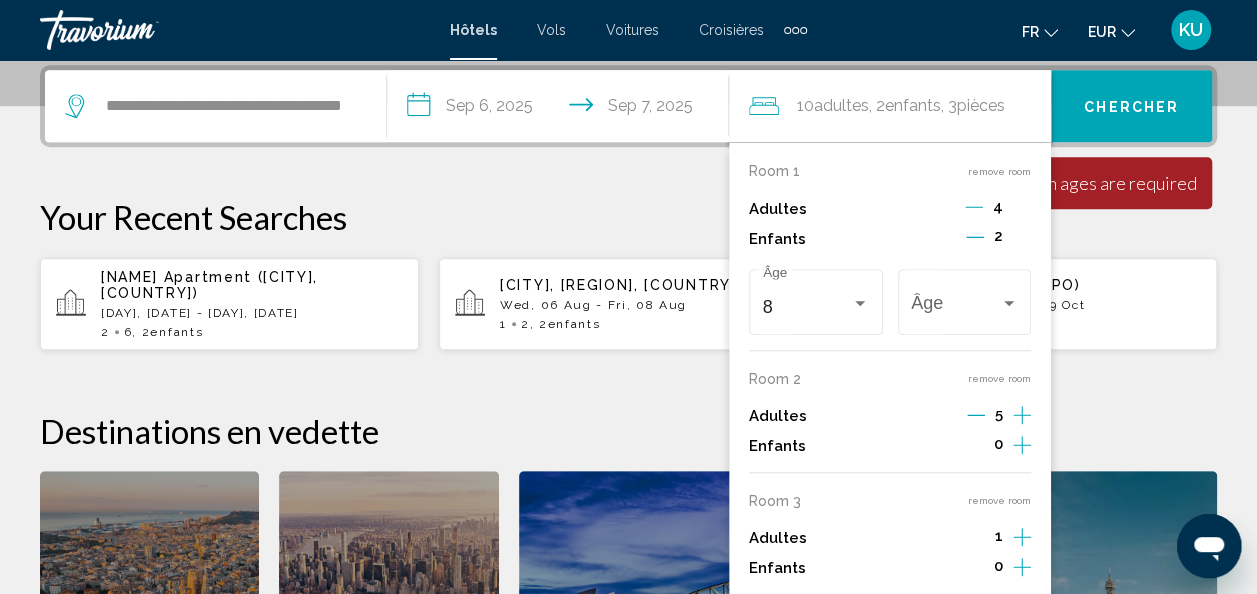 click 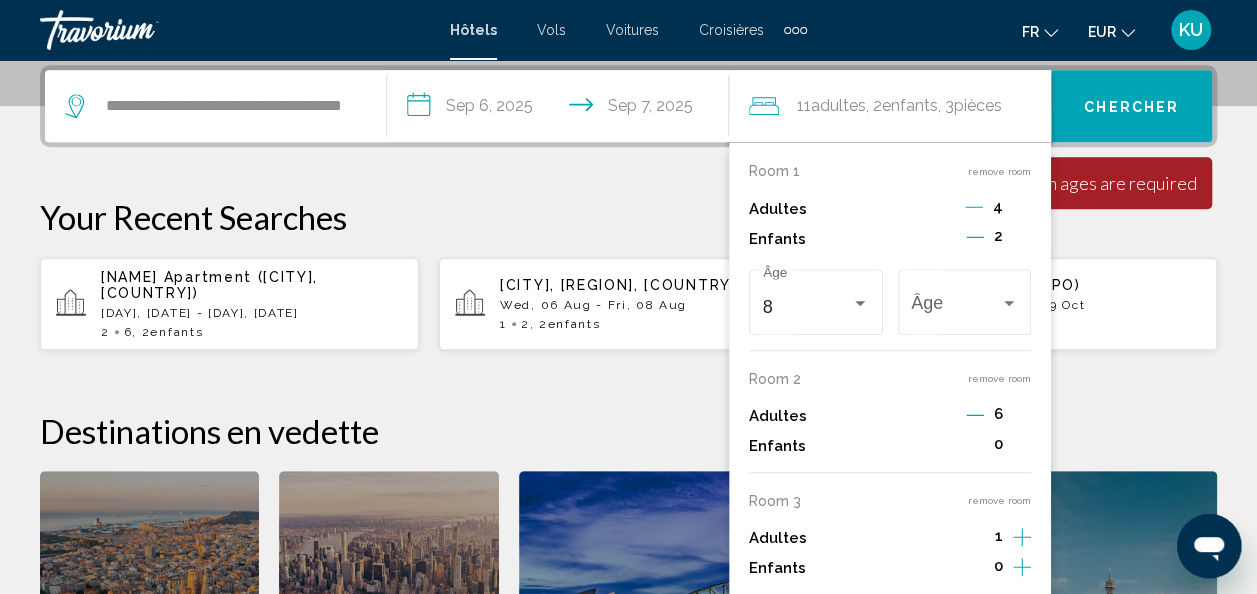 click 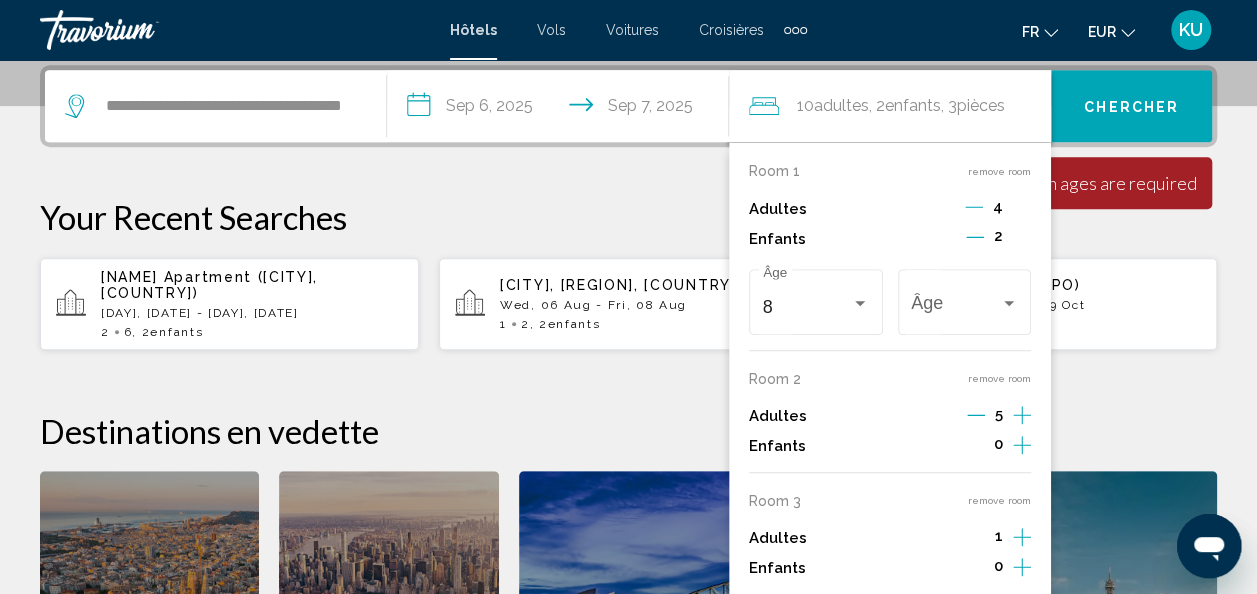 click 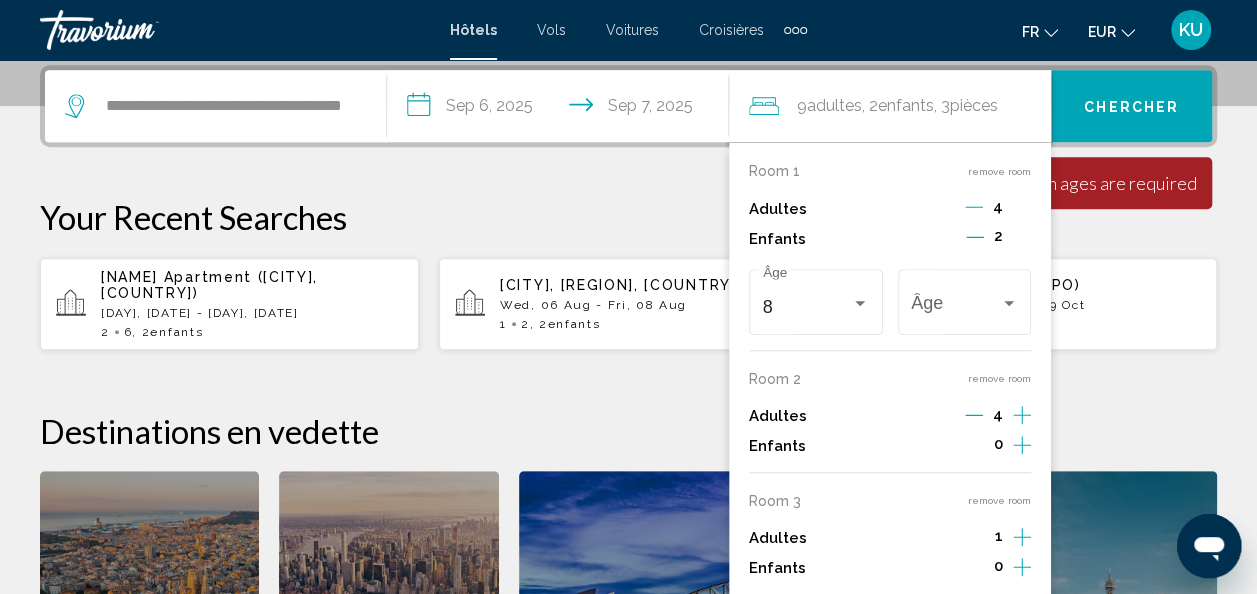 click 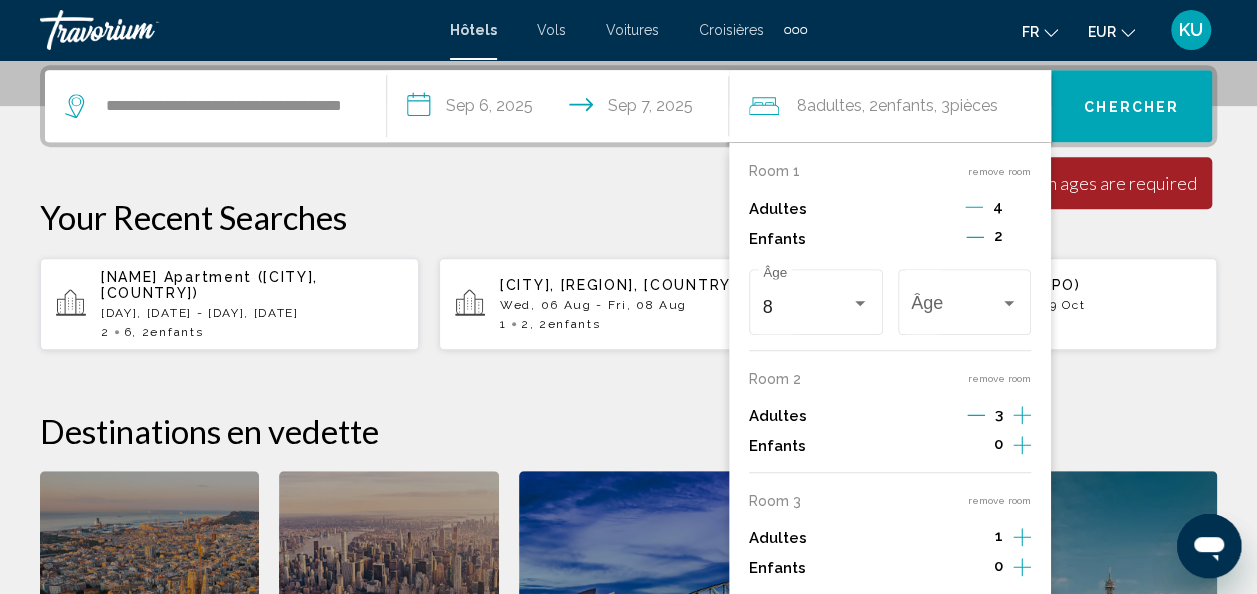 click 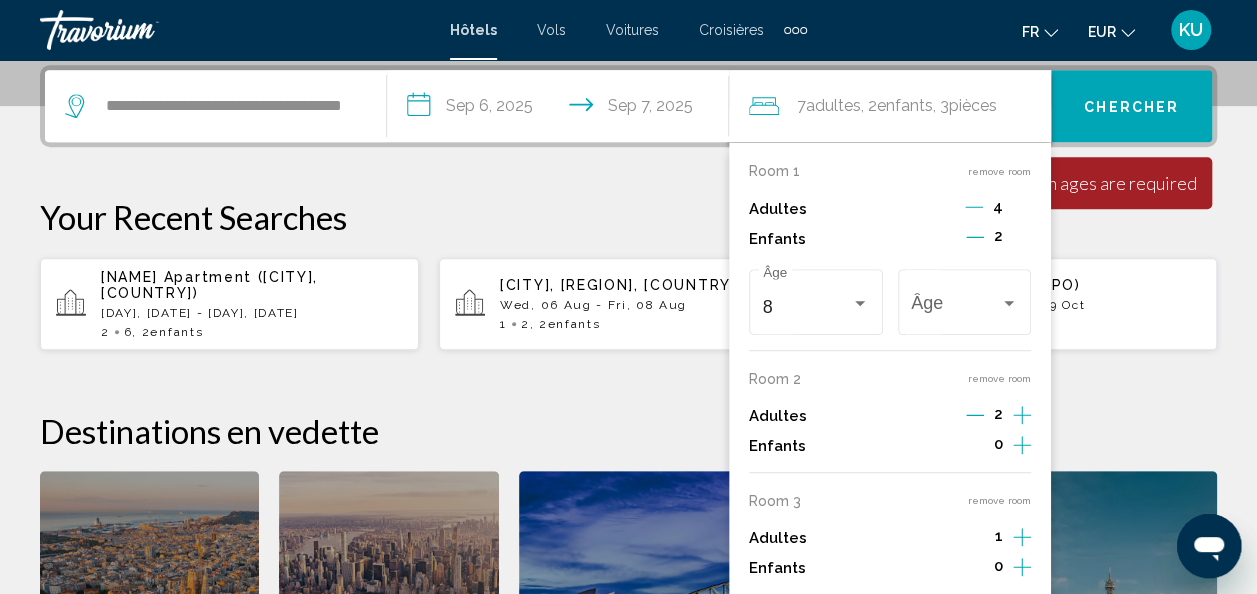 click 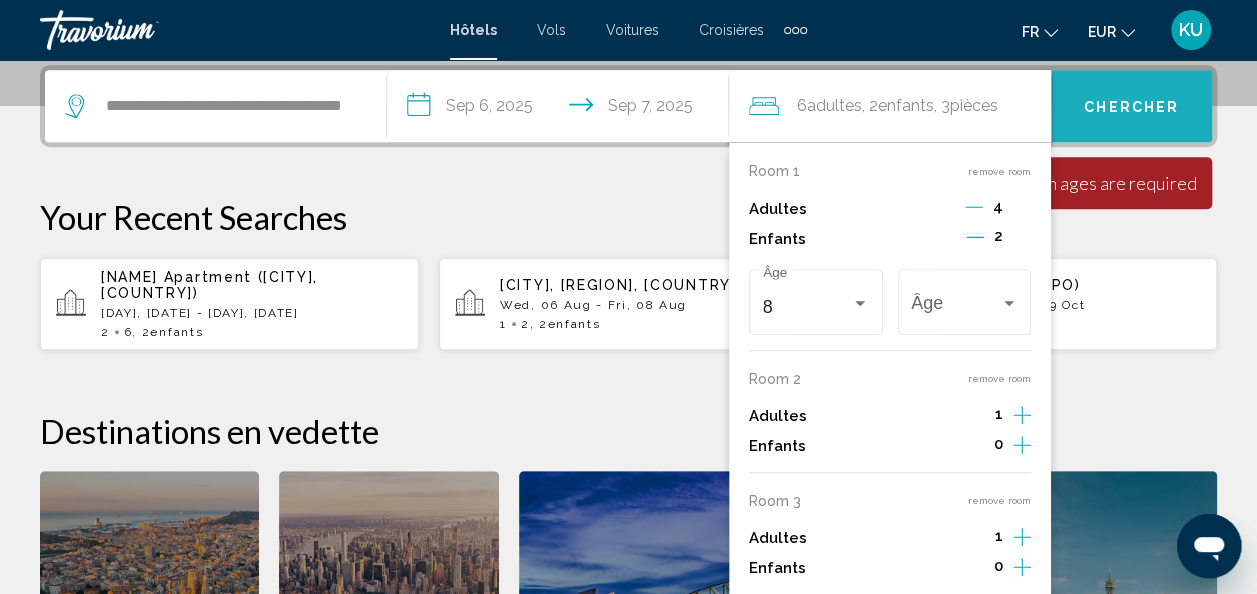 click on "Chercher" at bounding box center [1131, 107] 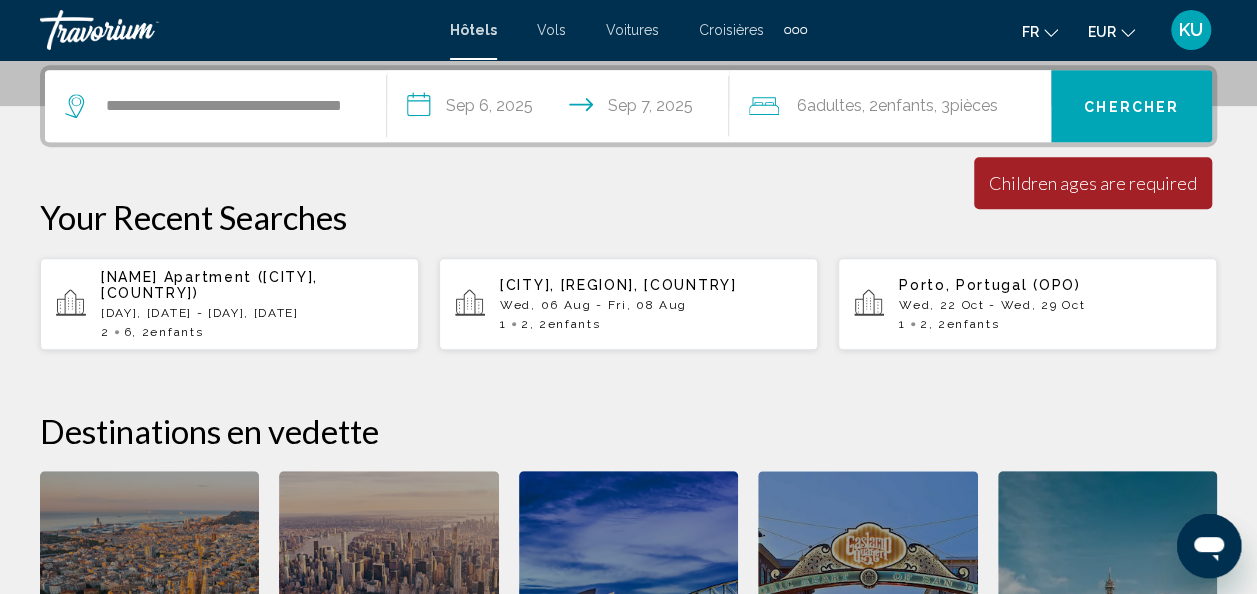 click on "Chercher" at bounding box center [1131, 107] 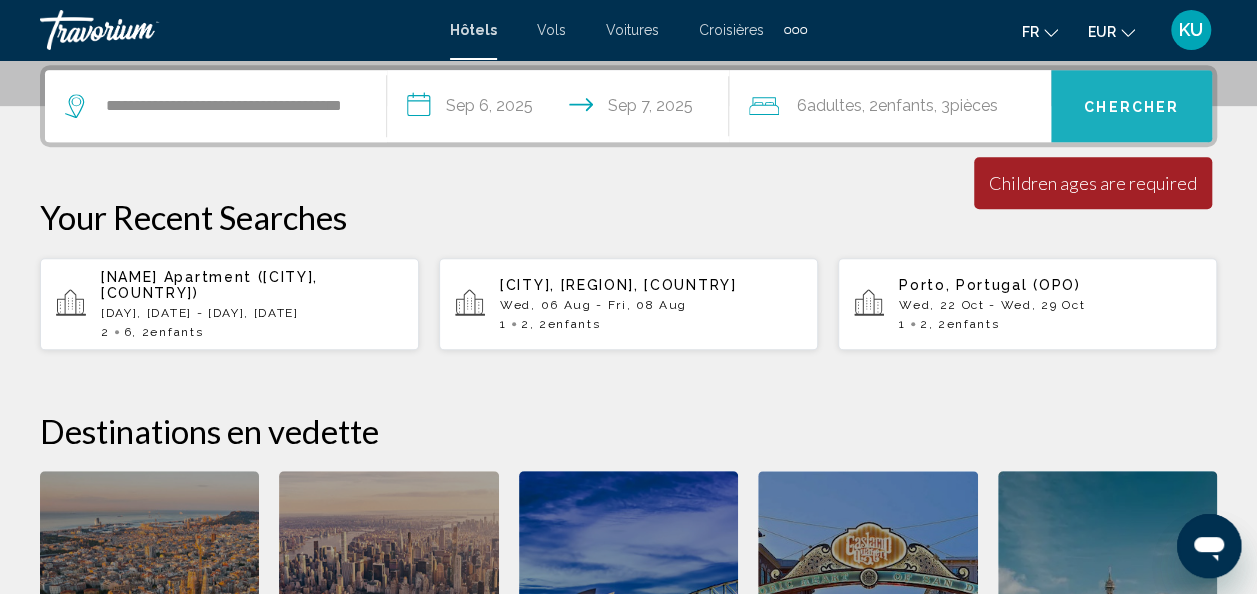 click on "Chercher" at bounding box center (1131, 107) 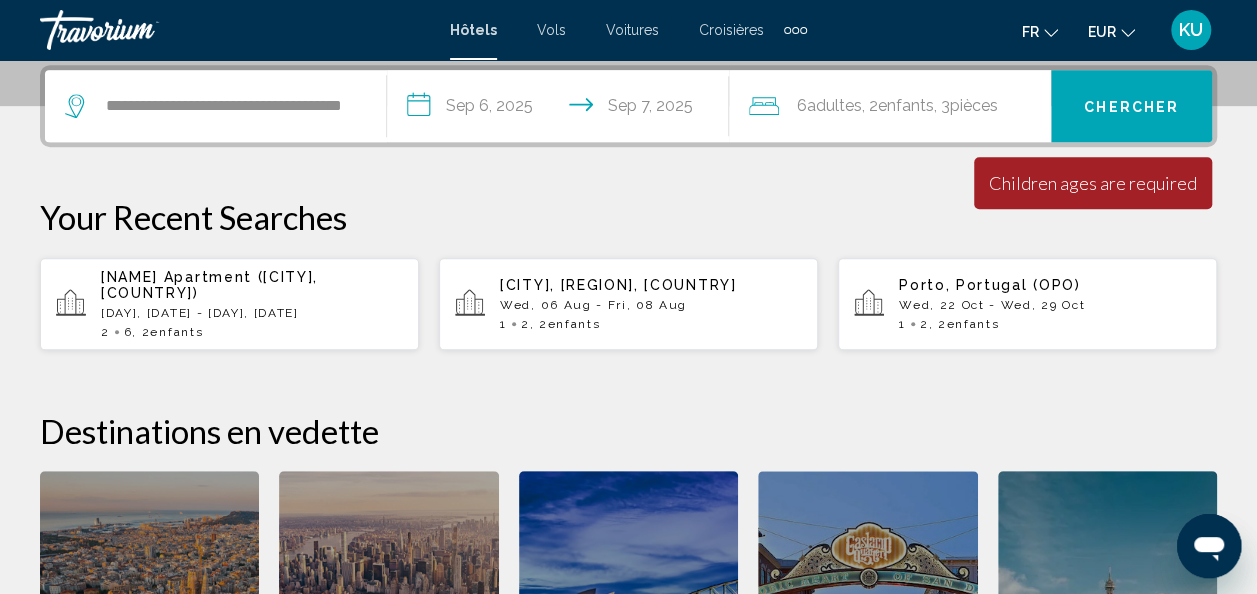 click on "Chercher" at bounding box center [1131, 107] 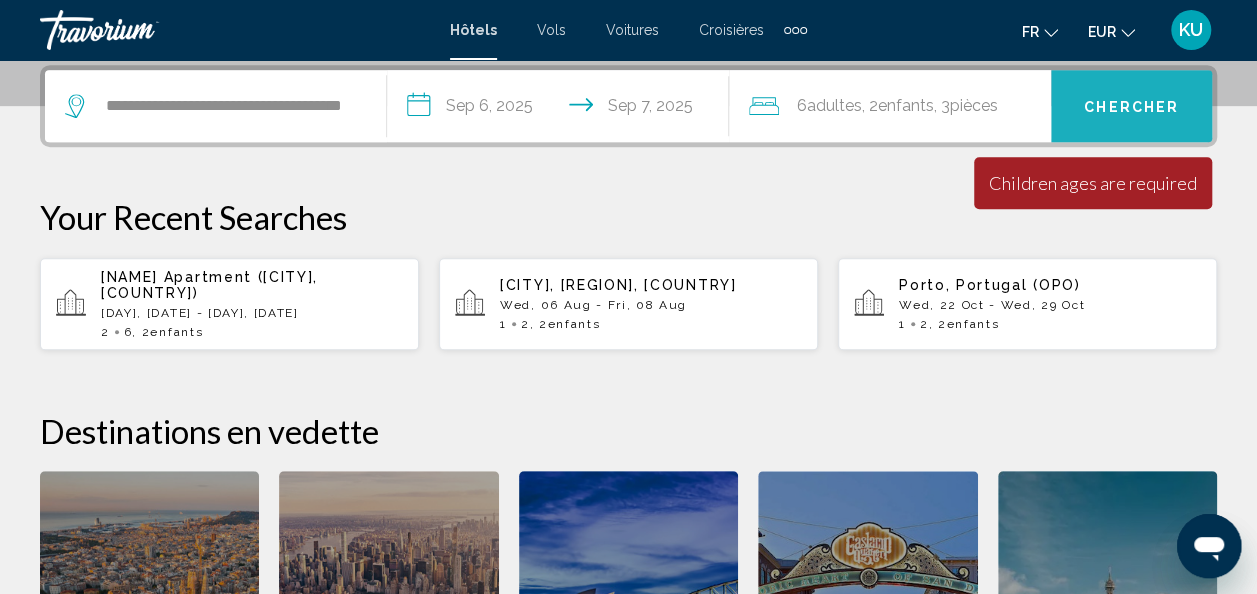 click on "Chercher" at bounding box center (1131, 107) 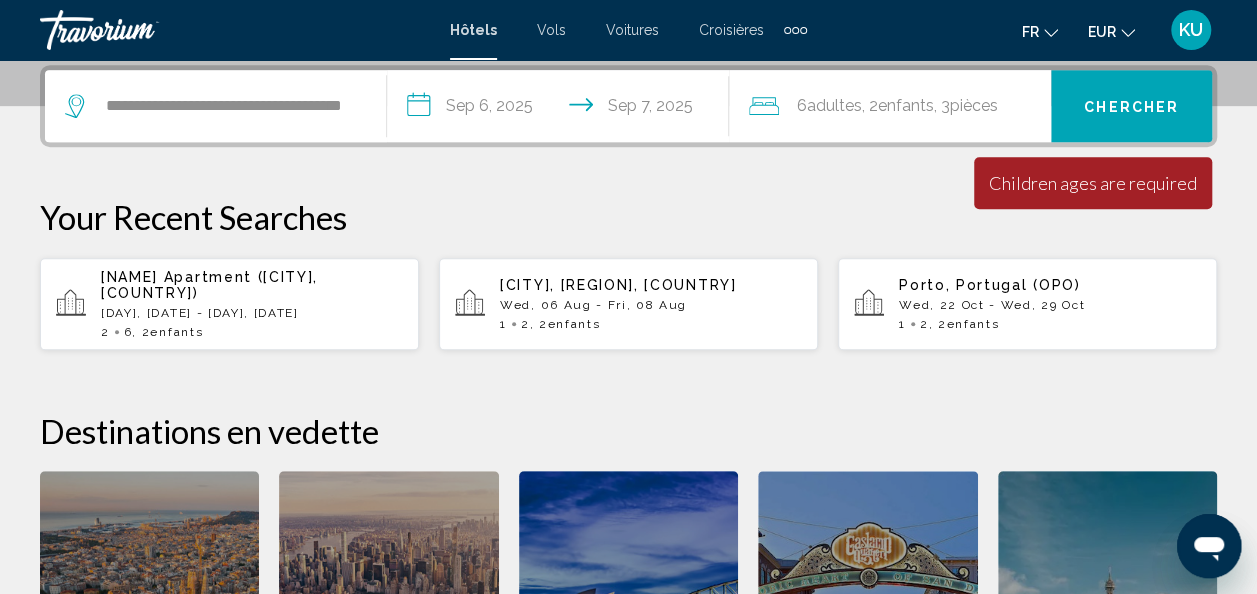 click on "pièces" 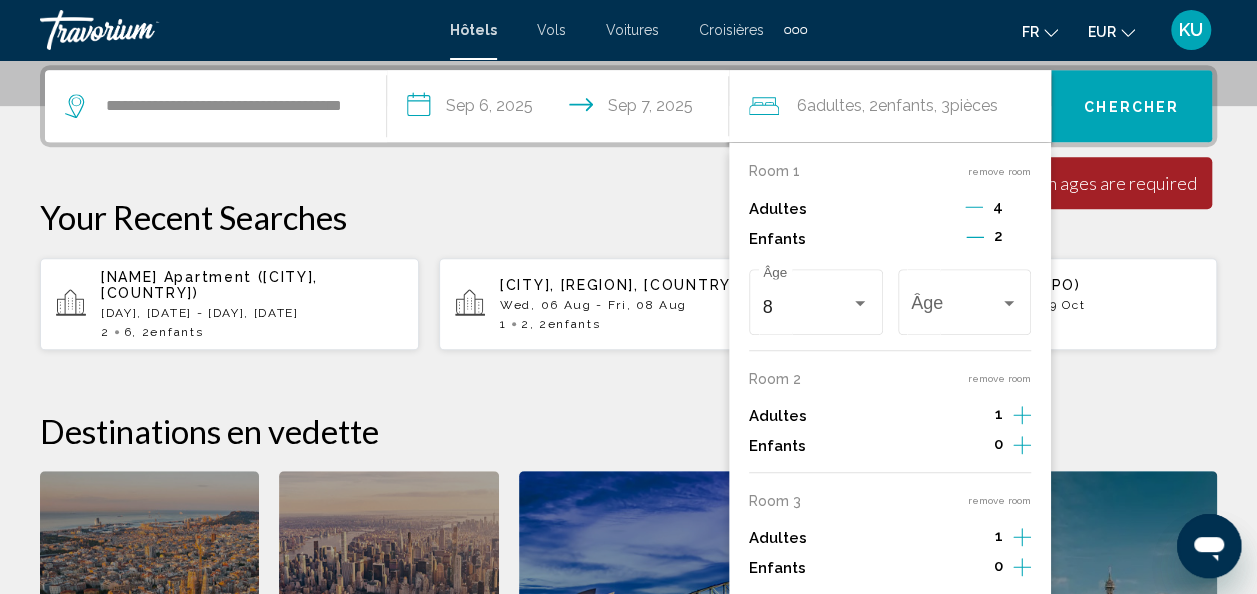 click on "4" at bounding box center (998, 209) 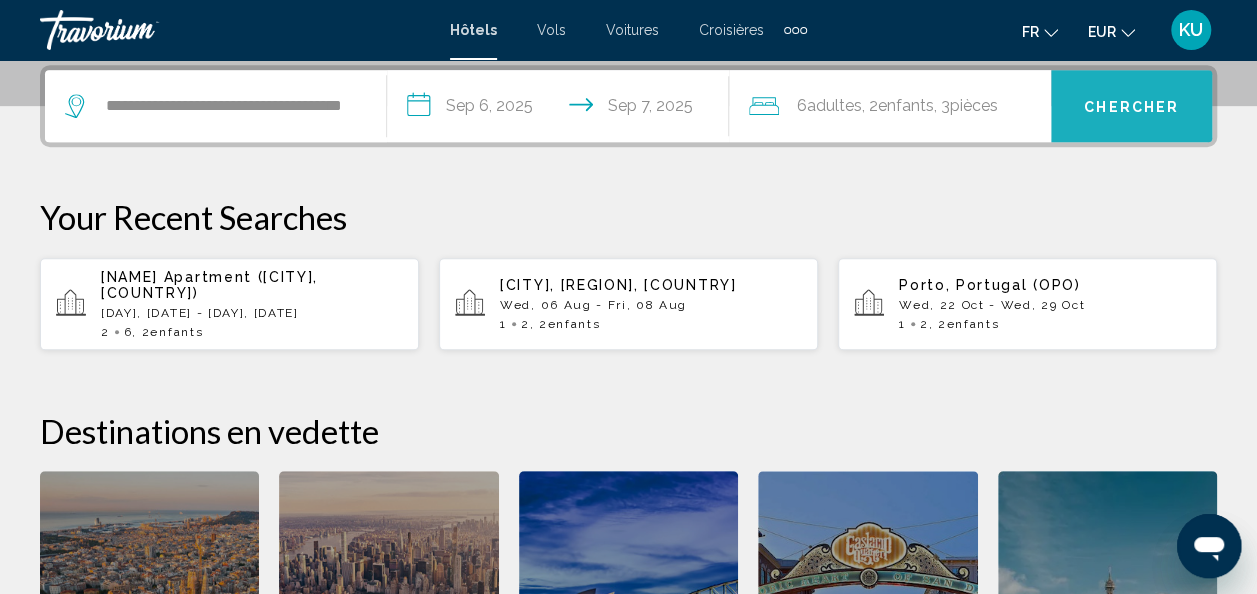 click on "Chercher" at bounding box center (1131, 107) 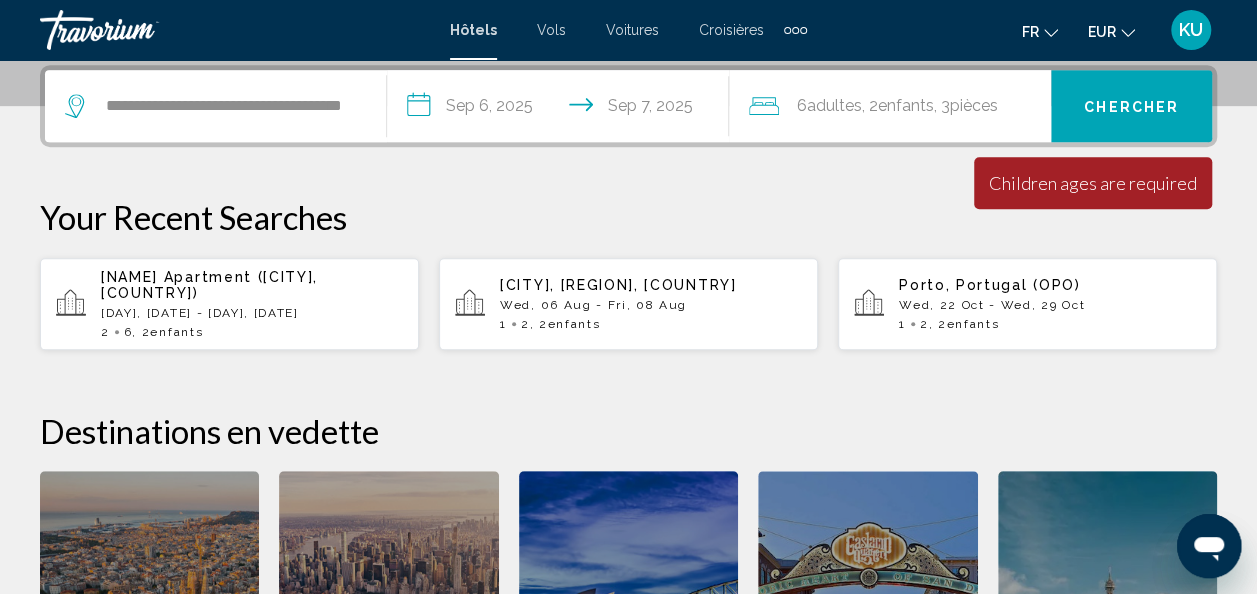 click on "Your Recent Searches" at bounding box center (628, 217) 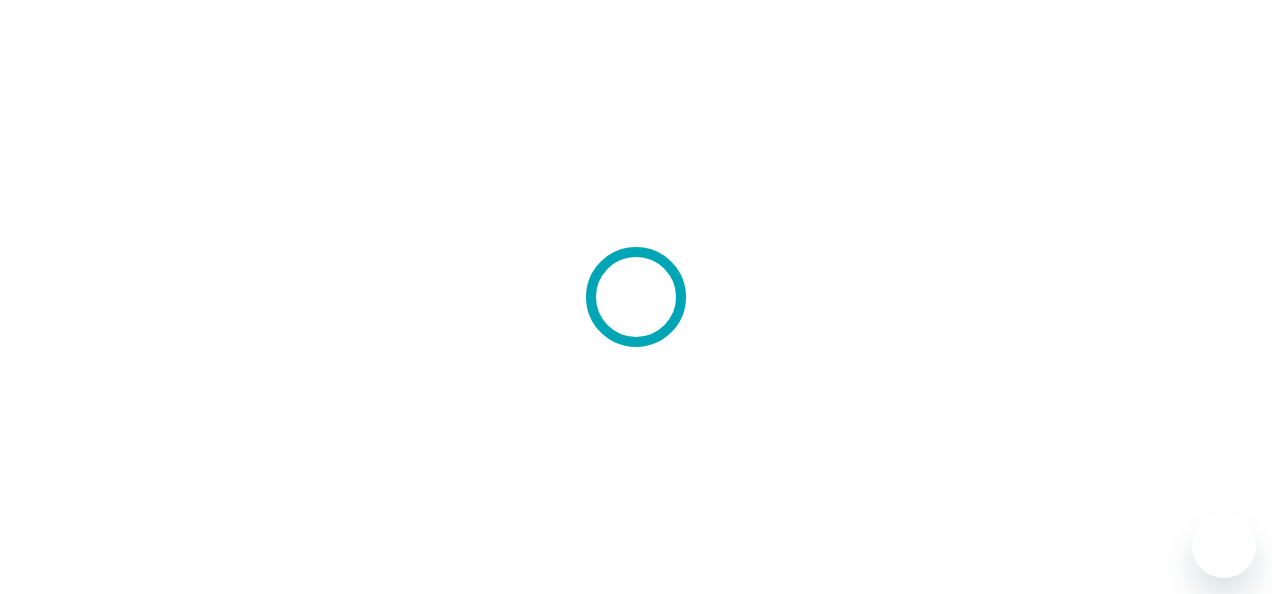 scroll, scrollTop: 0, scrollLeft: 0, axis: both 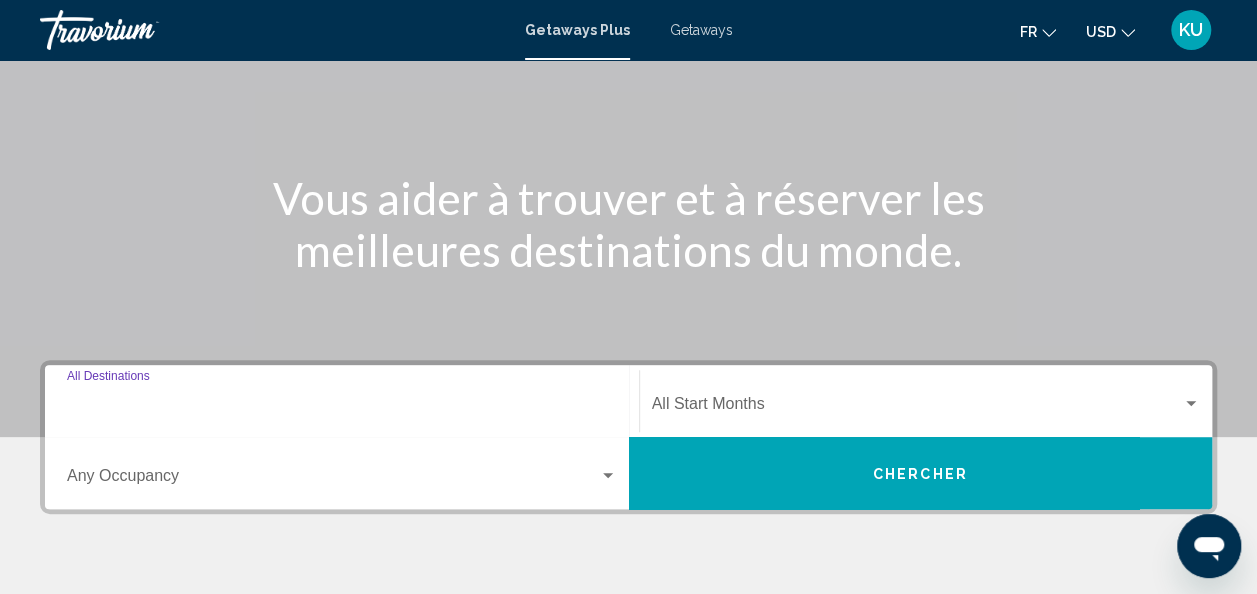 click on "Destination All Destinations" at bounding box center (342, 408) 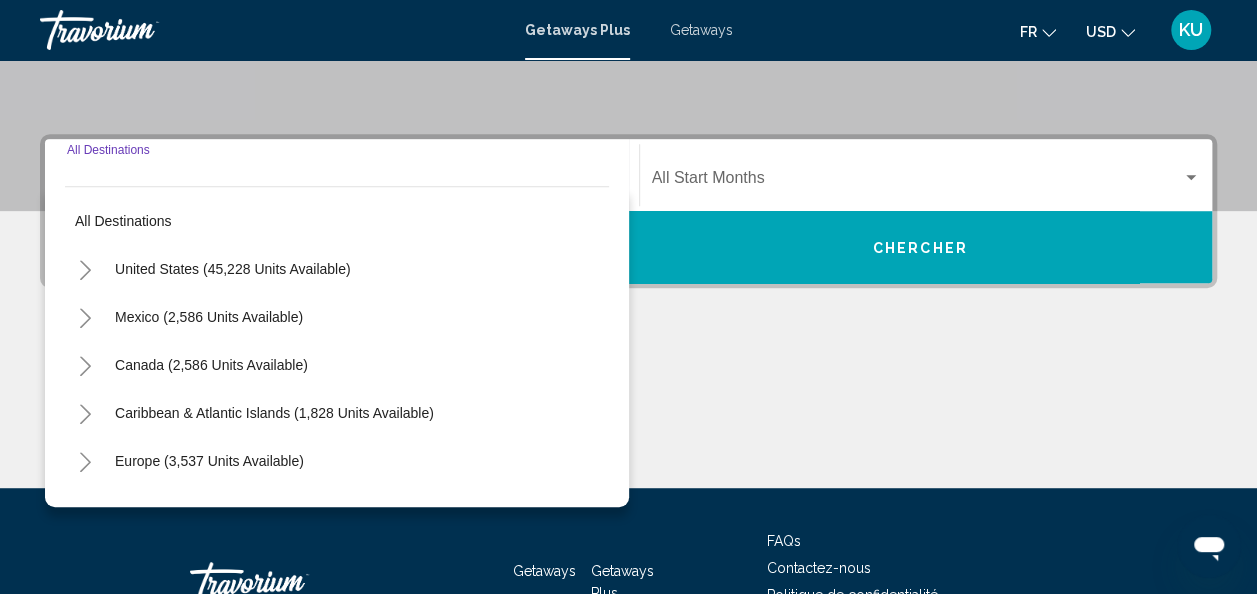 scroll, scrollTop: 458, scrollLeft: 0, axis: vertical 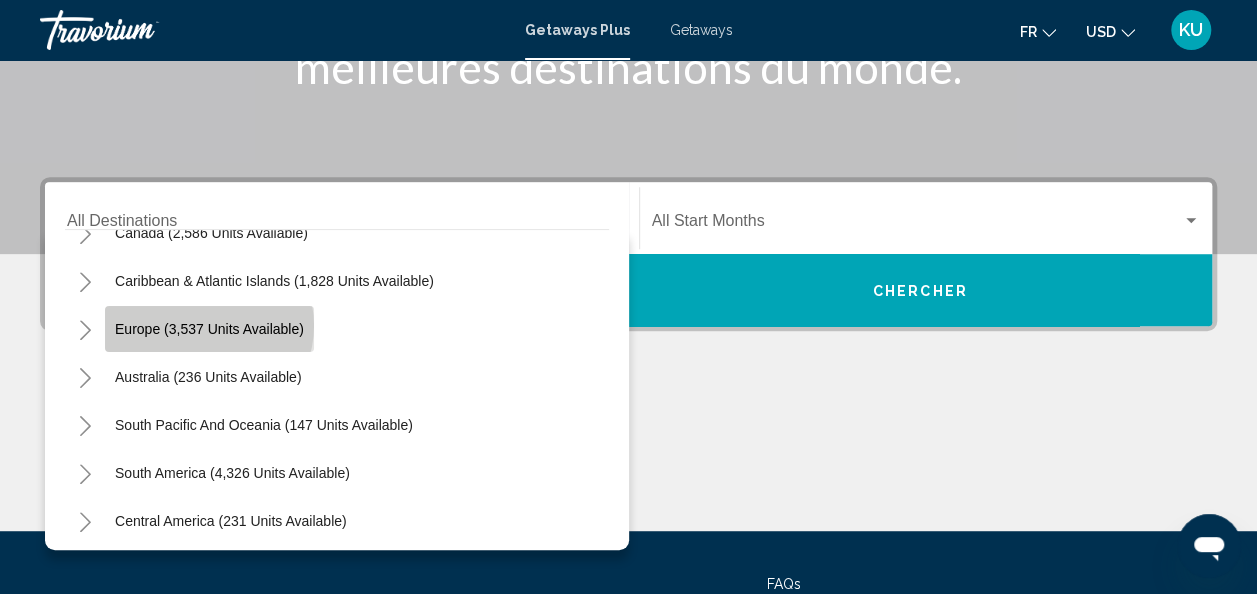 click on "Europe (3,537 units available)" 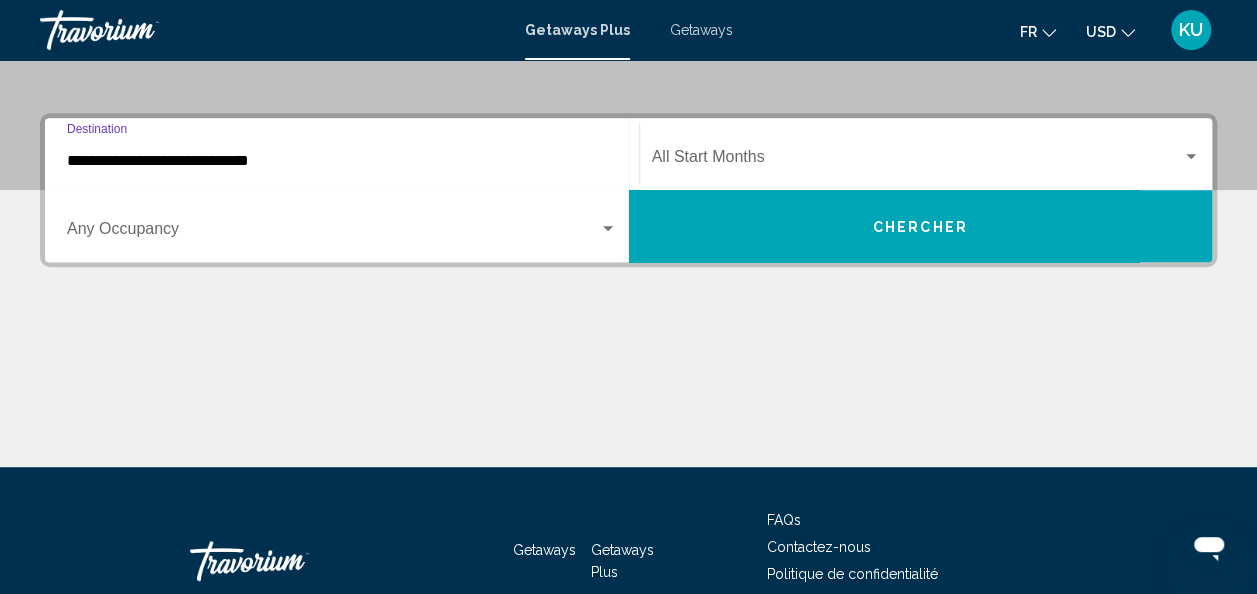 scroll, scrollTop: 458, scrollLeft: 0, axis: vertical 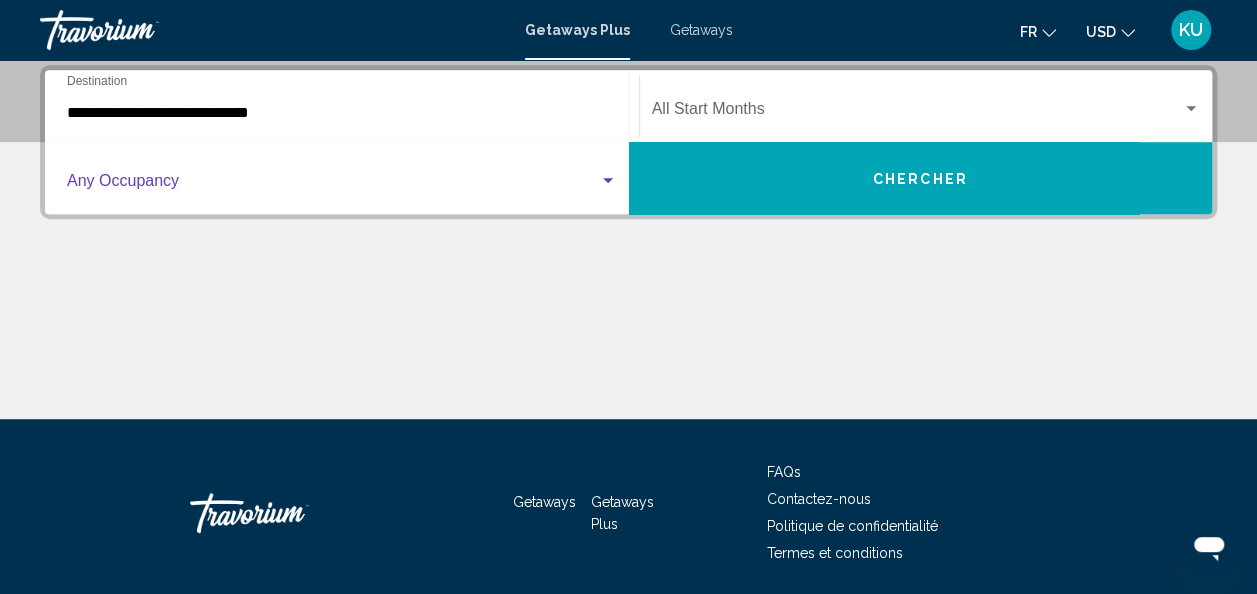 click at bounding box center (608, 180) 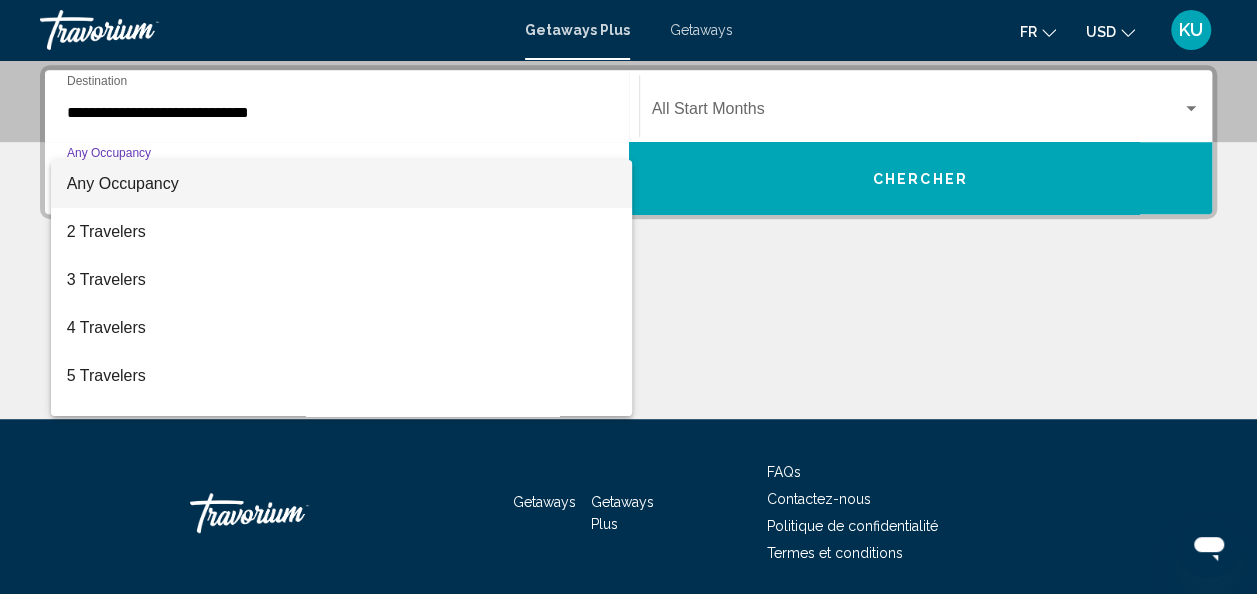 scroll, scrollTop: 224, scrollLeft: 0, axis: vertical 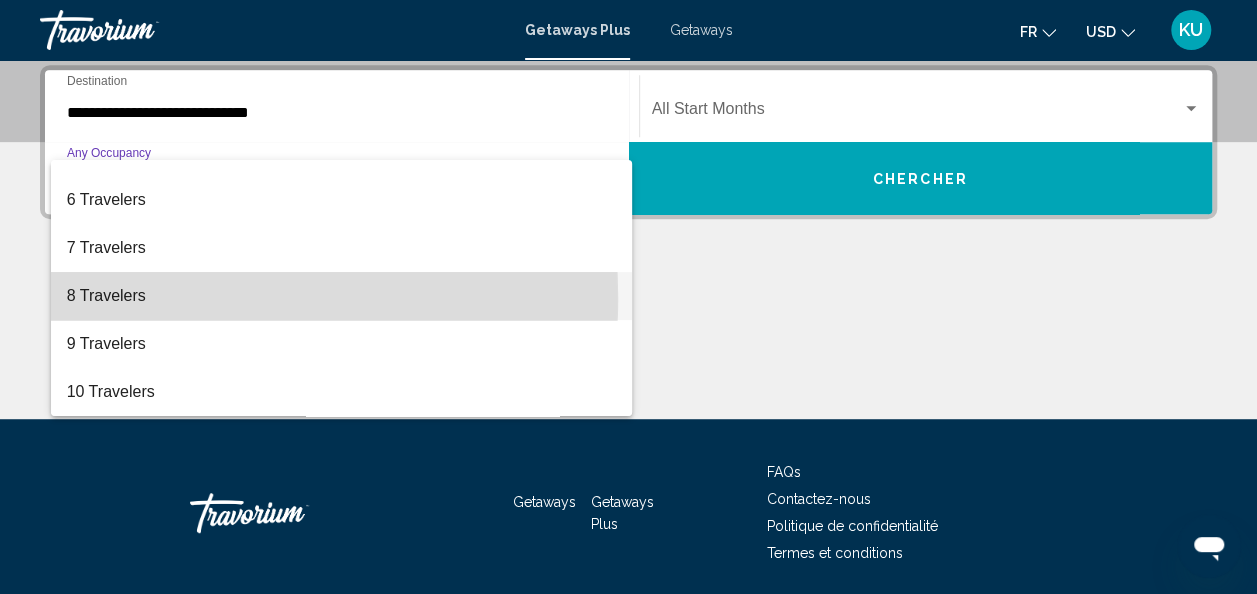 click on "8 Travelers" at bounding box center (342, 296) 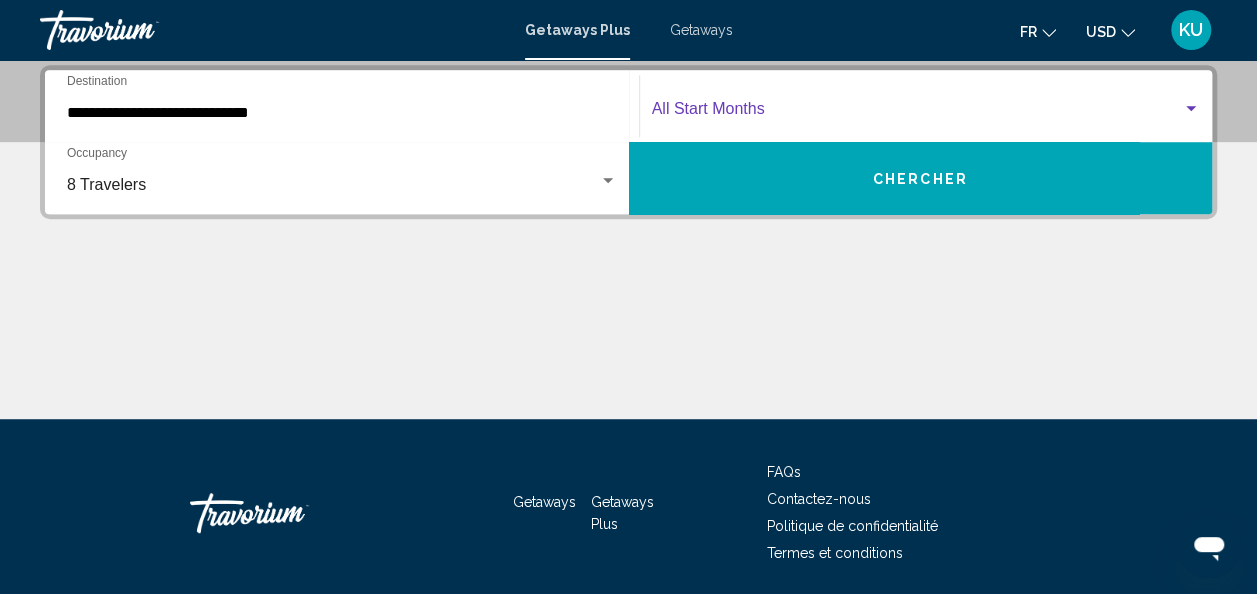 click at bounding box center (1191, 108) 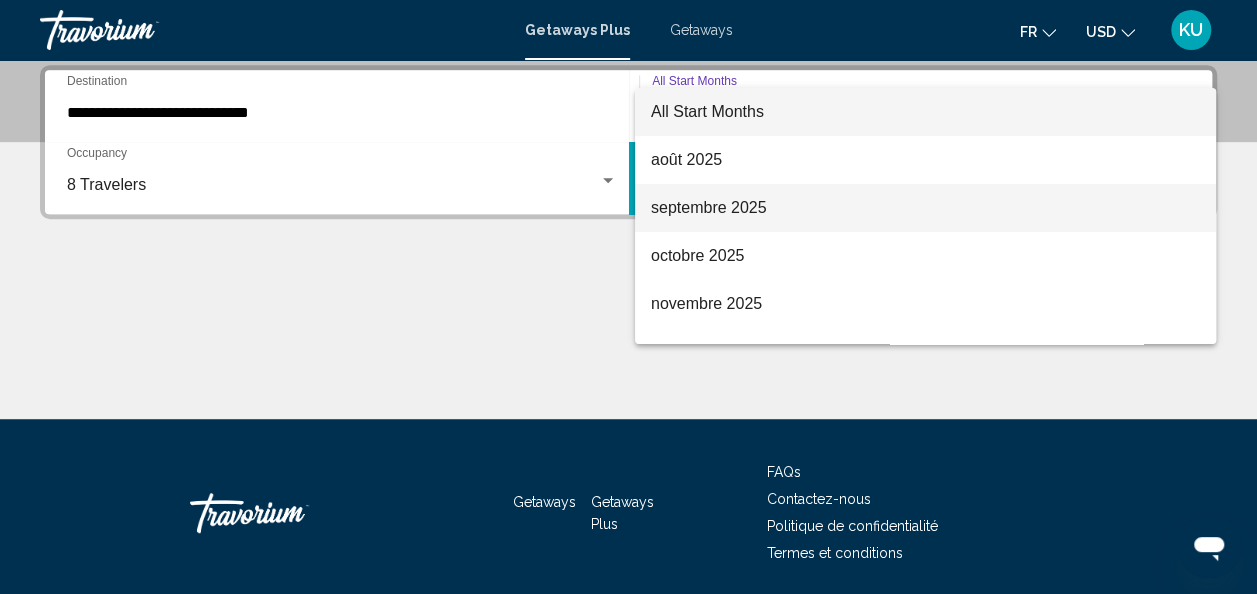 click on "septembre 2025" at bounding box center [925, 208] 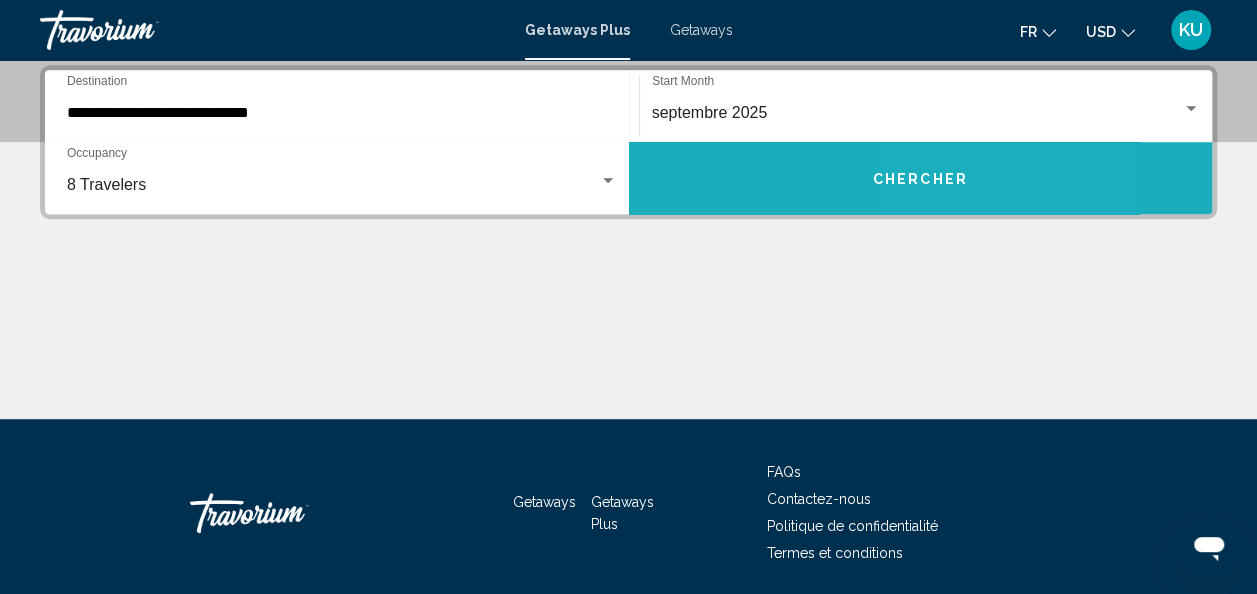 click on "Chercher" at bounding box center [921, 178] 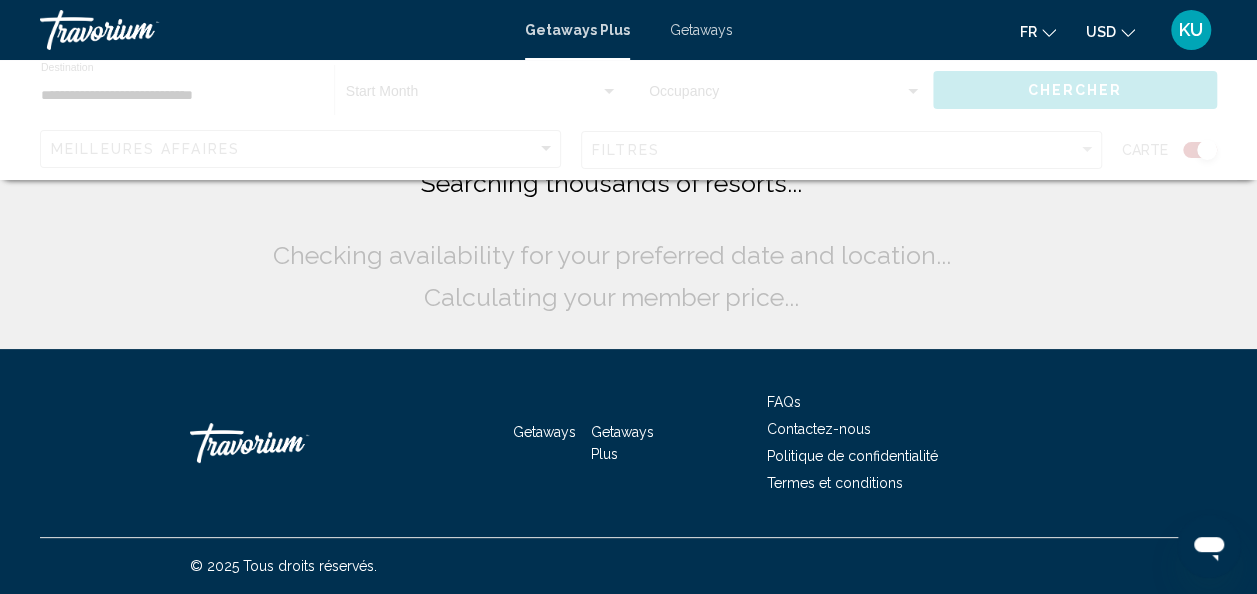 scroll, scrollTop: 0, scrollLeft: 0, axis: both 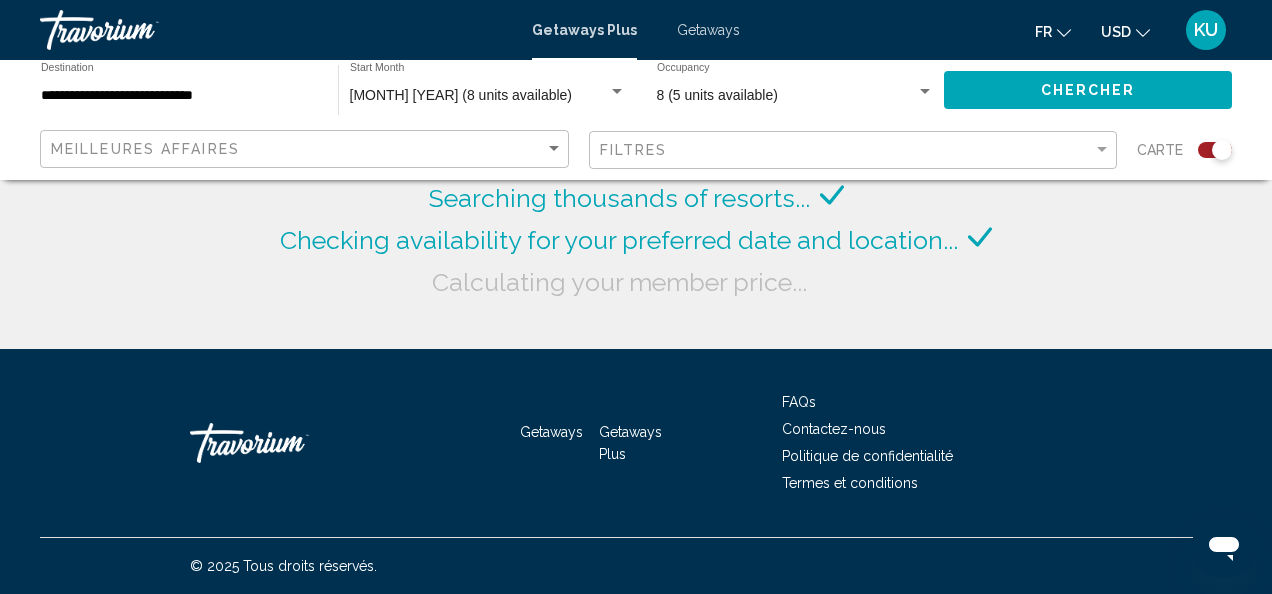 click 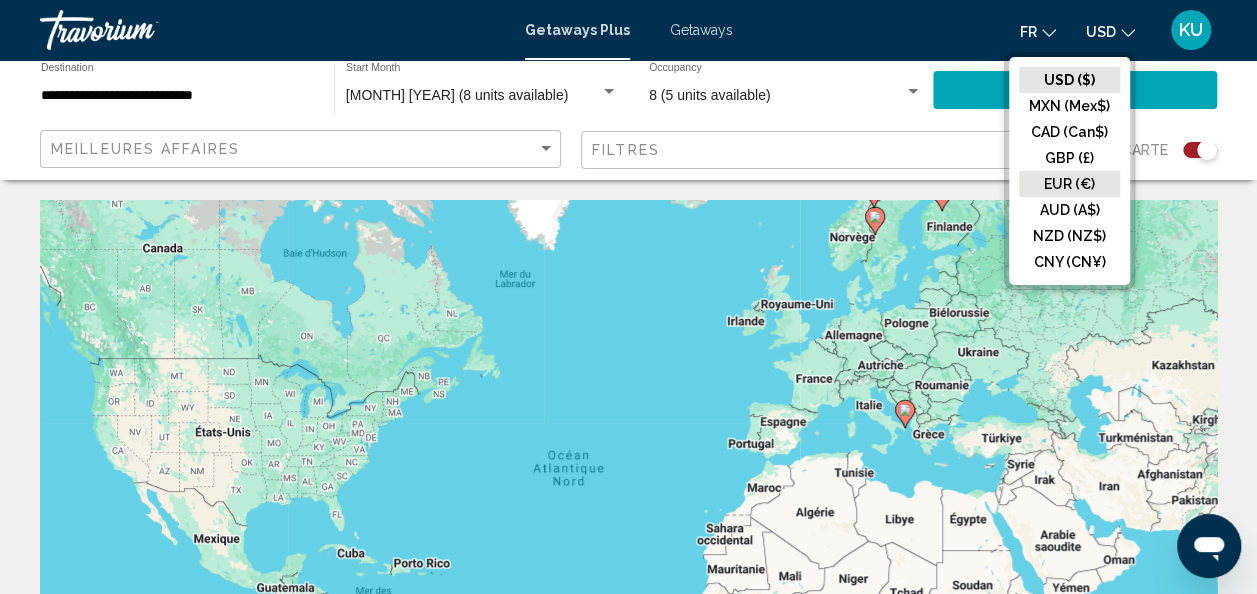 click on "EUR (€)" 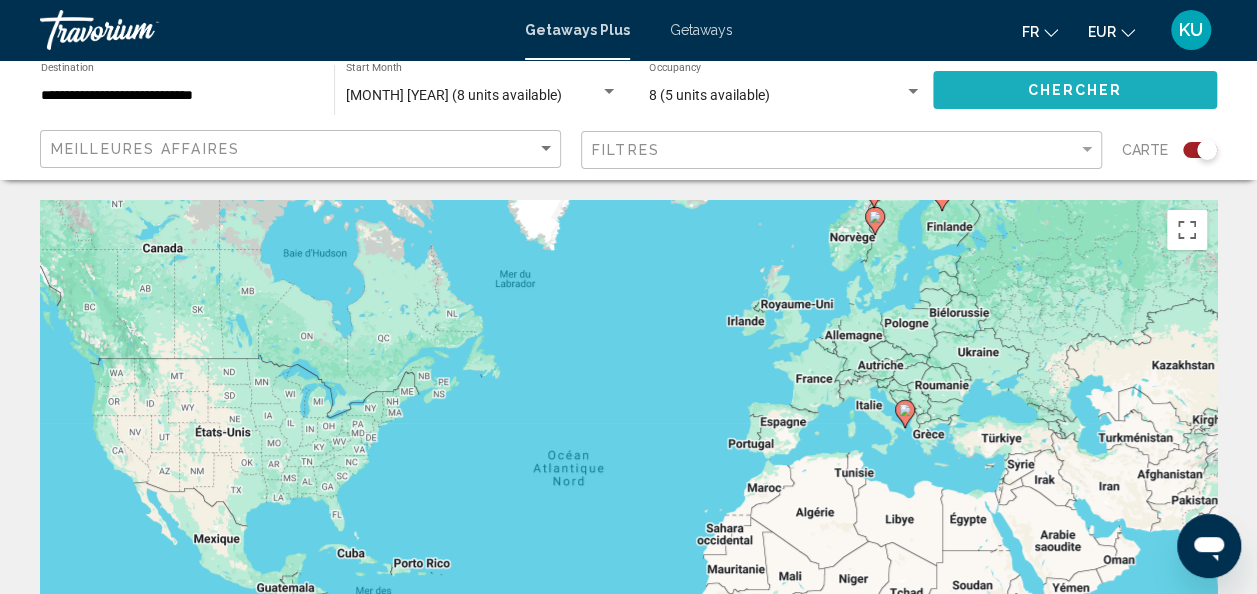 click on "Chercher" 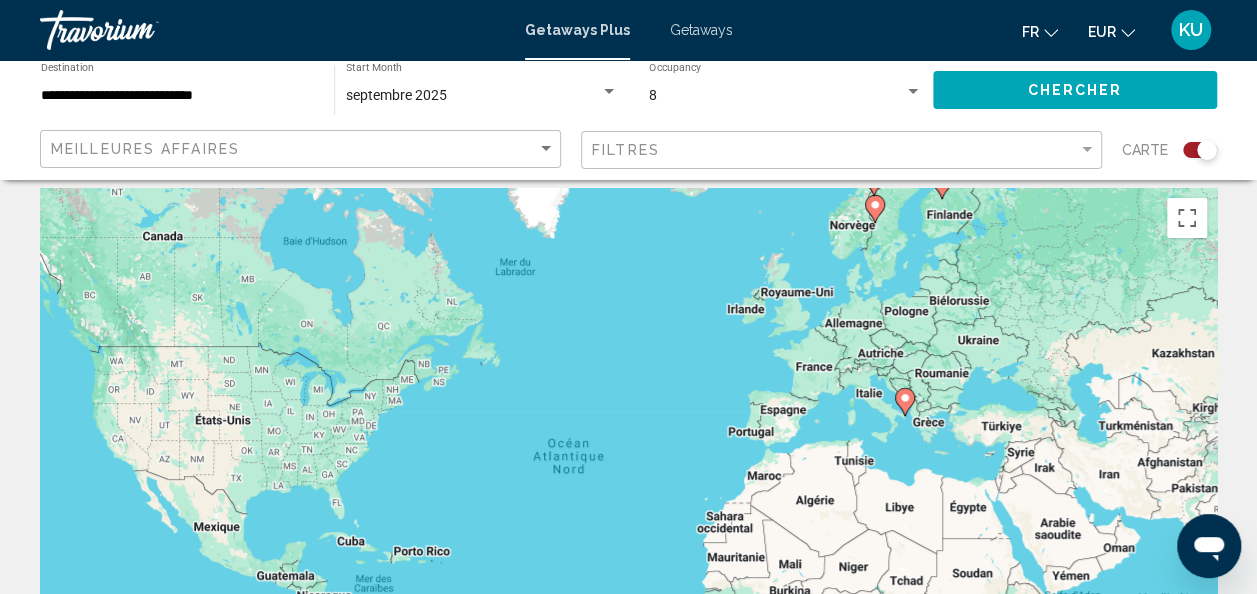 scroll, scrollTop: 0, scrollLeft: 0, axis: both 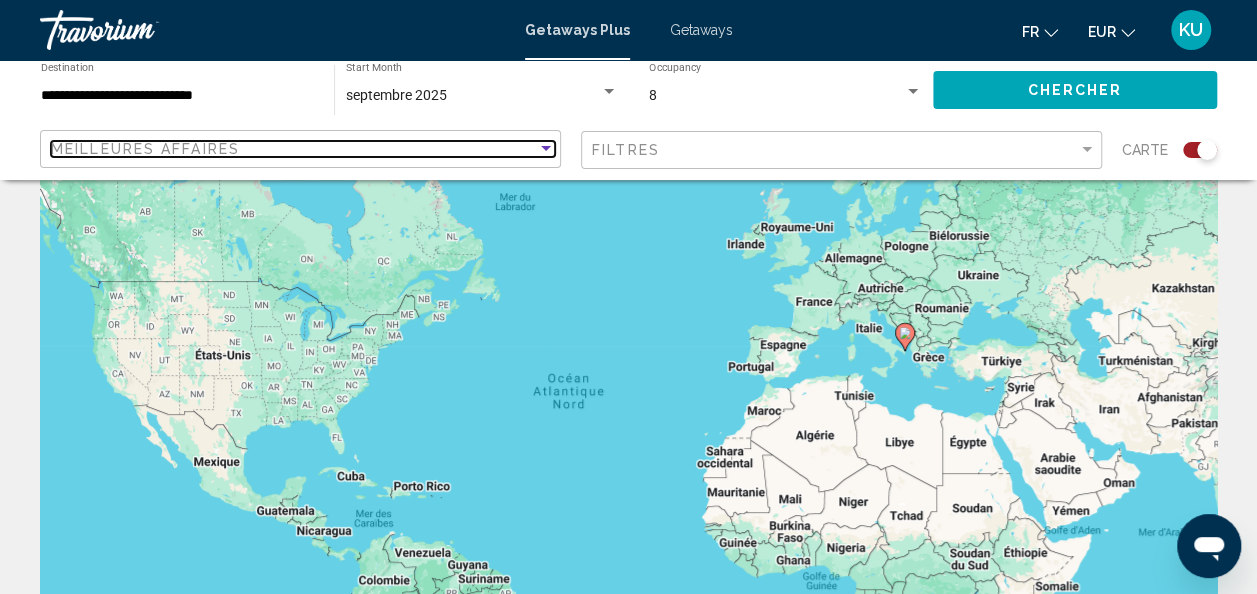 click at bounding box center [546, 149] 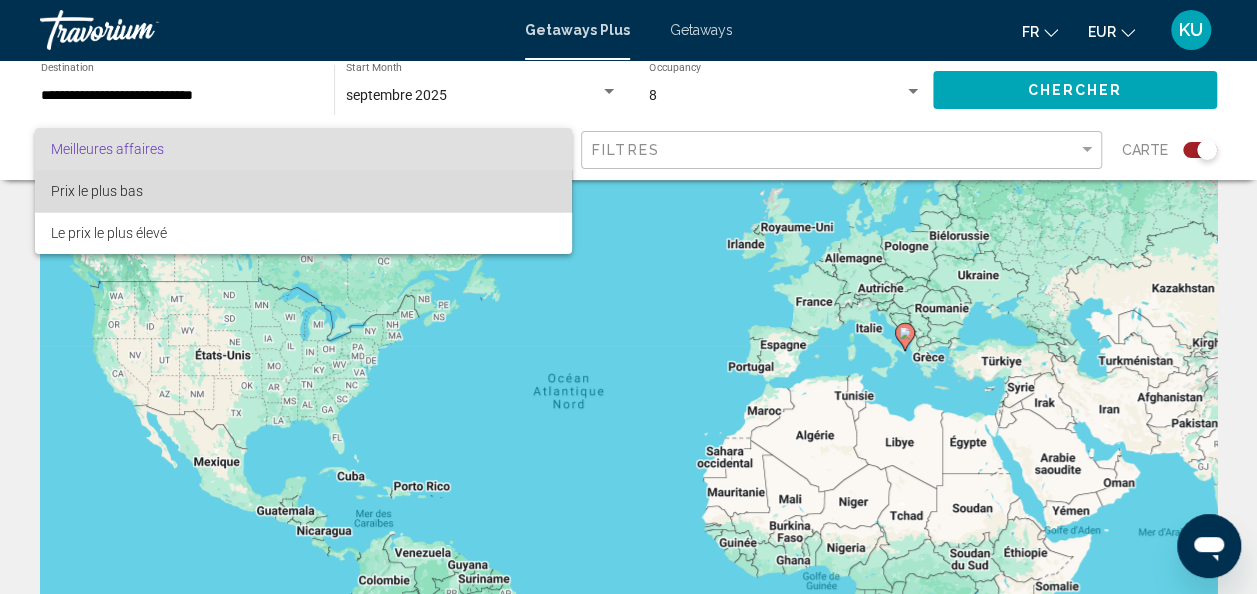 click on "Prix ​​le plus bas" at bounding box center [303, 191] 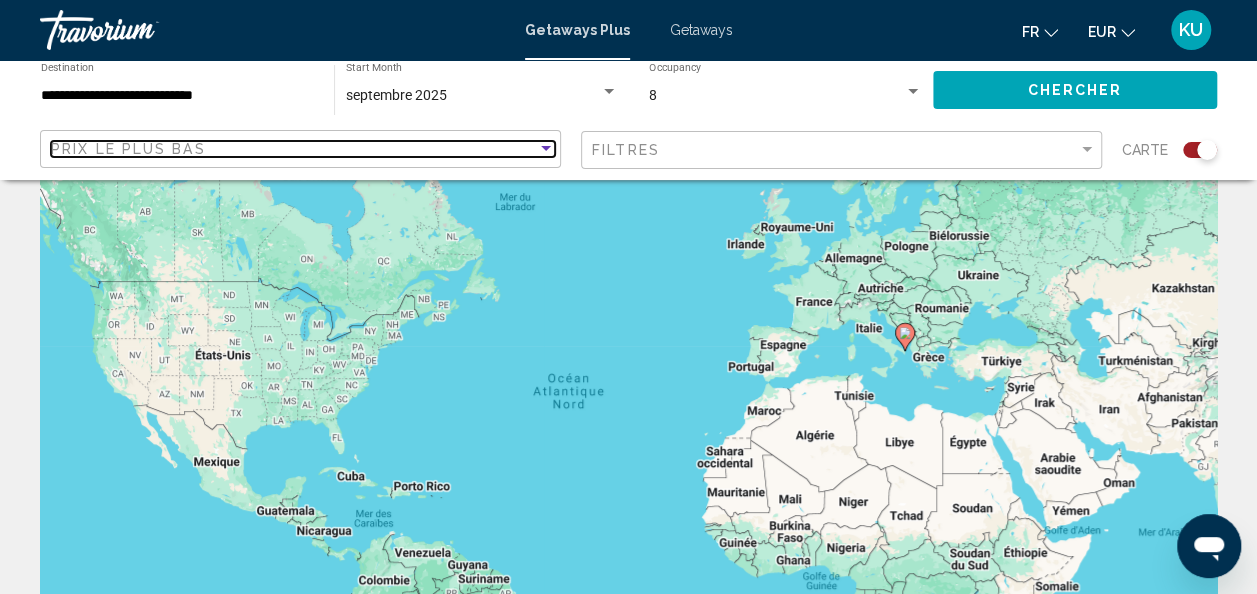 scroll, scrollTop: 0, scrollLeft: 0, axis: both 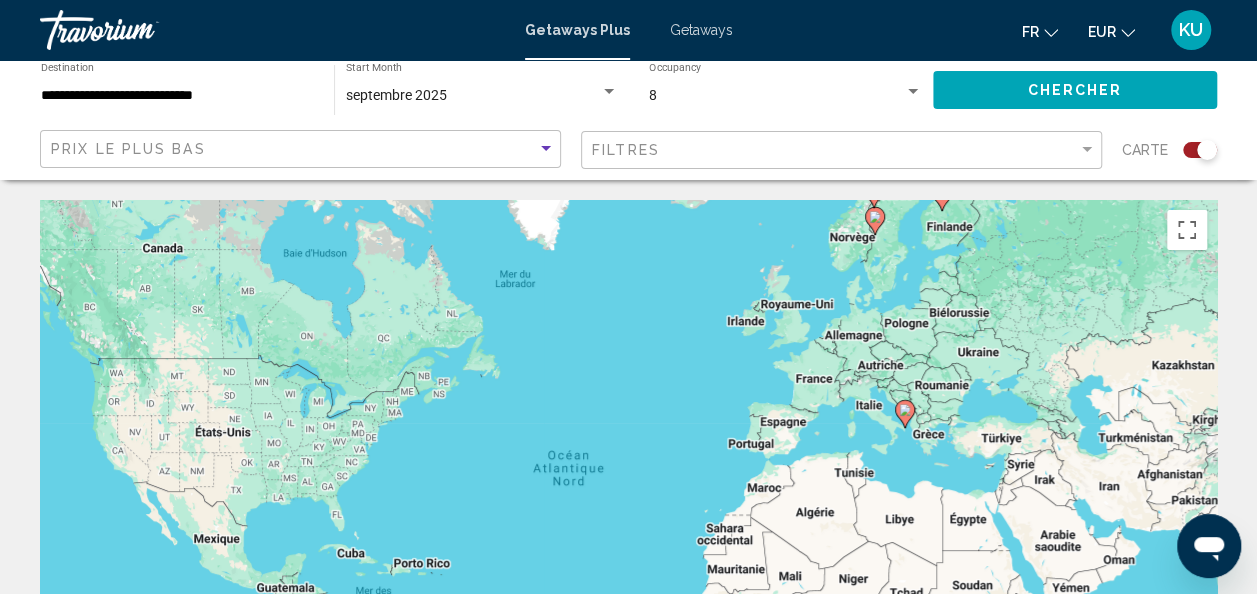 click on "Getaways" at bounding box center [701, 30] 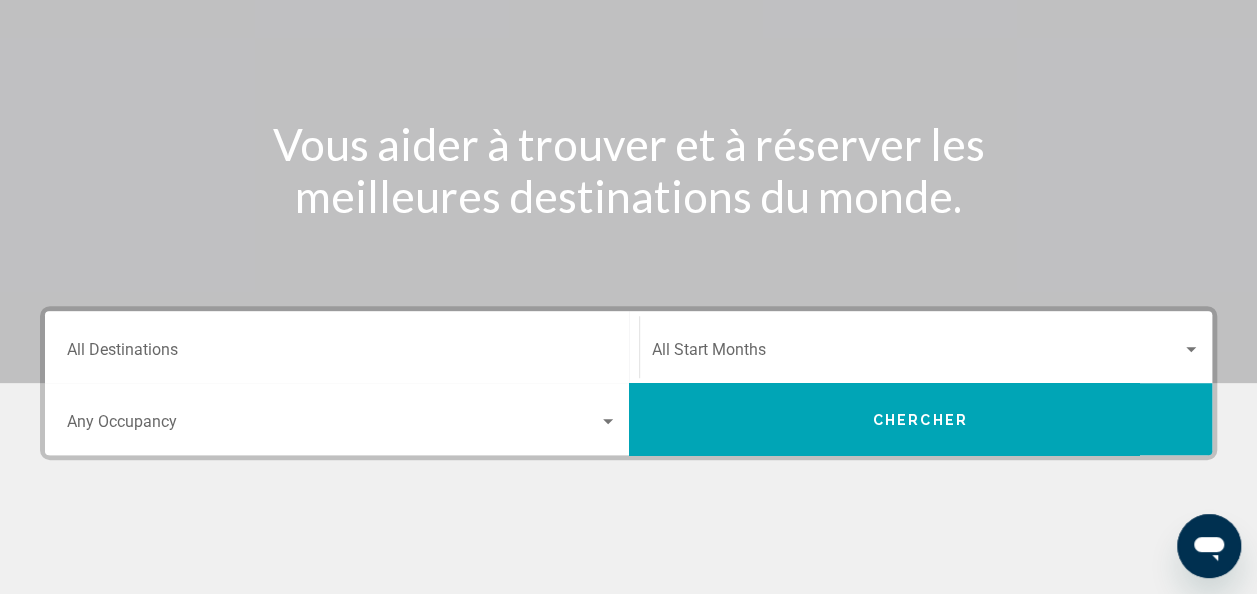 scroll, scrollTop: 228, scrollLeft: 0, axis: vertical 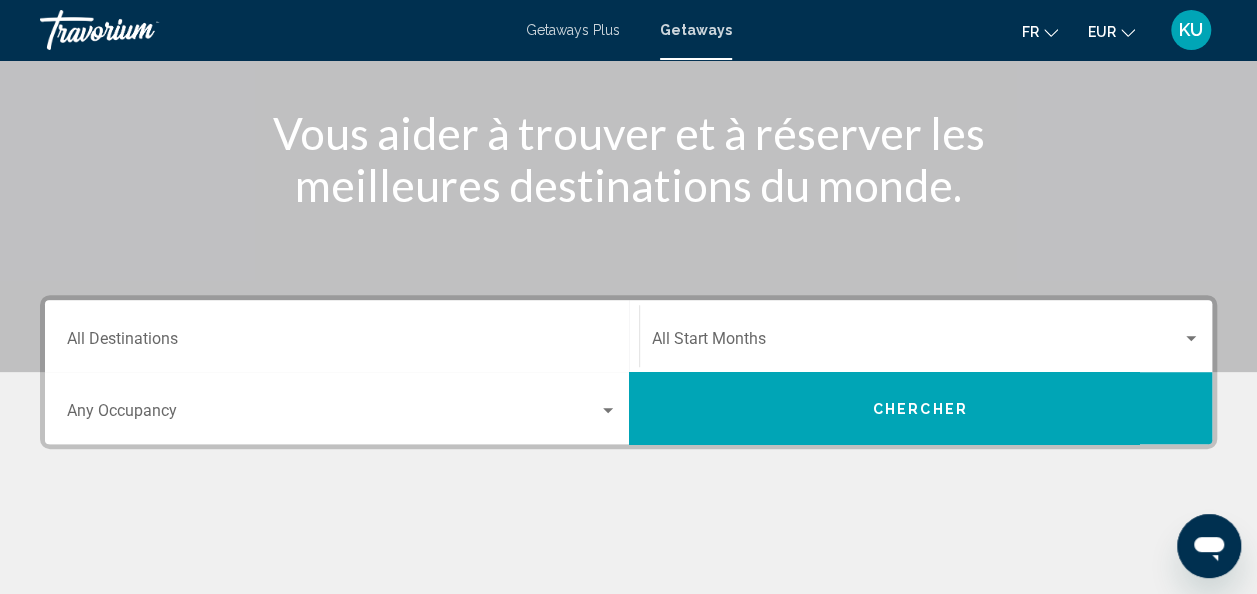 click on "Destination All Destinations" at bounding box center (342, 336) 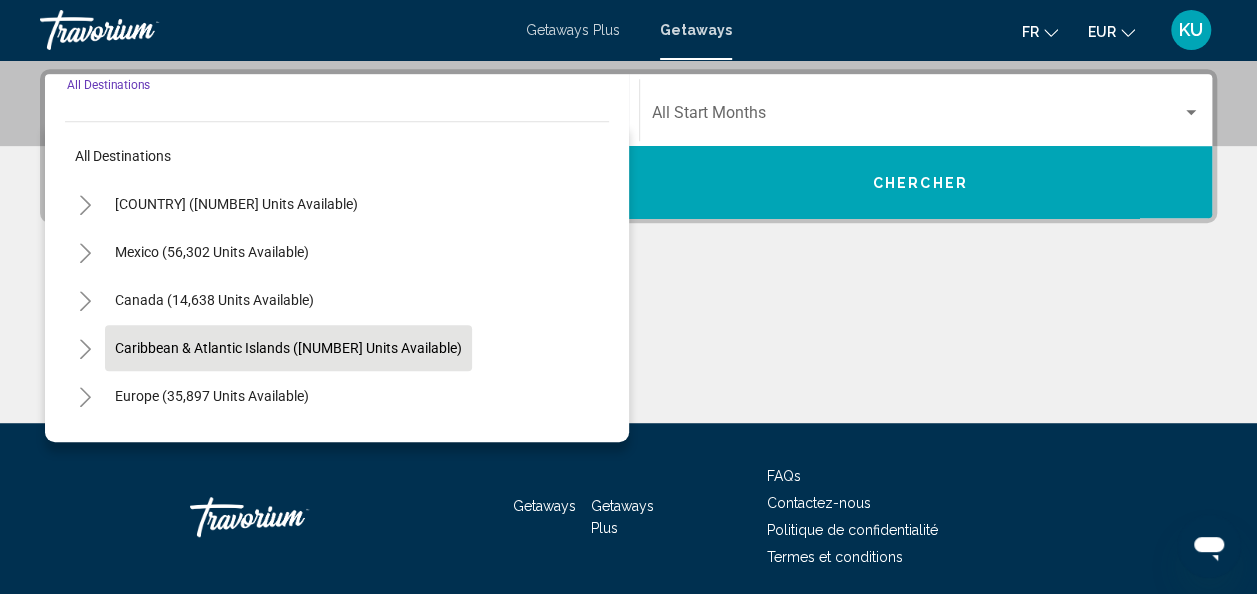scroll, scrollTop: 458, scrollLeft: 0, axis: vertical 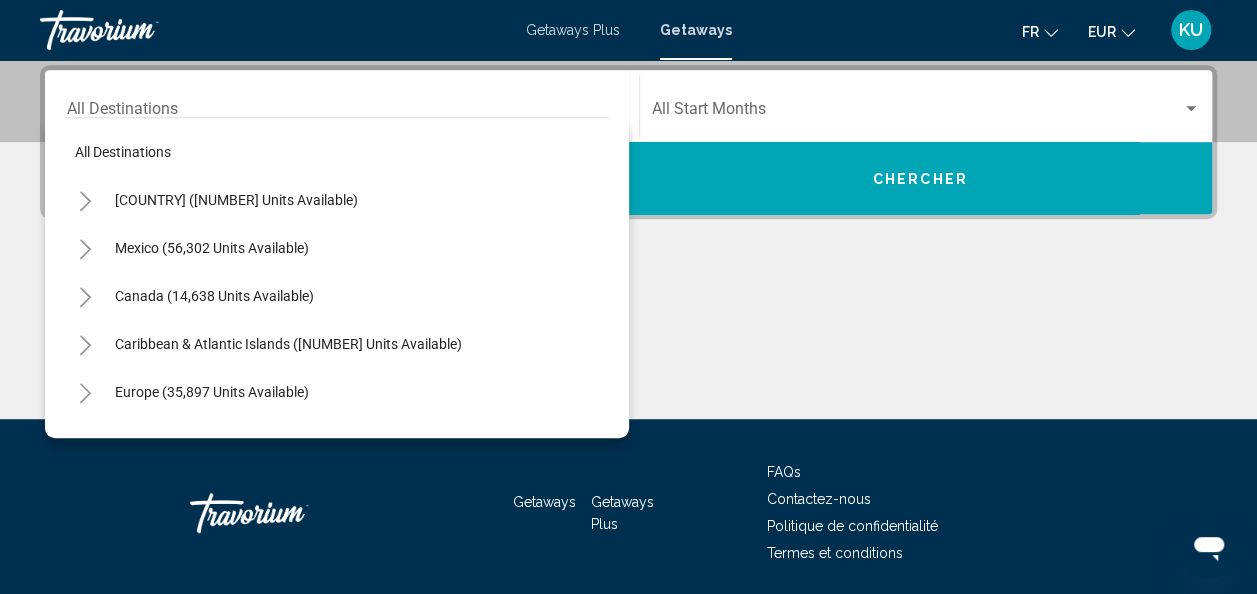 click on "Destination All Destinations  All destinations
United States (671,788 units available)
Mexico (56,302 units available)
Canada (14,638 units available)
Caribbean & Atlantic Islands (40,313 units available)
Europe (35,897 units available)
Australia (3,156 units available)
South Pacific and Oceania (288 units available)
South America (15,786 units available)
Central America (960 units available)
Asia (11,402 units available)
Africa (743 units available)
Middle East (1,205 units available)  Start Month All Start Months Occupancy Any Occupancy Chercher" at bounding box center (628, 242) 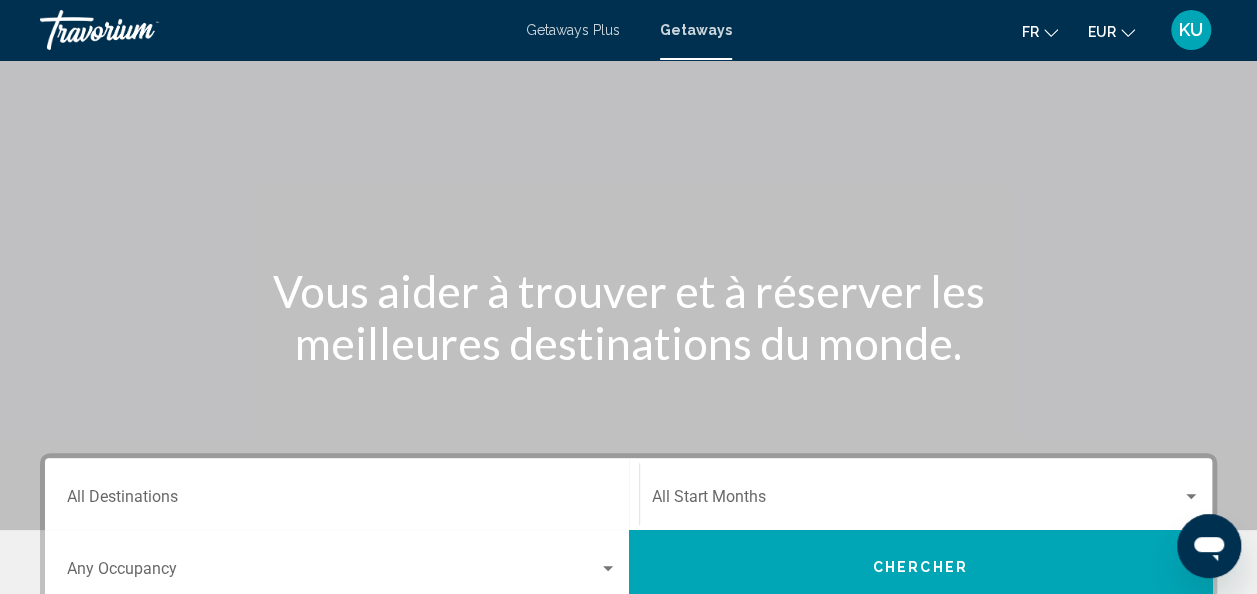 scroll, scrollTop: 228, scrollLeft: 0, axis: vertical 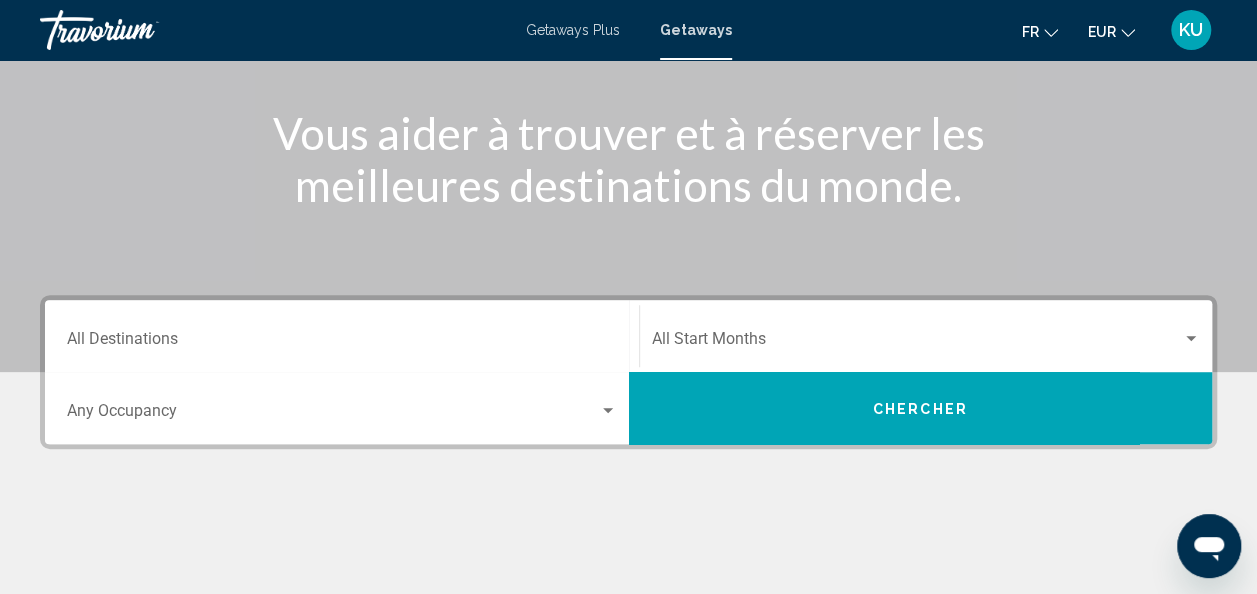 click on "Destination All Destinations" at bounding box center [342, 336] 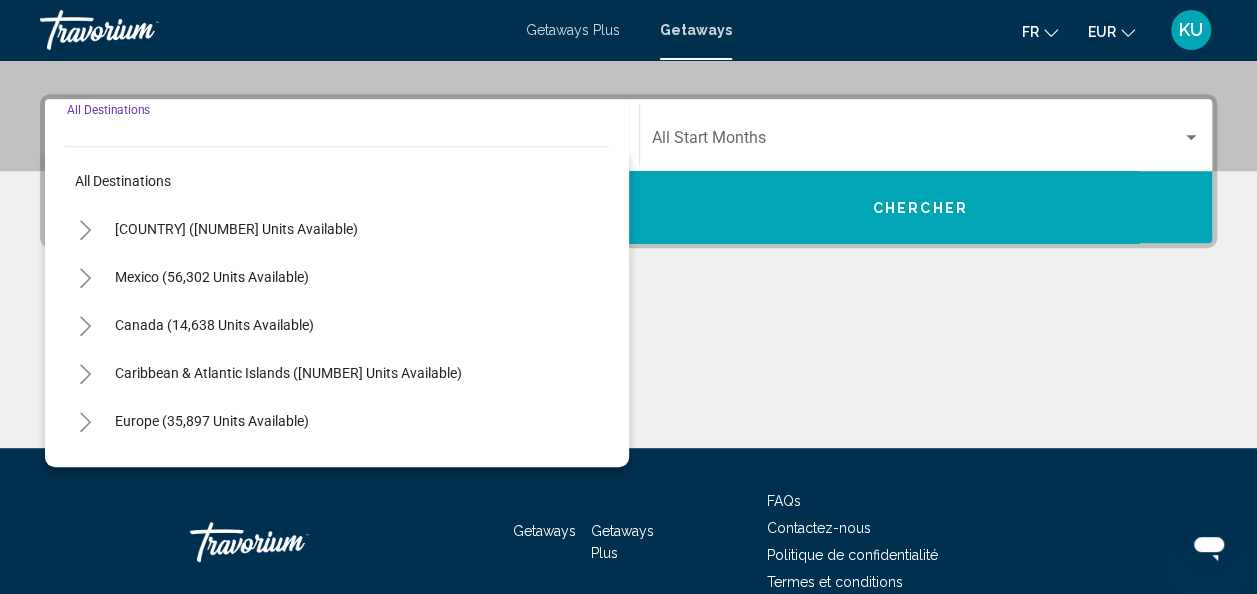 scroll, scrollTop: 458, scrollLeft: 0, axis: vertical 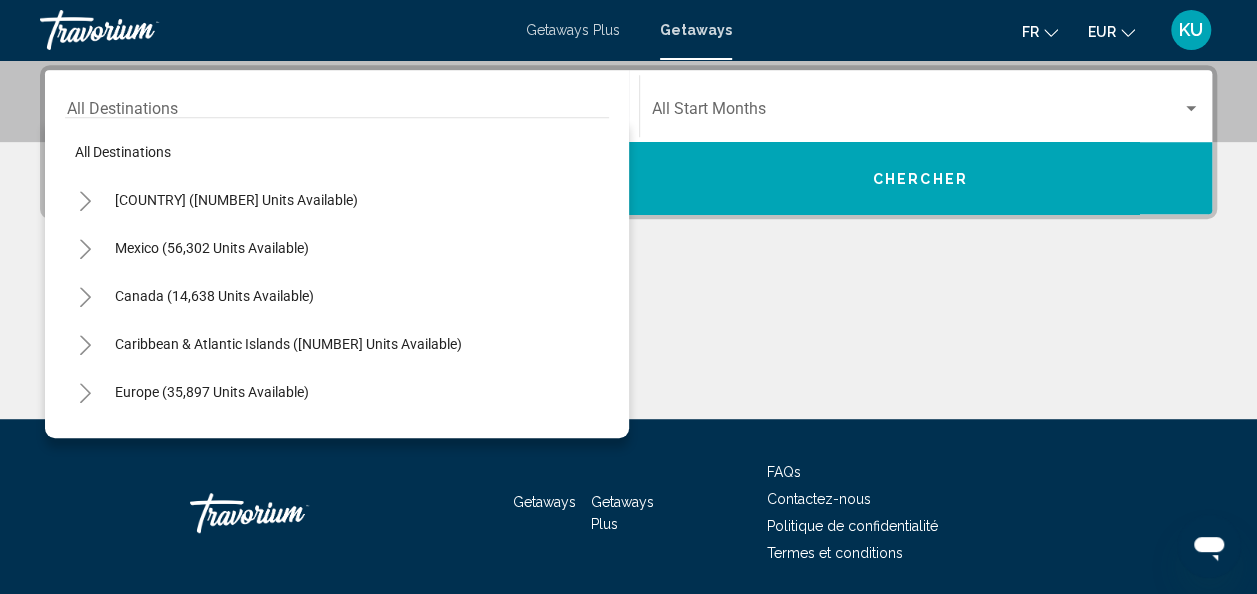 click at bounding box center [628, 344] 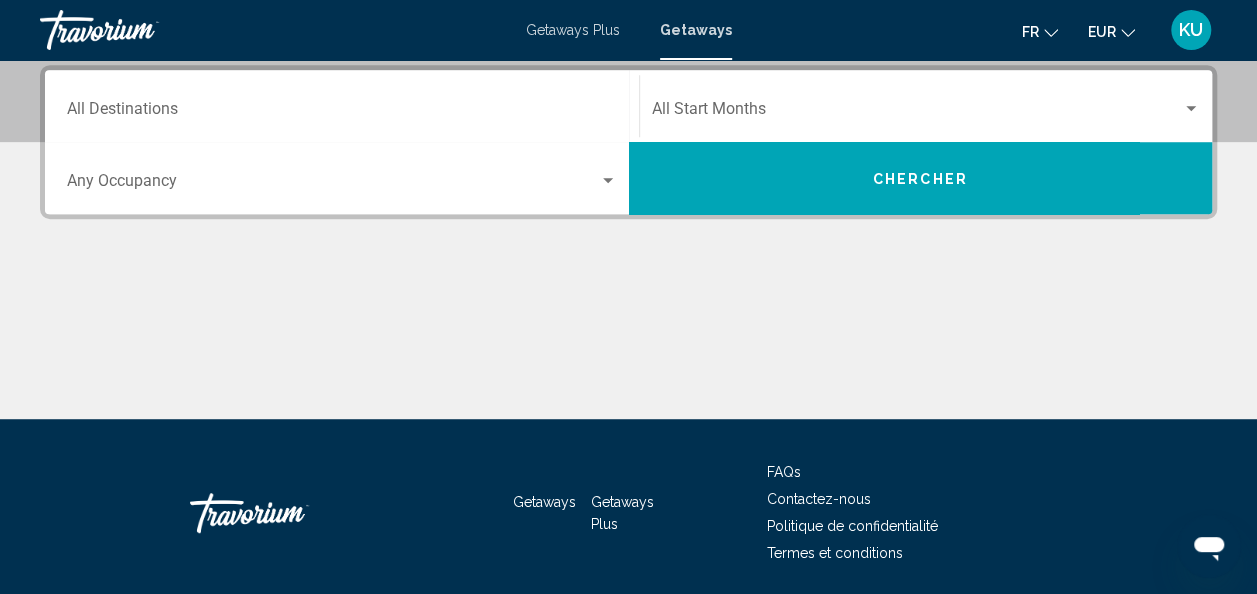 click at bounding box center [628, 344] 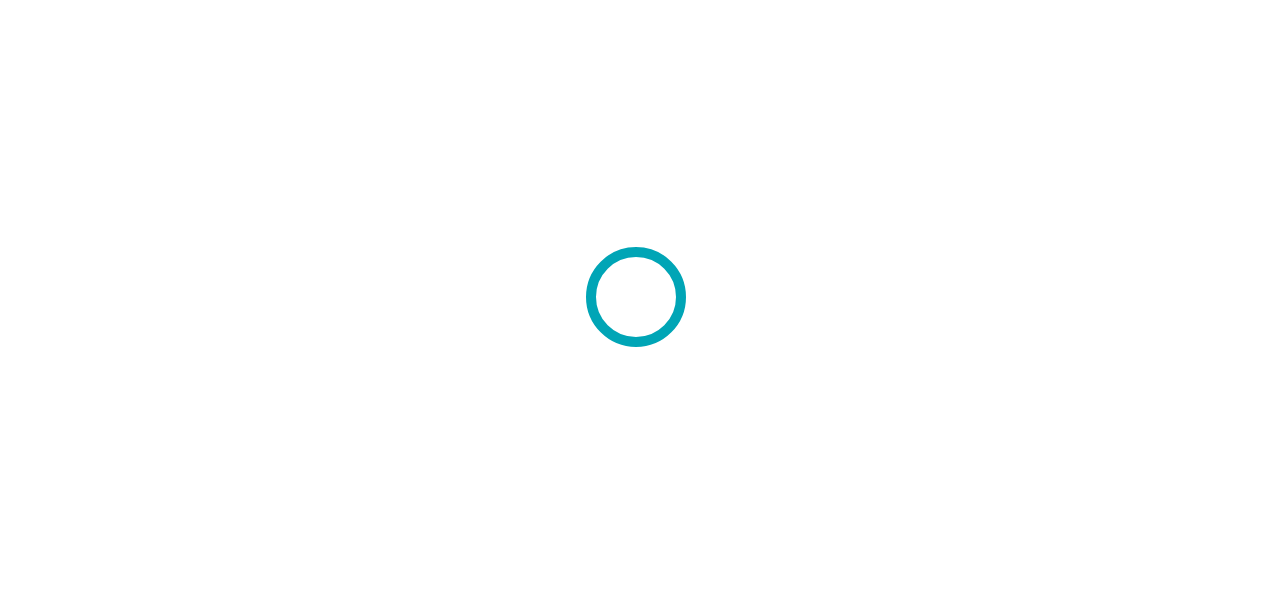 scroll, scrollTop: 0, scrollLeft: 0, axis: both 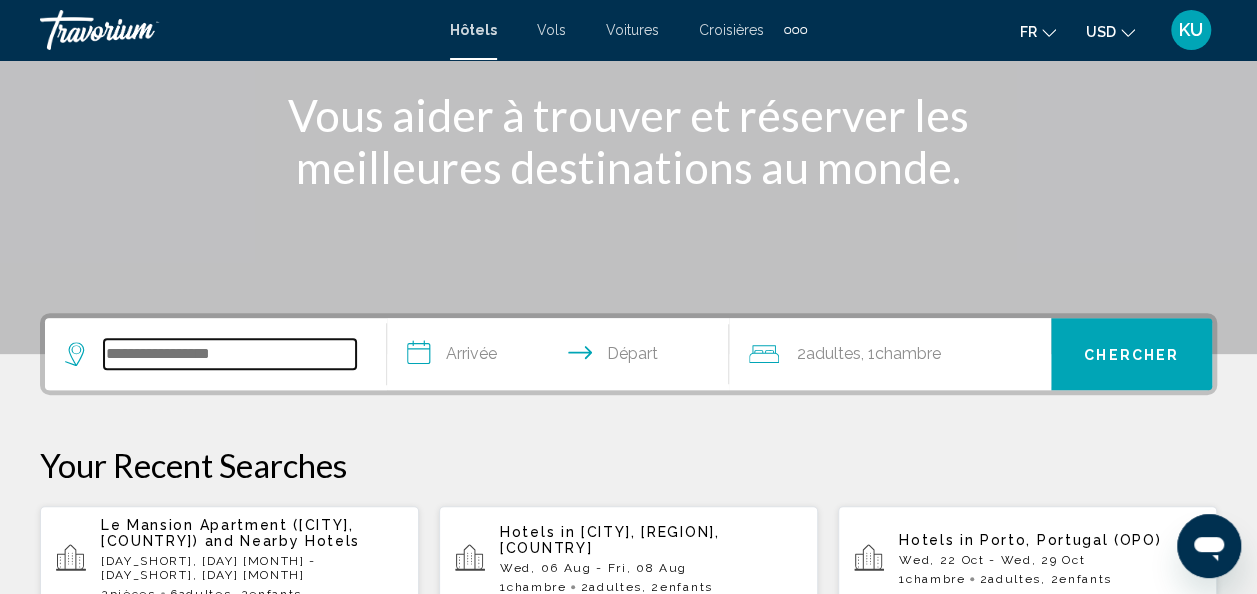 click at bounding box center (230, 354) 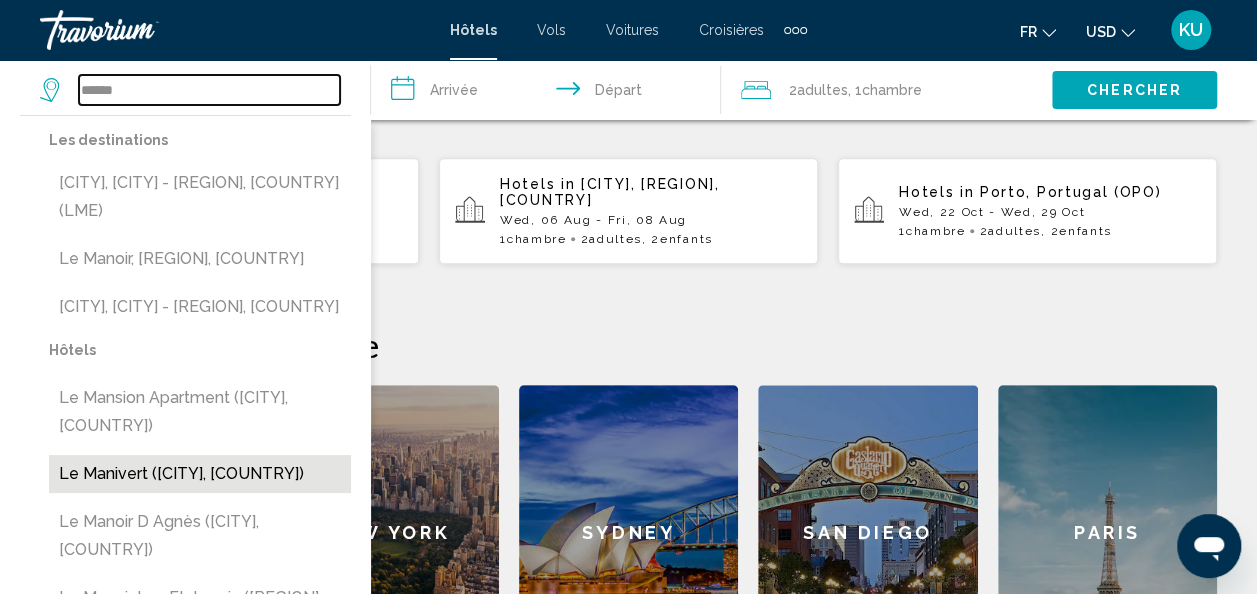 scroll, scrollTop: 604, scrollLeft: 0, axis: vertical 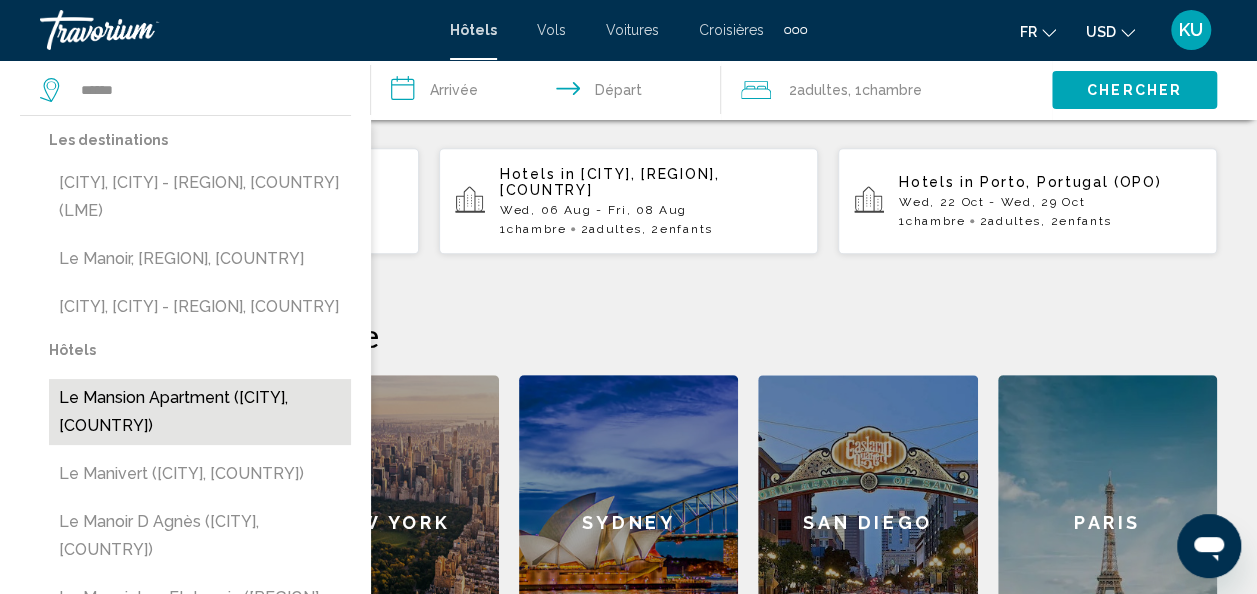 click on "Le Mansion Apartment ([CITY], [COUNTRY])" at bounding box center (200, 412) 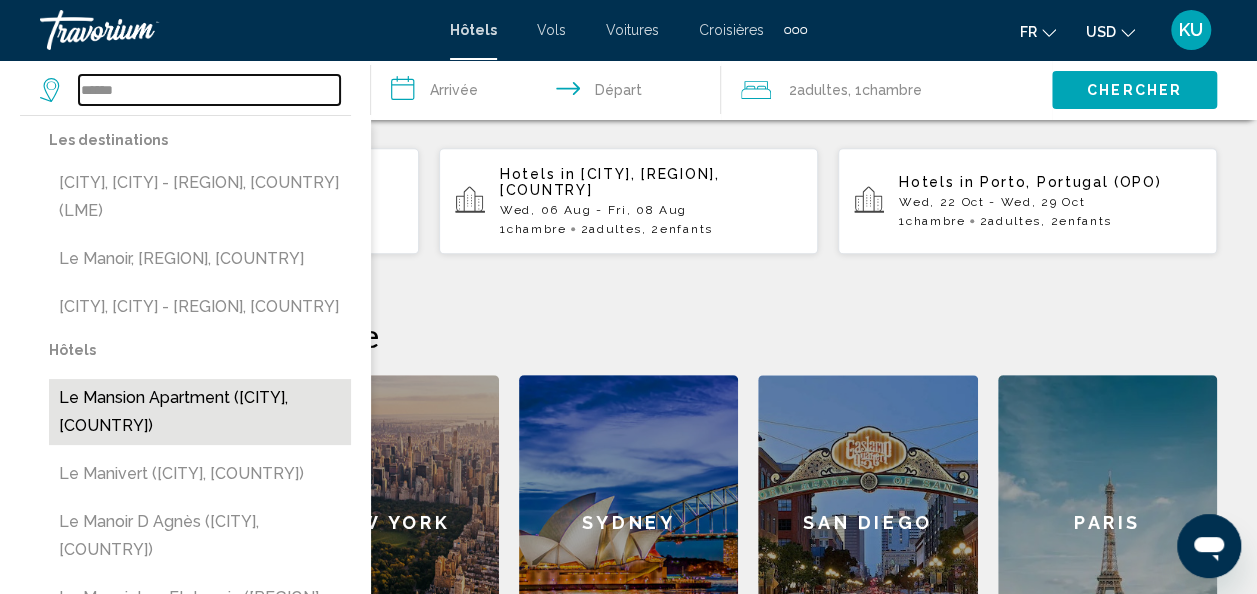 type on "**********" 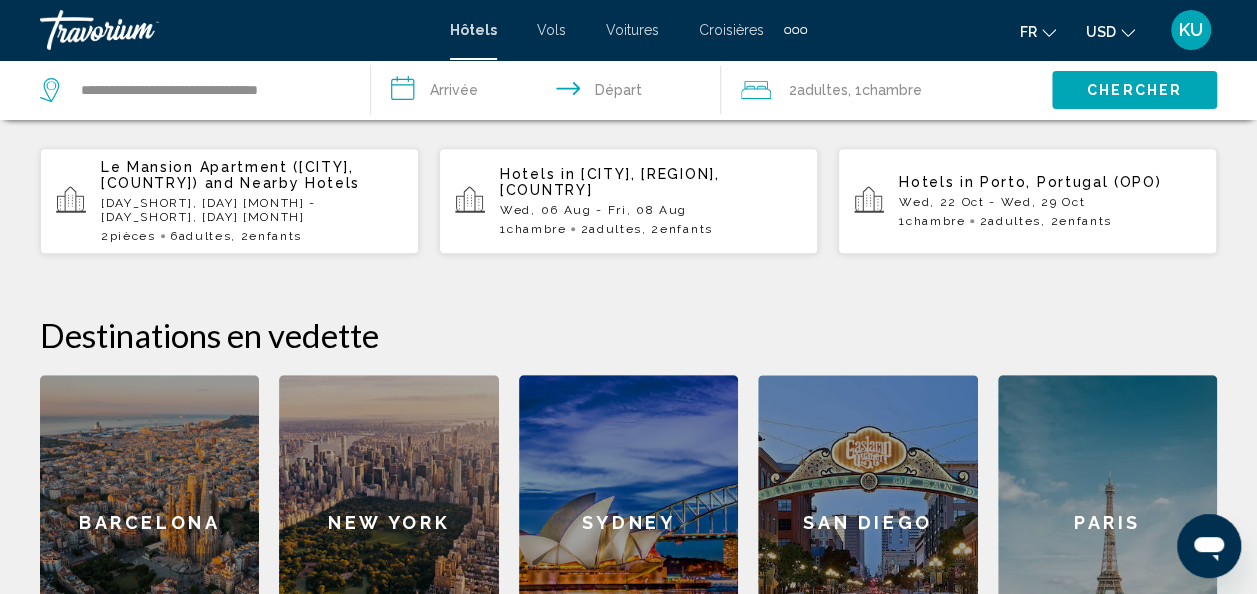 click on "**********" at bounding box center [550, 93] 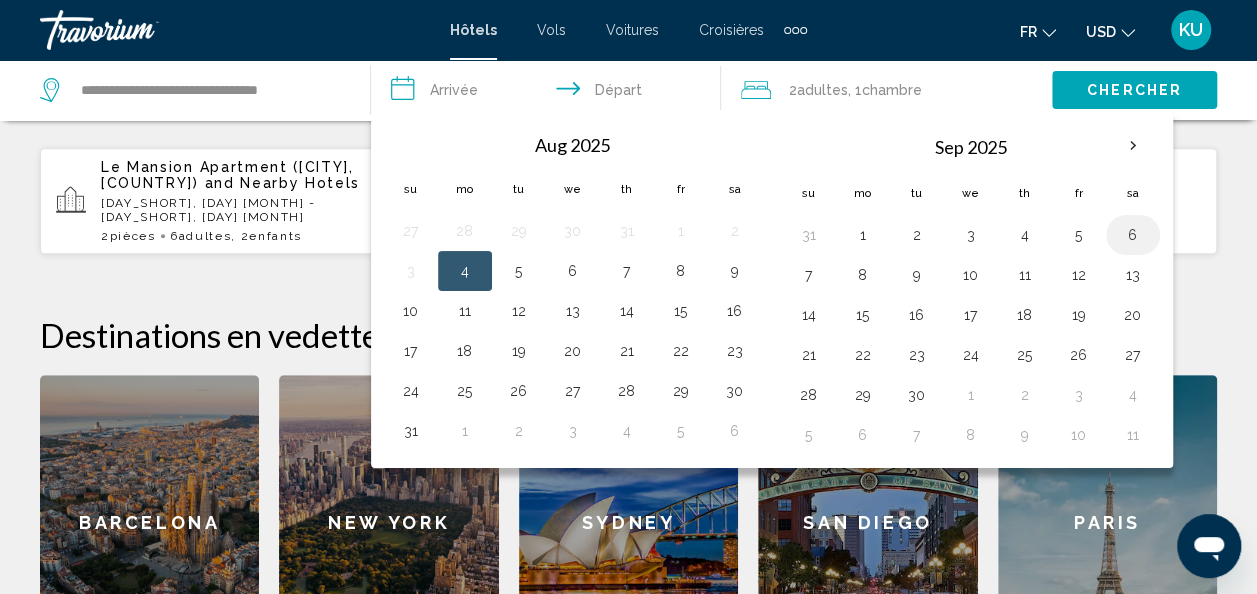 click on "6" at bounding box center (1133, 235) 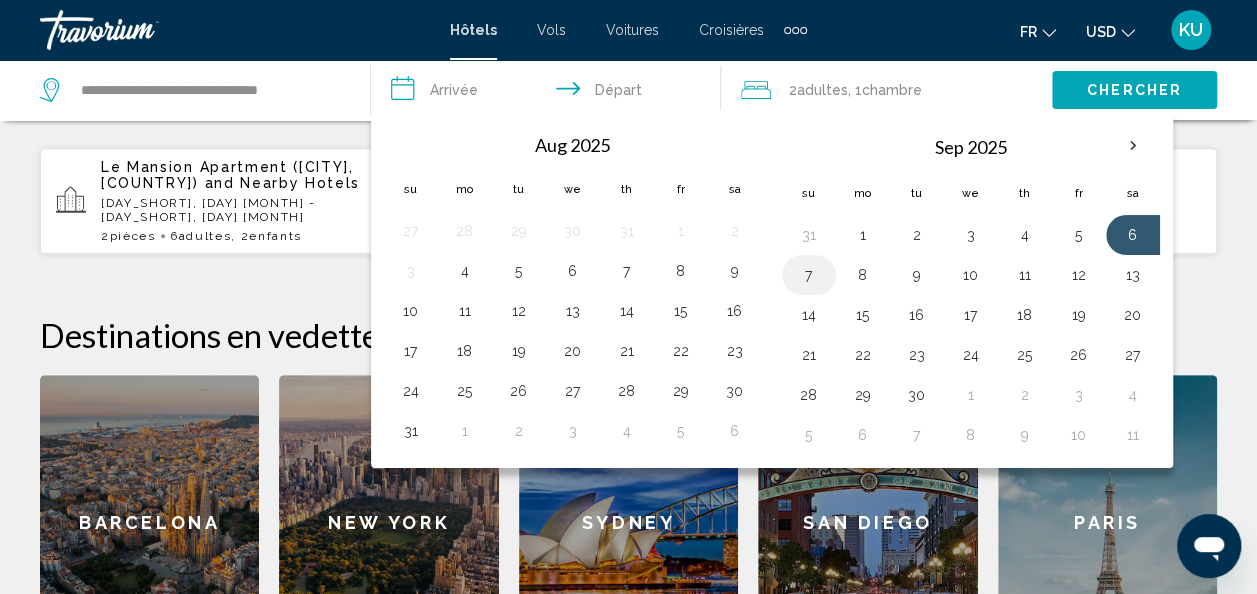 click on "7" at bounding box center [809, 275] 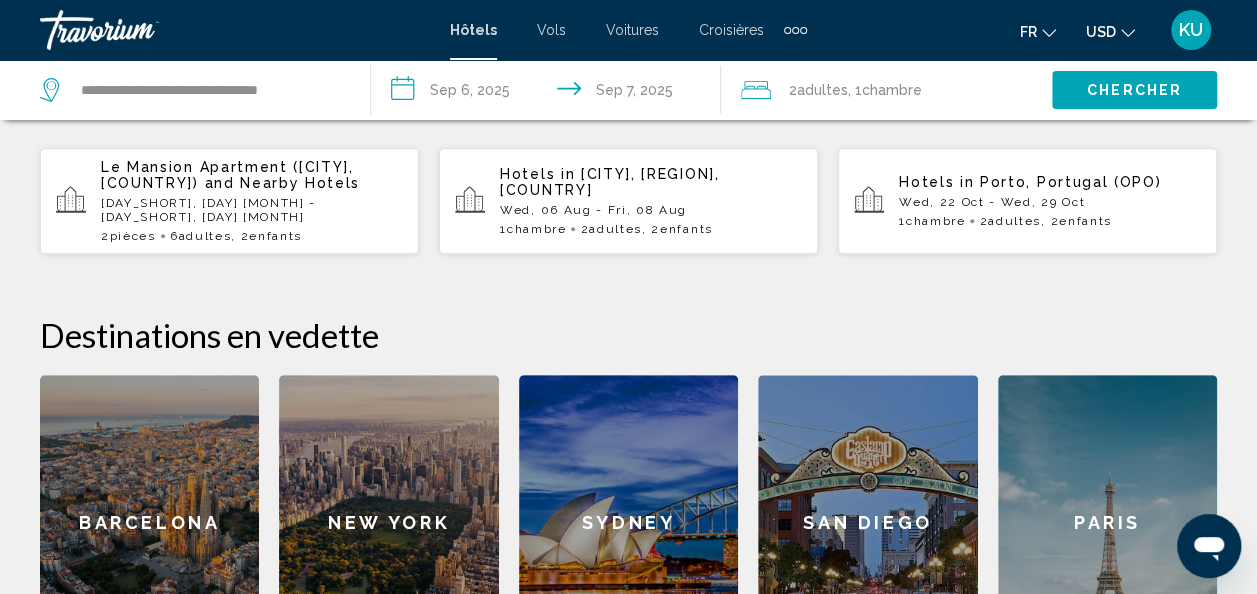 click on "Chambre" 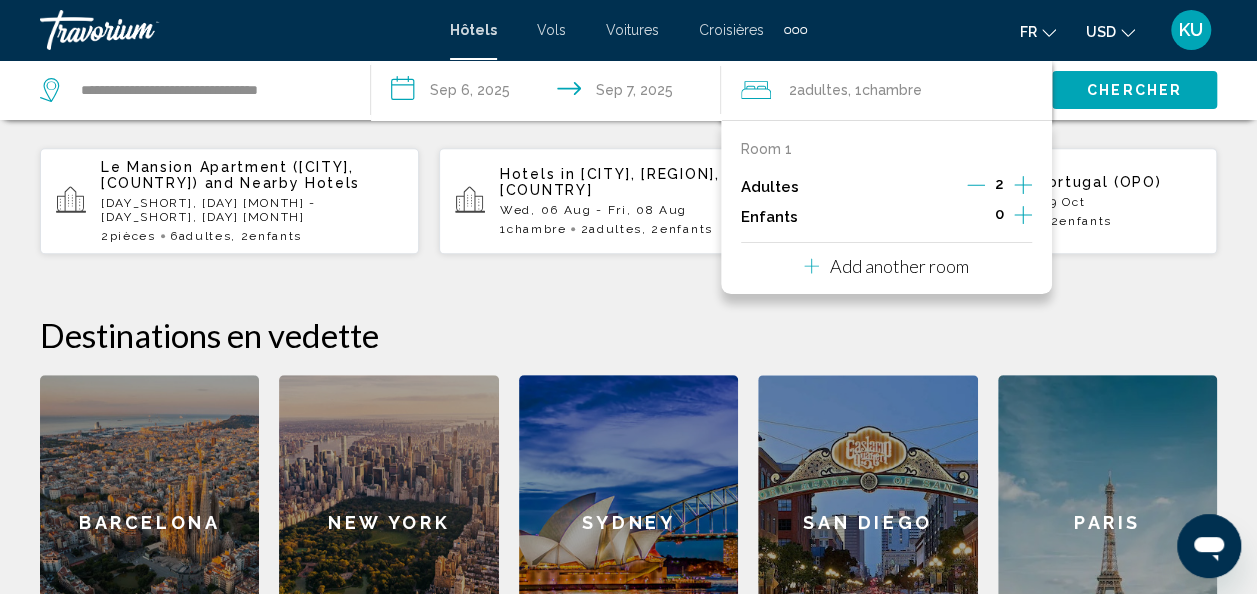click 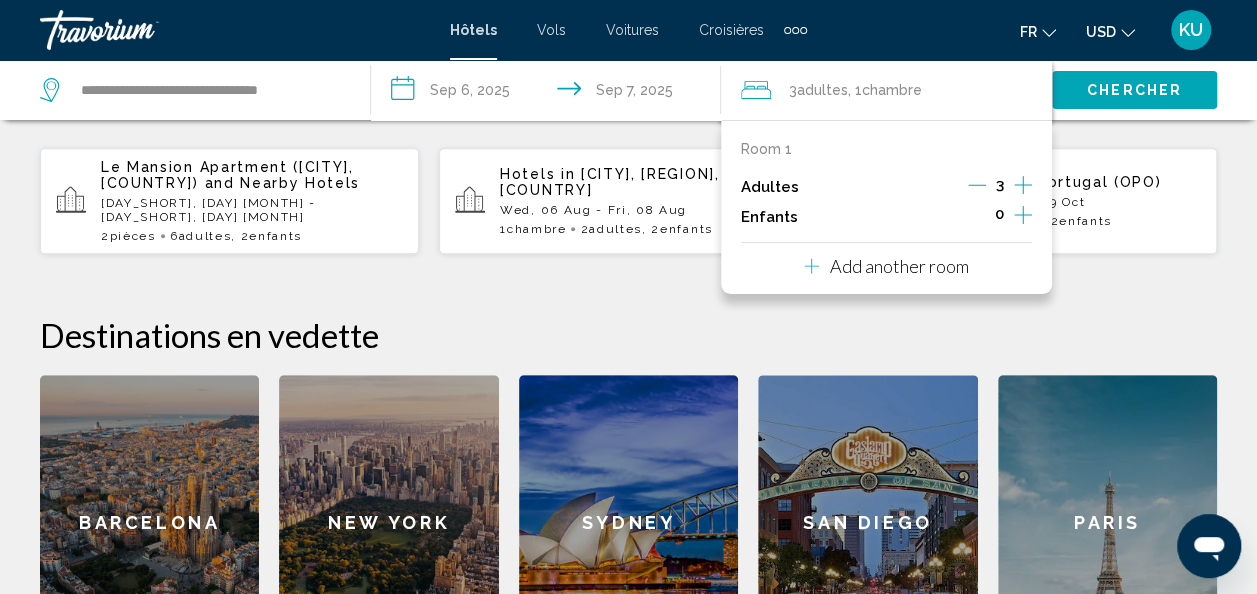 click 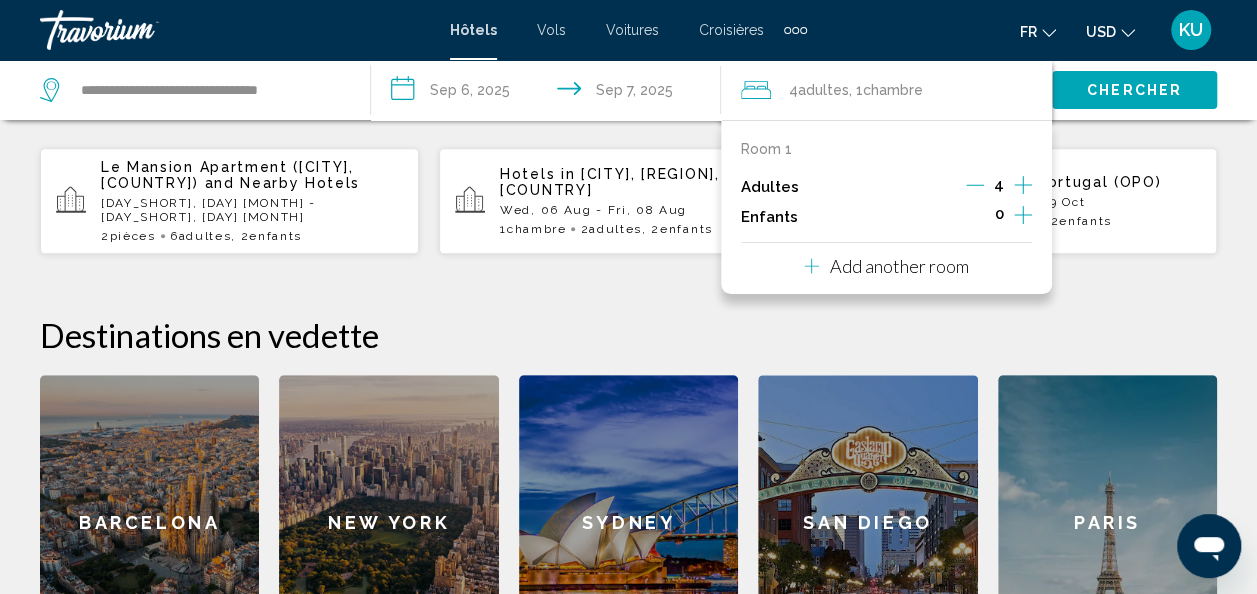 click 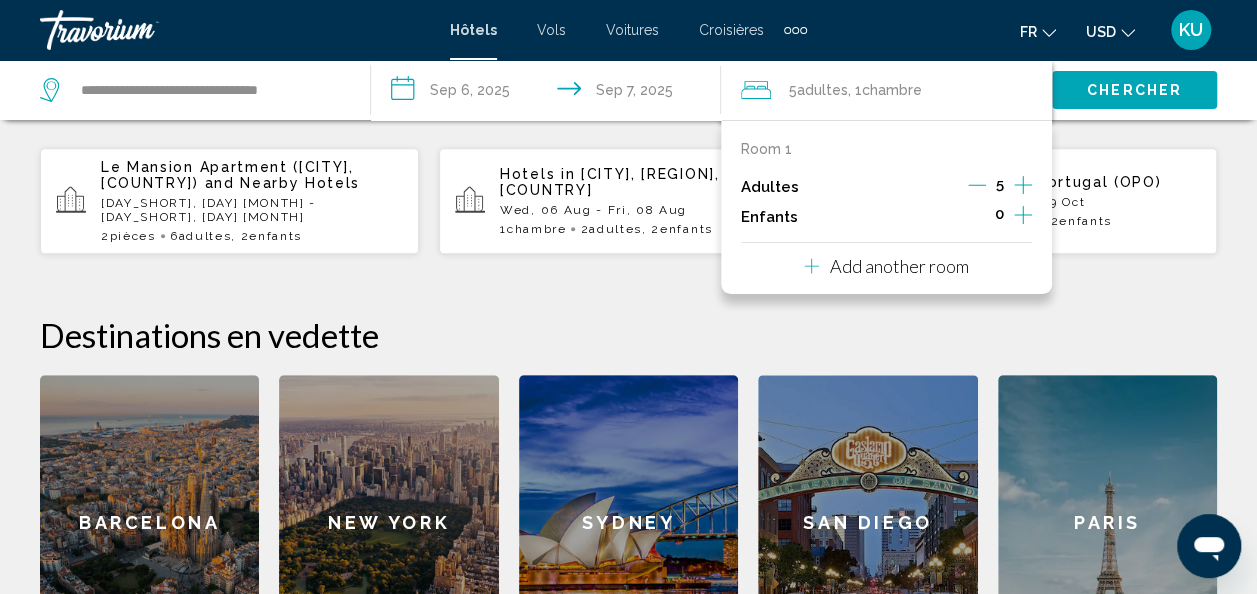 click 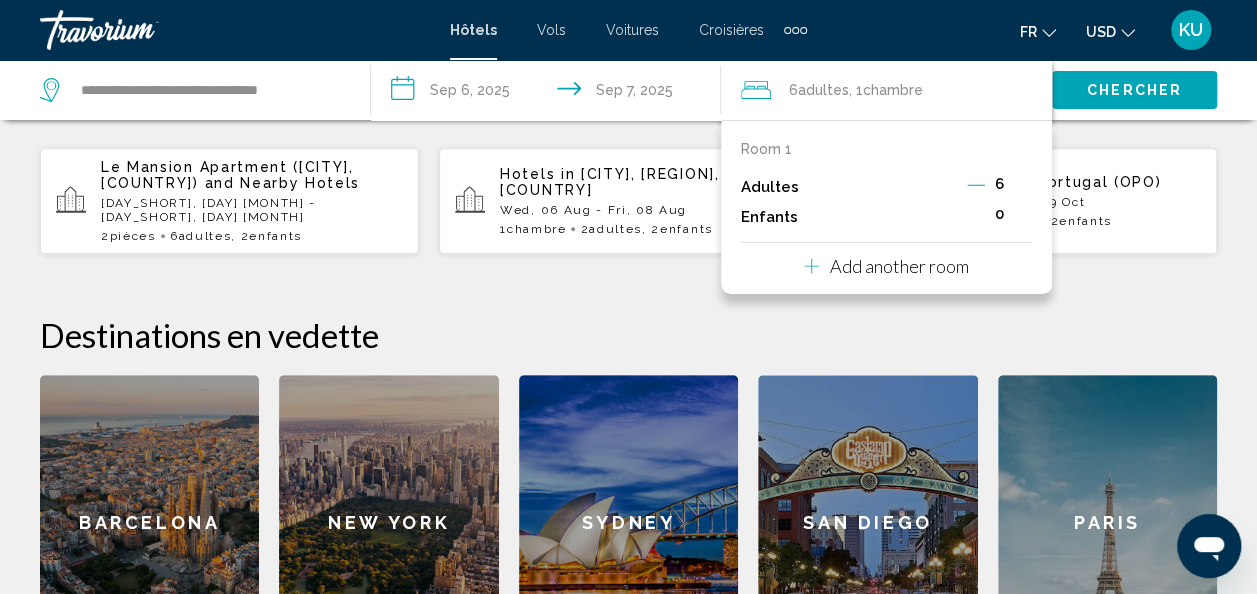 click on "Add another room" at bounding box center [898, 266] 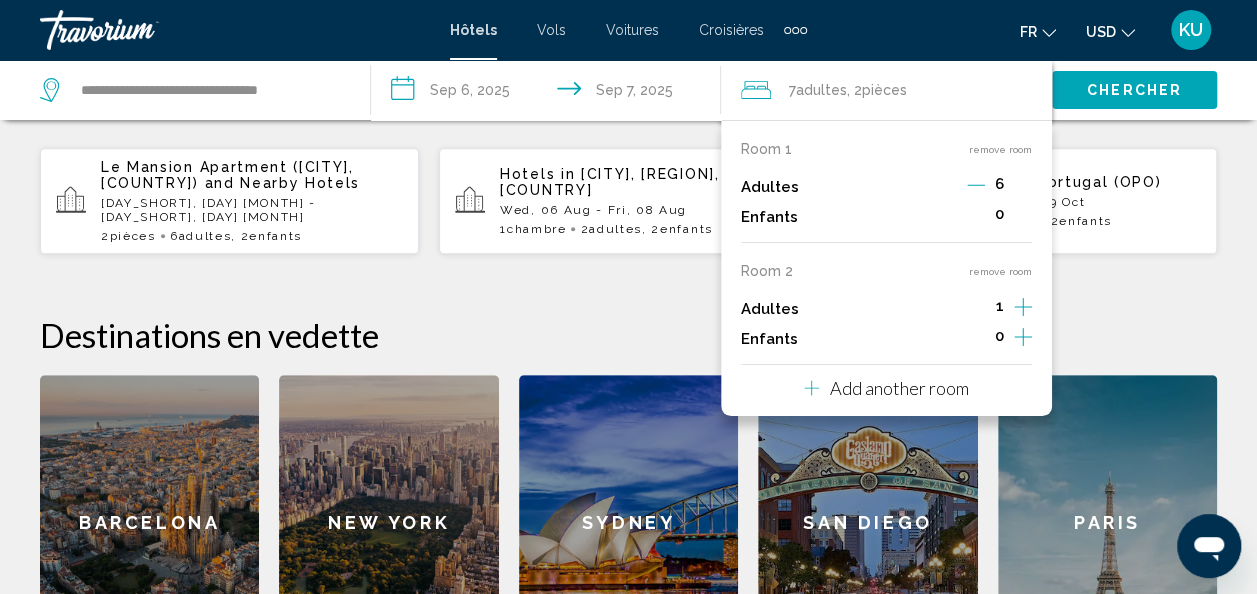 click 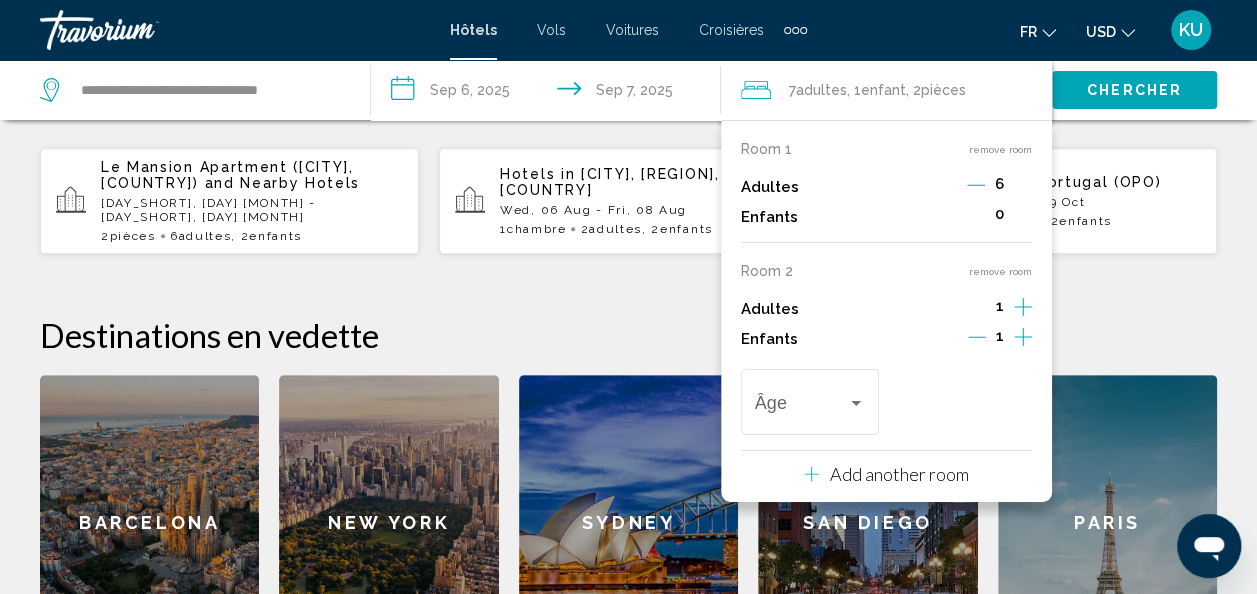 click 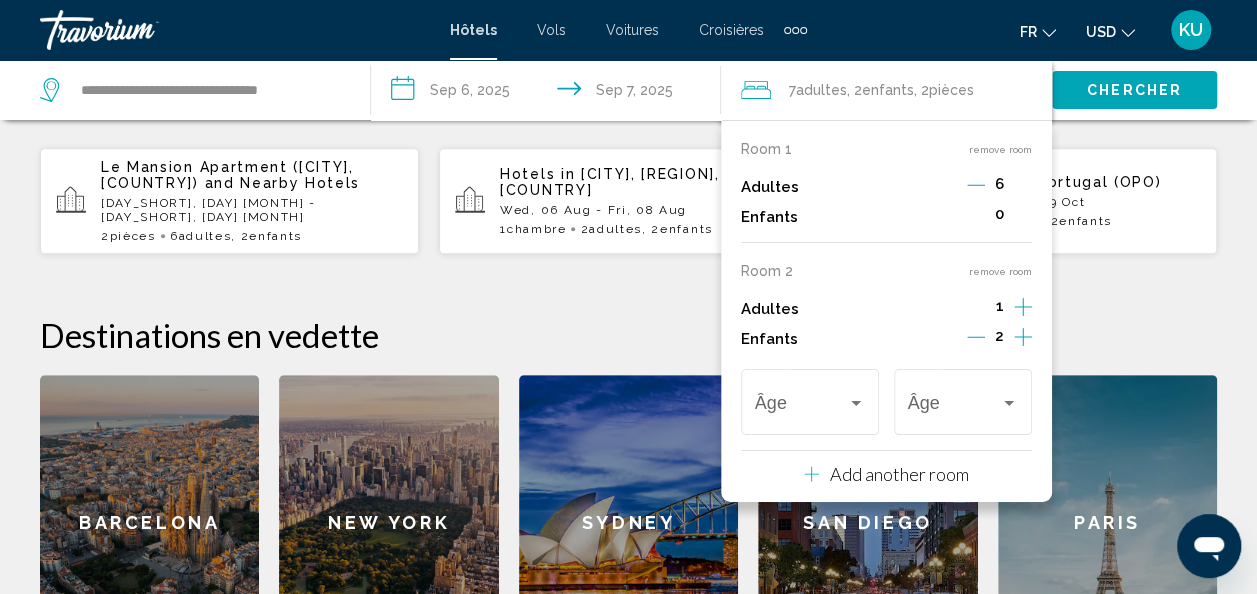click 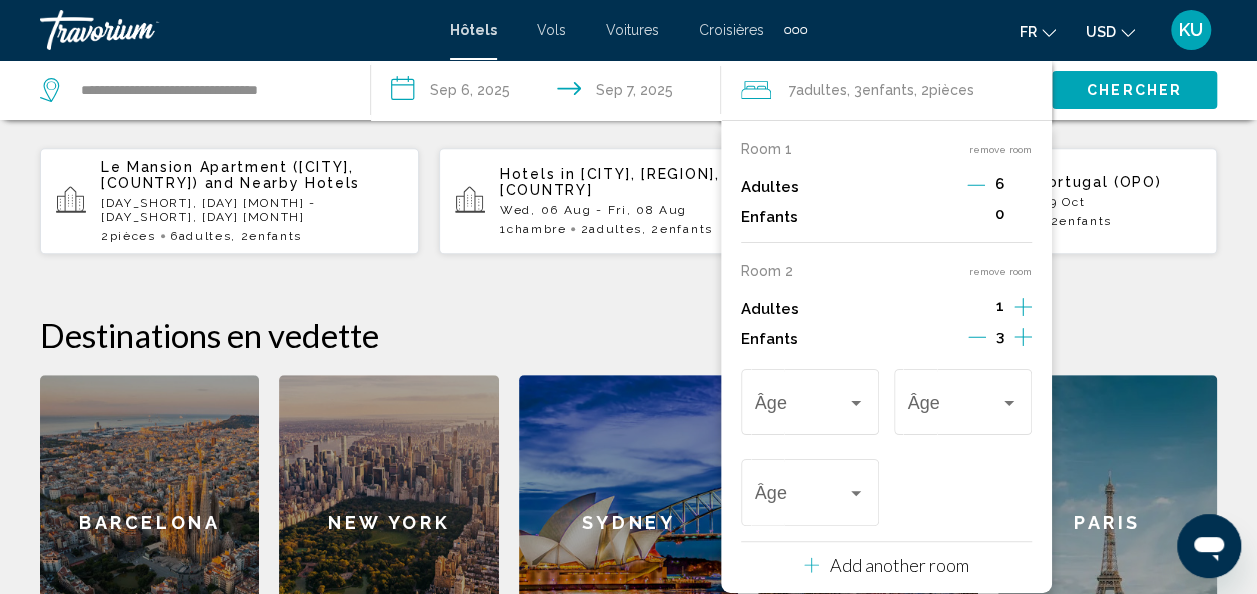 click 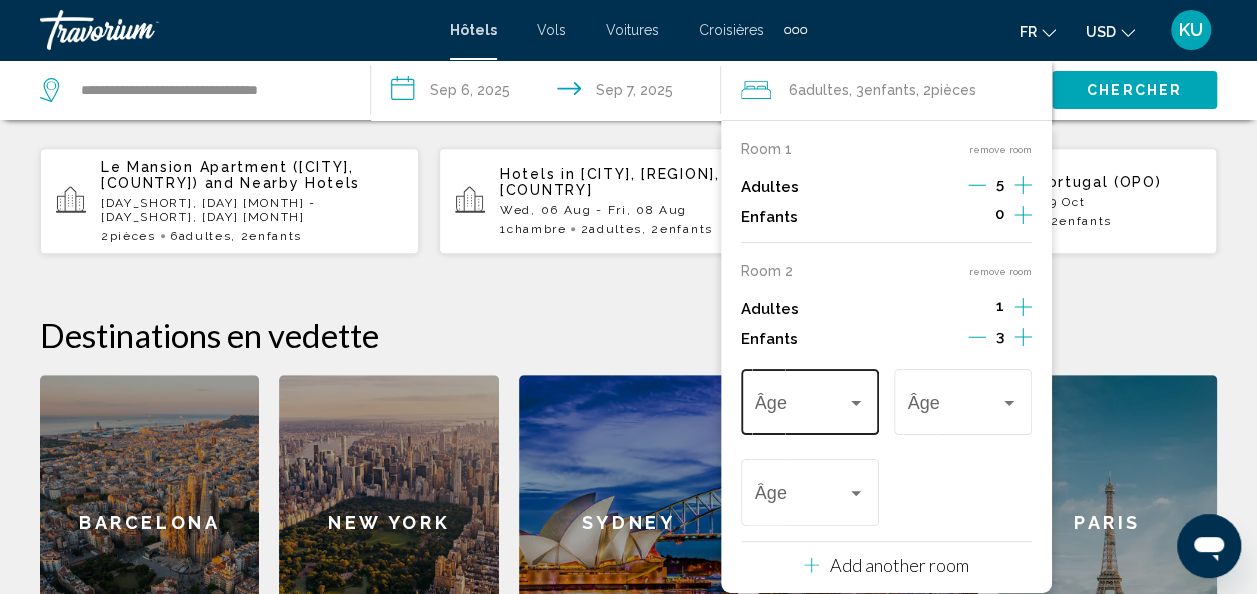click on "Âge" at bounding box center (810, 399) 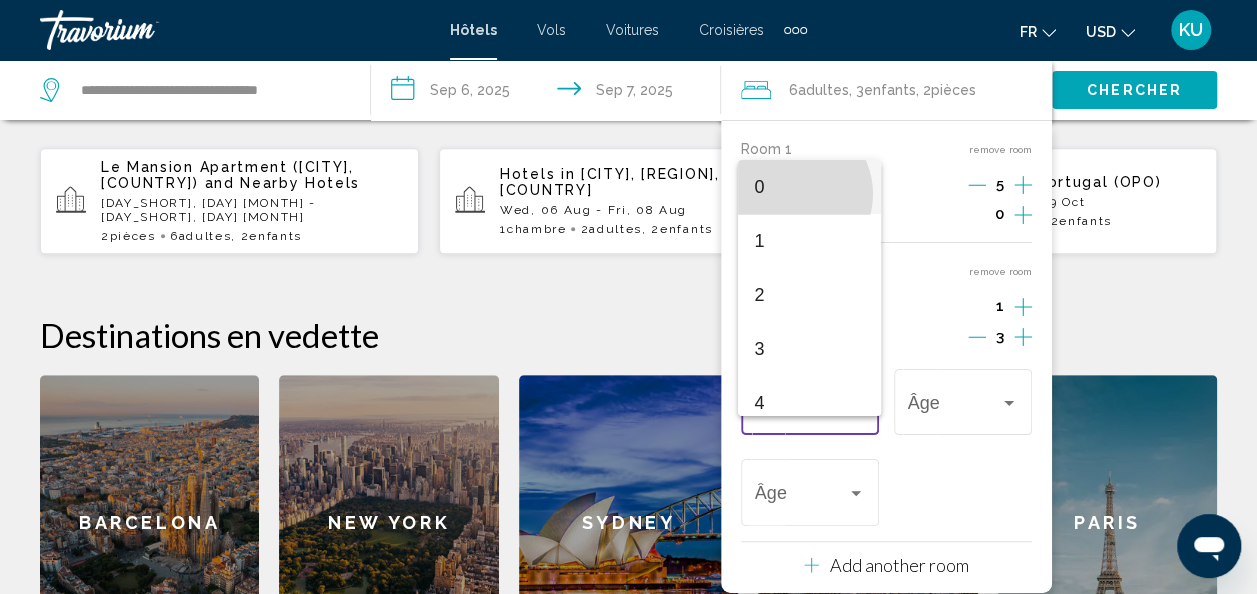 click on "0" at bounding box center [809, 187] 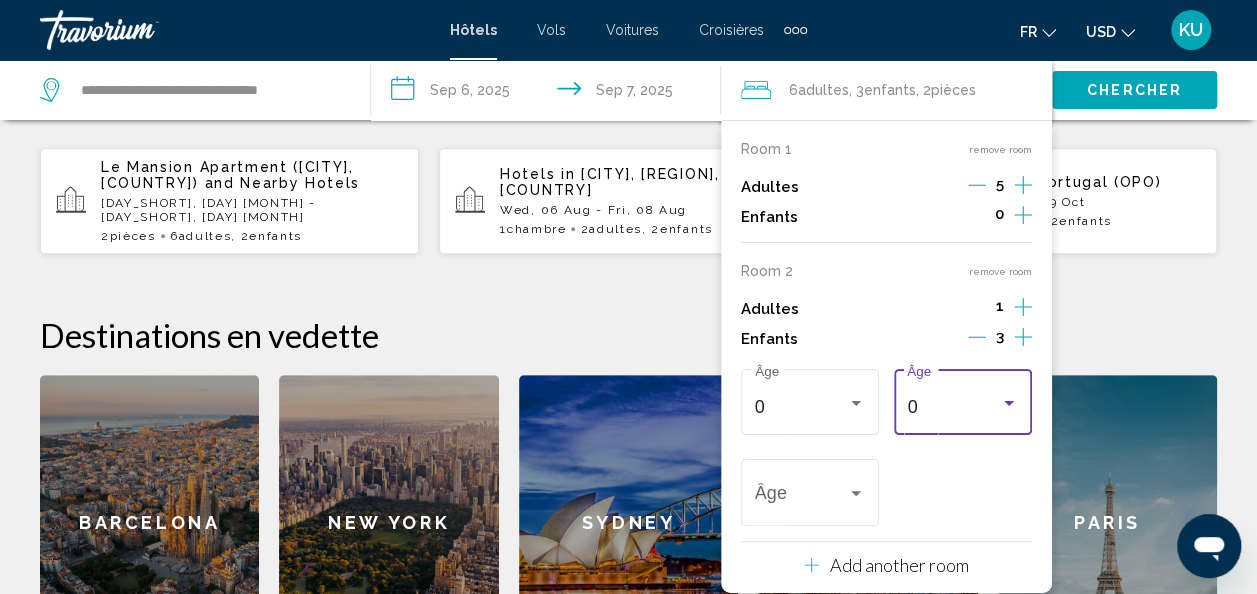 click at bounding box center (1009, 403) 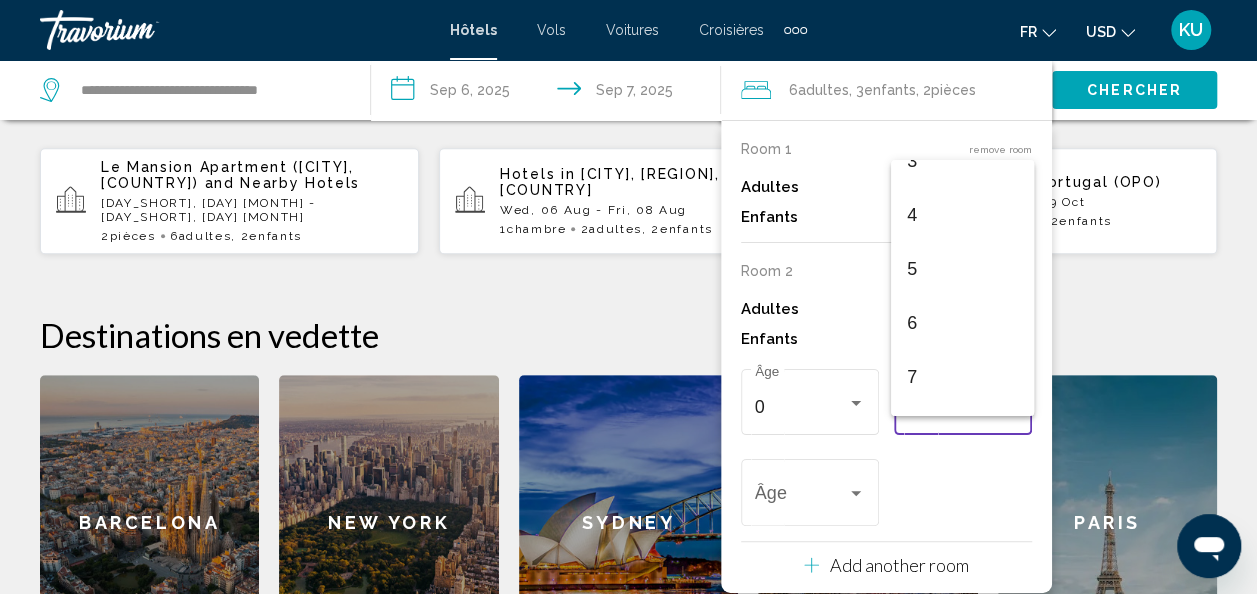 scroll, scrollTop: 224, scrollLeft: 0, axis: vertical 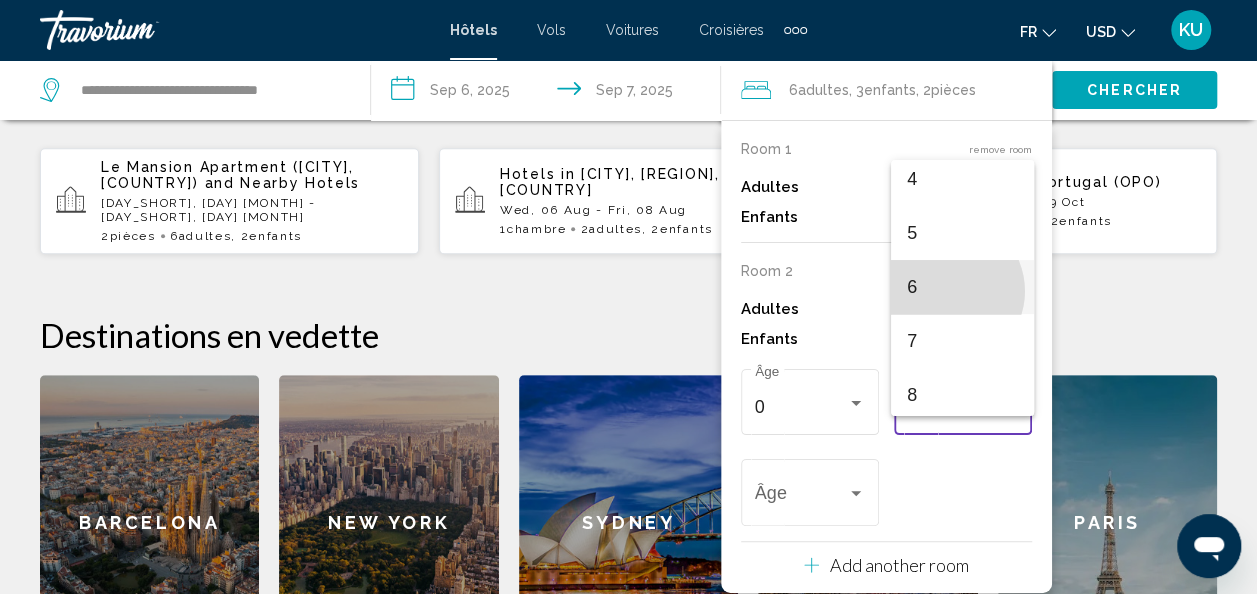 click on "6" at bounding box center [962, 287] 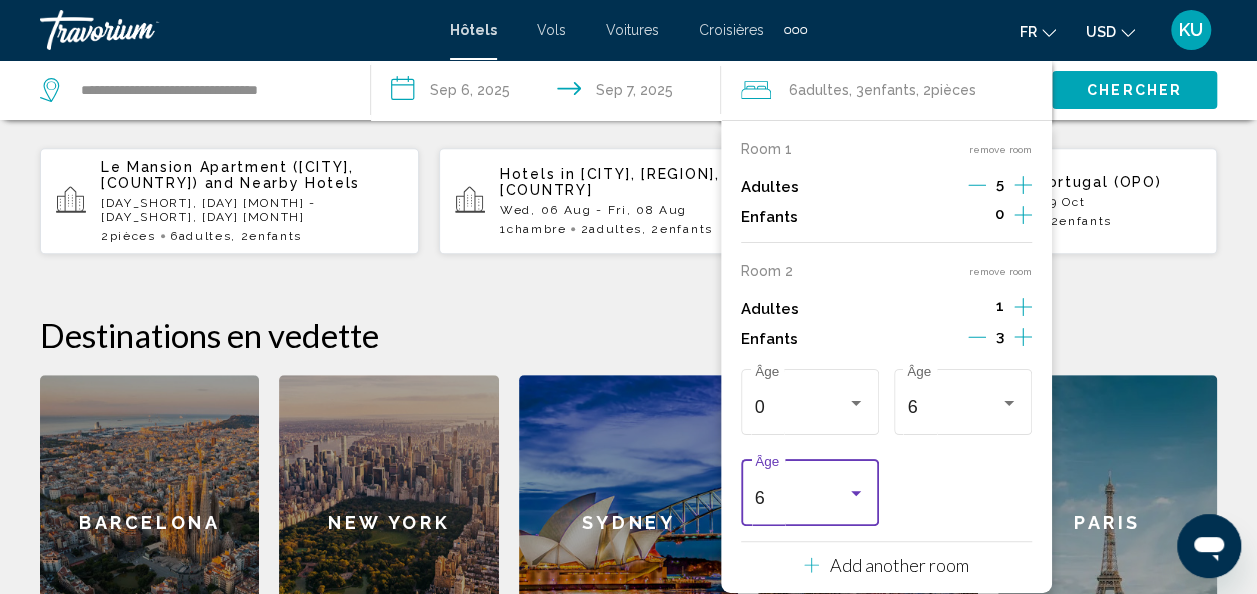 click at bounding box center [856, 493] 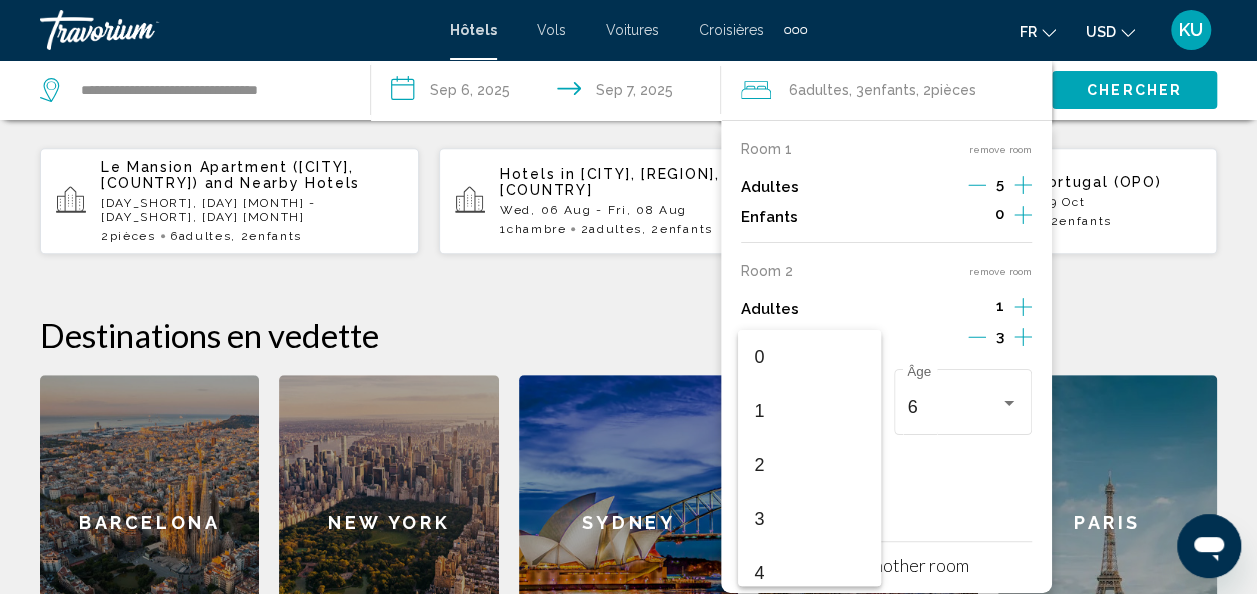 scroll, scrollTop: 185, scrollLeft: 0, axis: vertical 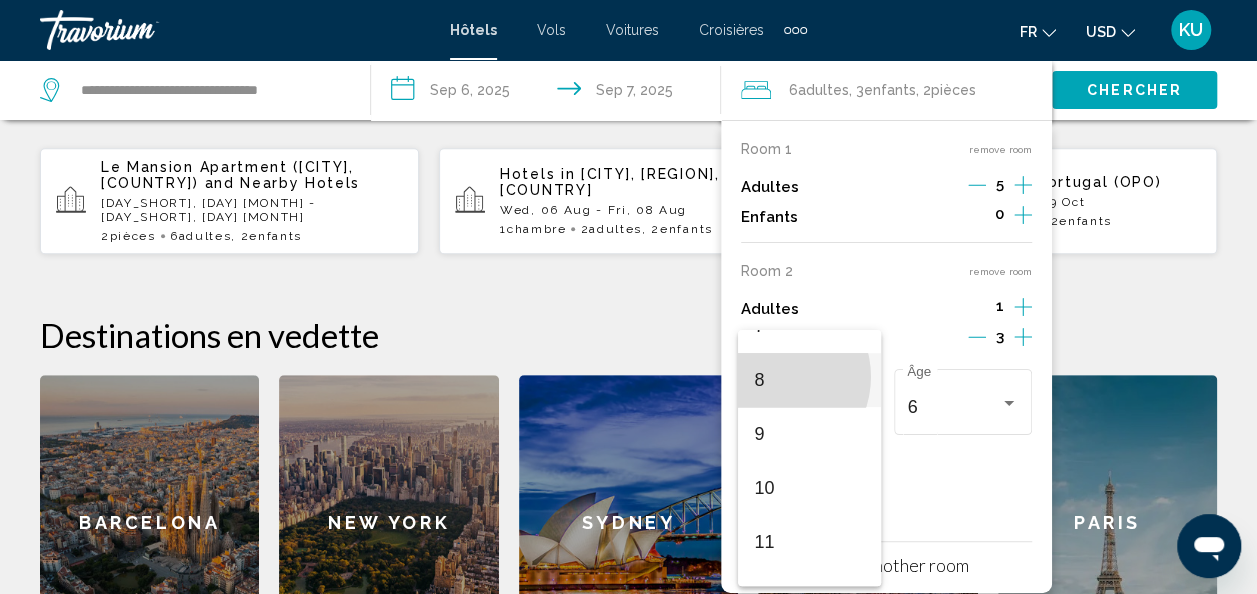 click on "8" at bounding box center (809, 380) 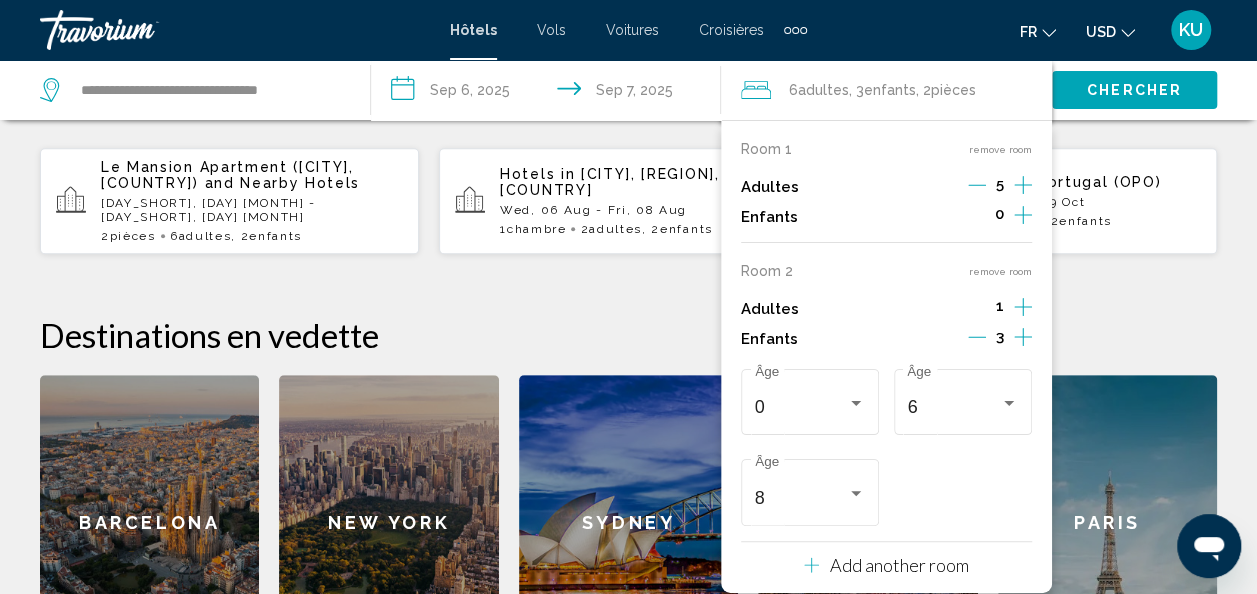 click on "Destinations en vedette" 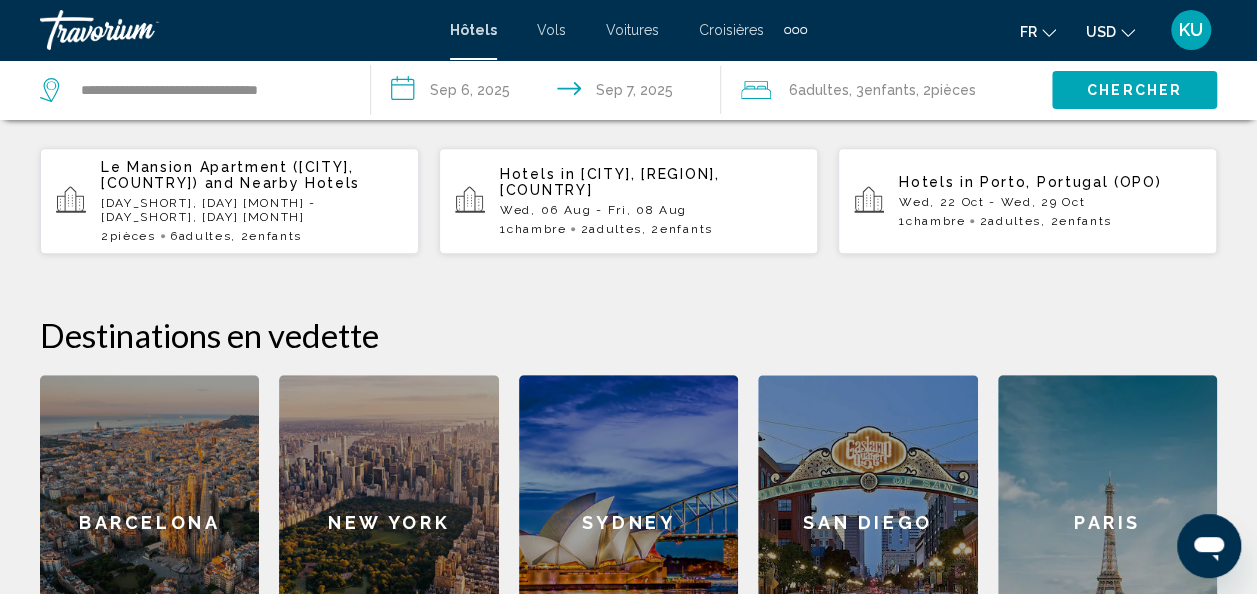 click 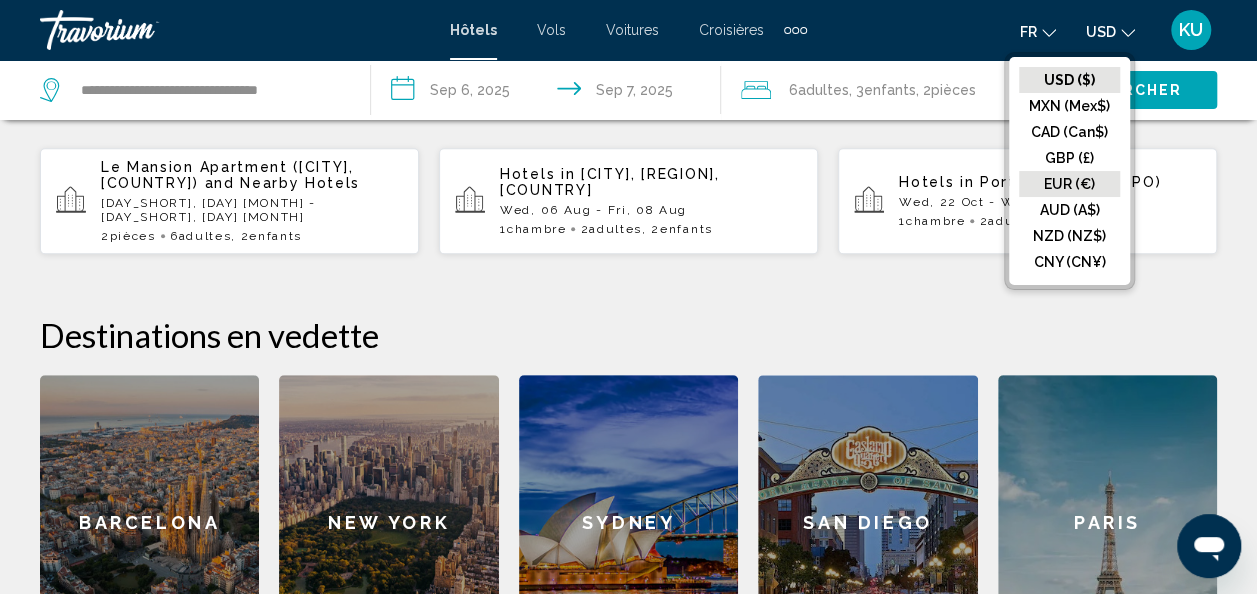 click on "EUR (€)" 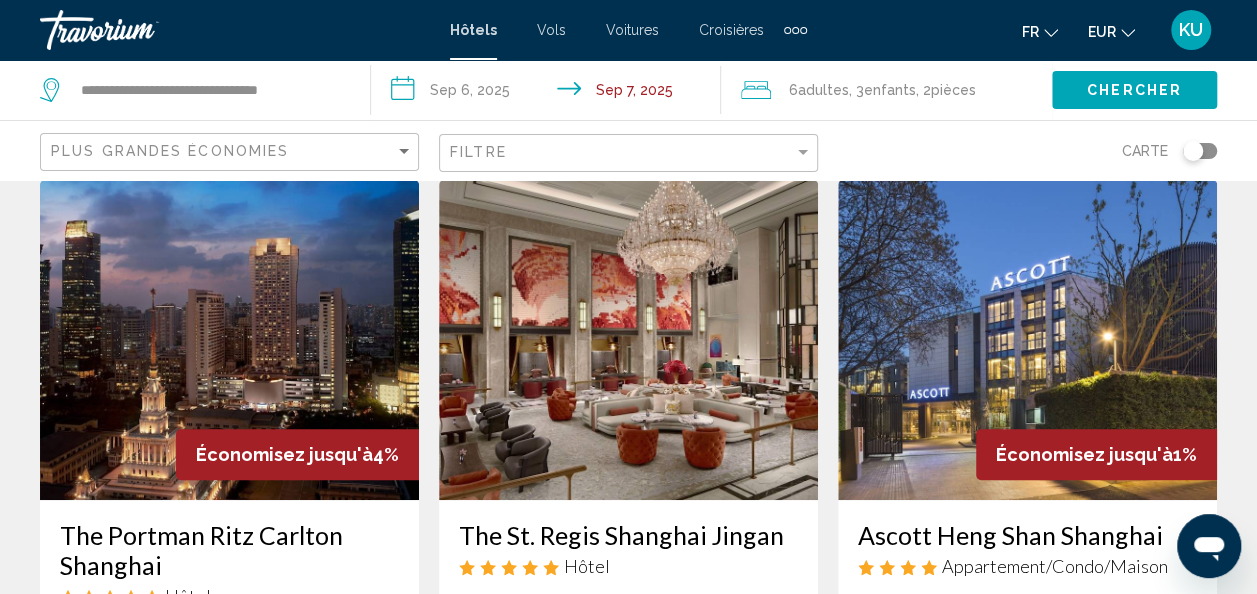scroll, scrollTop: 17, scrollLeft: 0, axis: vertical 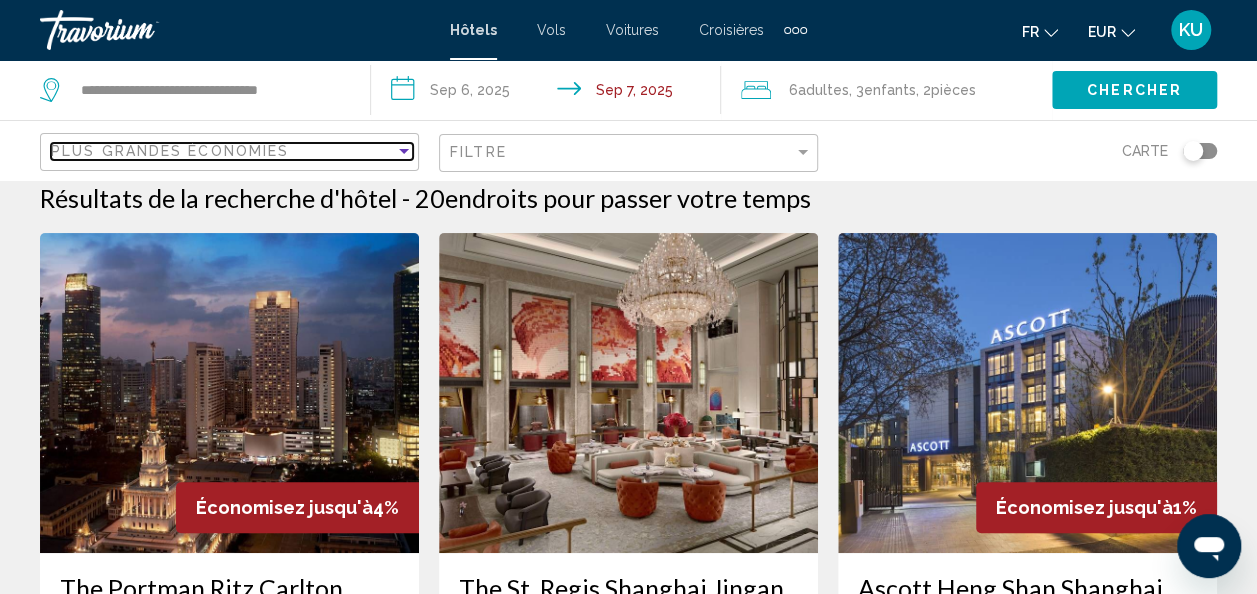 click at bounding box center (404, 151) 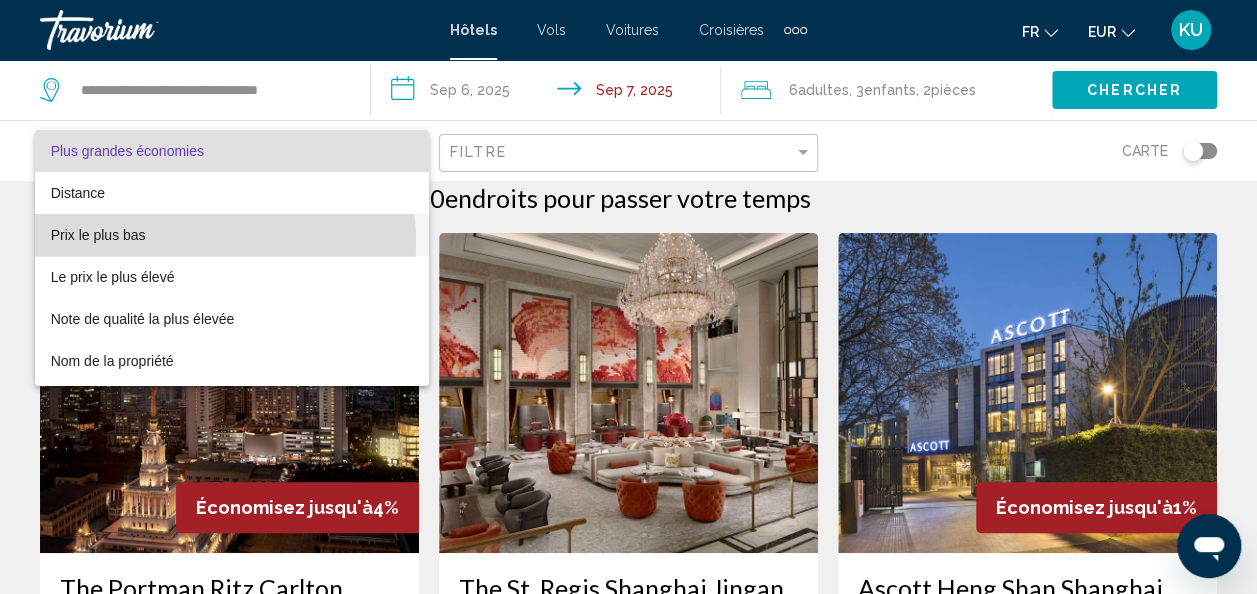 click on "Prix le plus bas" at bounding box center (232, 235) 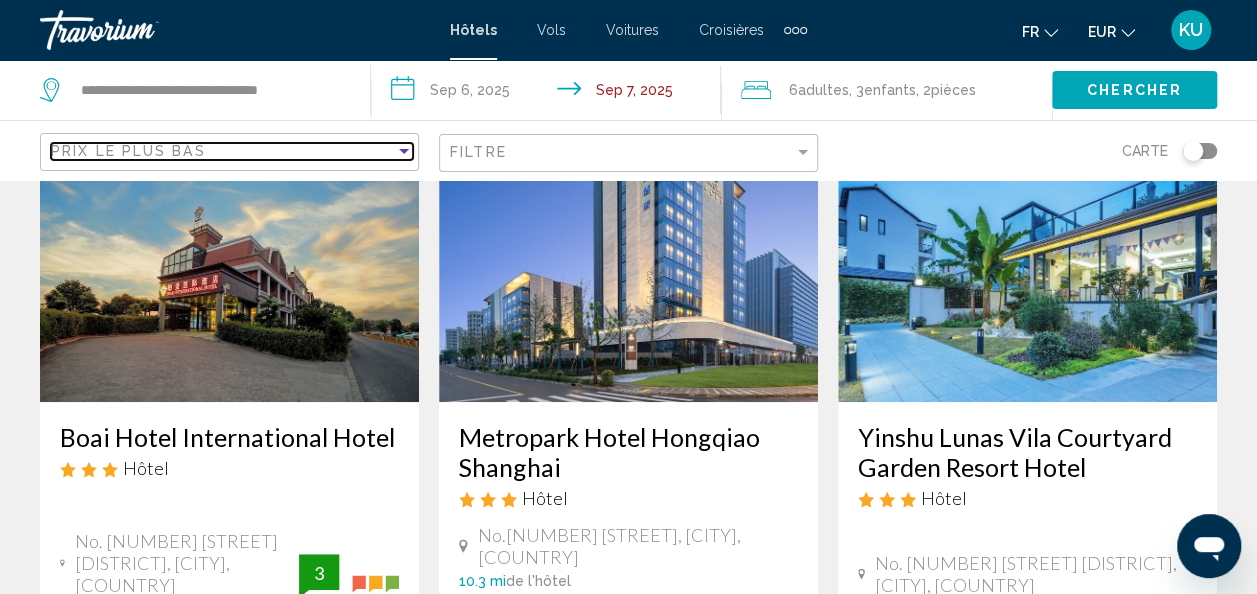 scroll, scrollTop: 169, scrollLeft: 0, axis: vertical 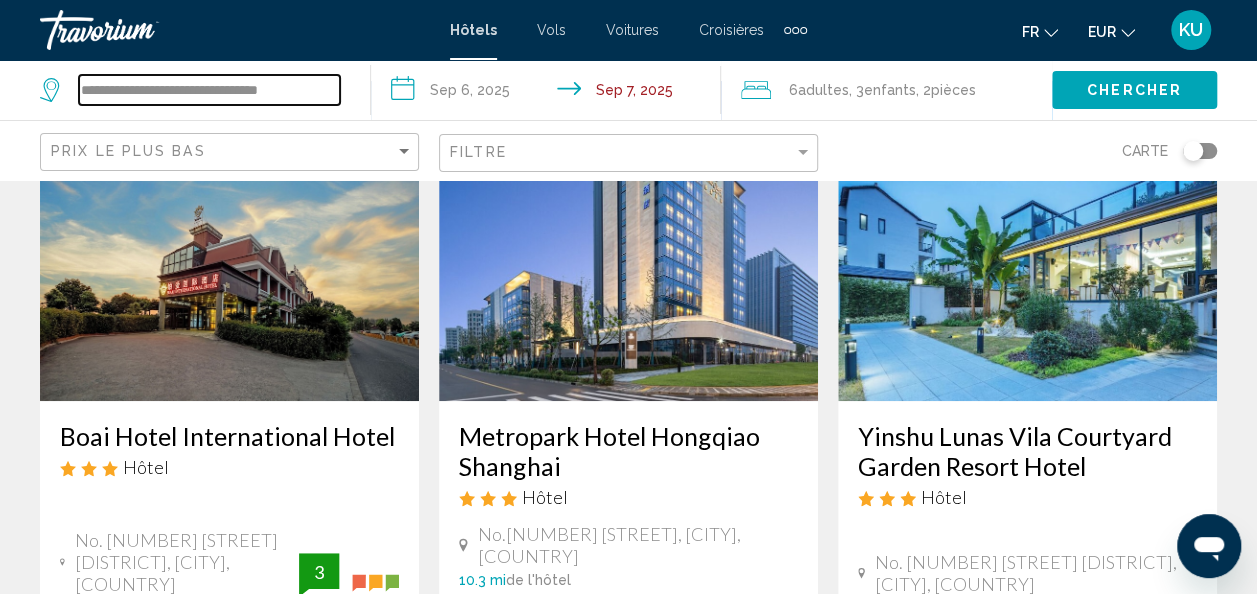 click on "**********" at bounding box center (209, 90) 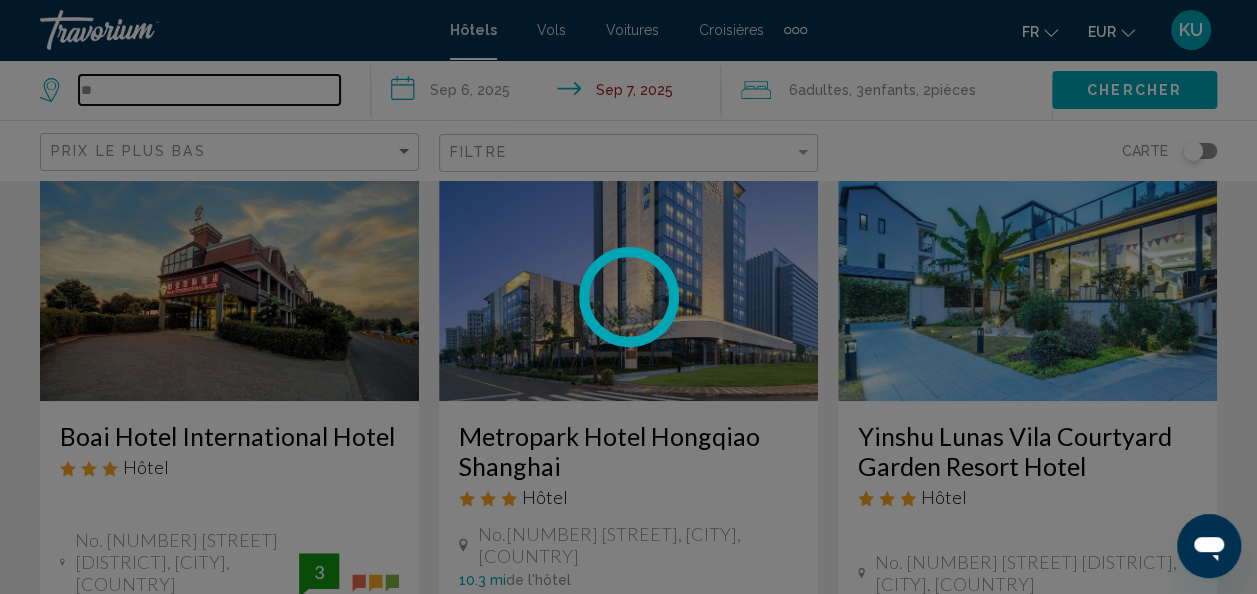 type on "*" 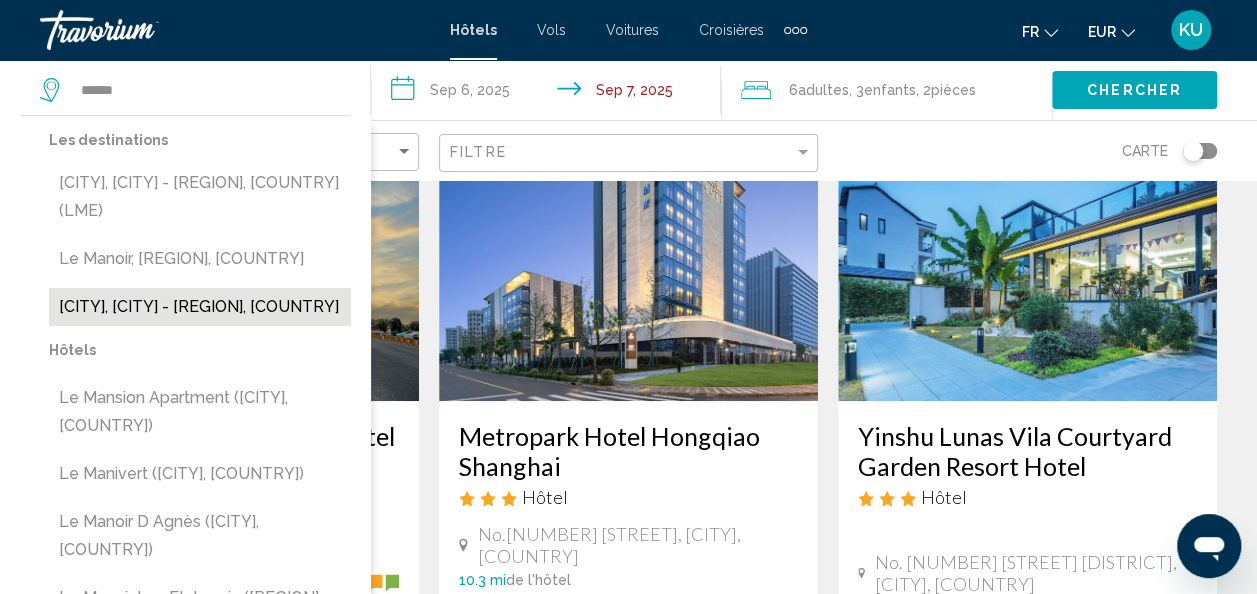 click on "[CITY], [CITY] - [REGION], [COUNTRY]" at bounding box center (200, 307) 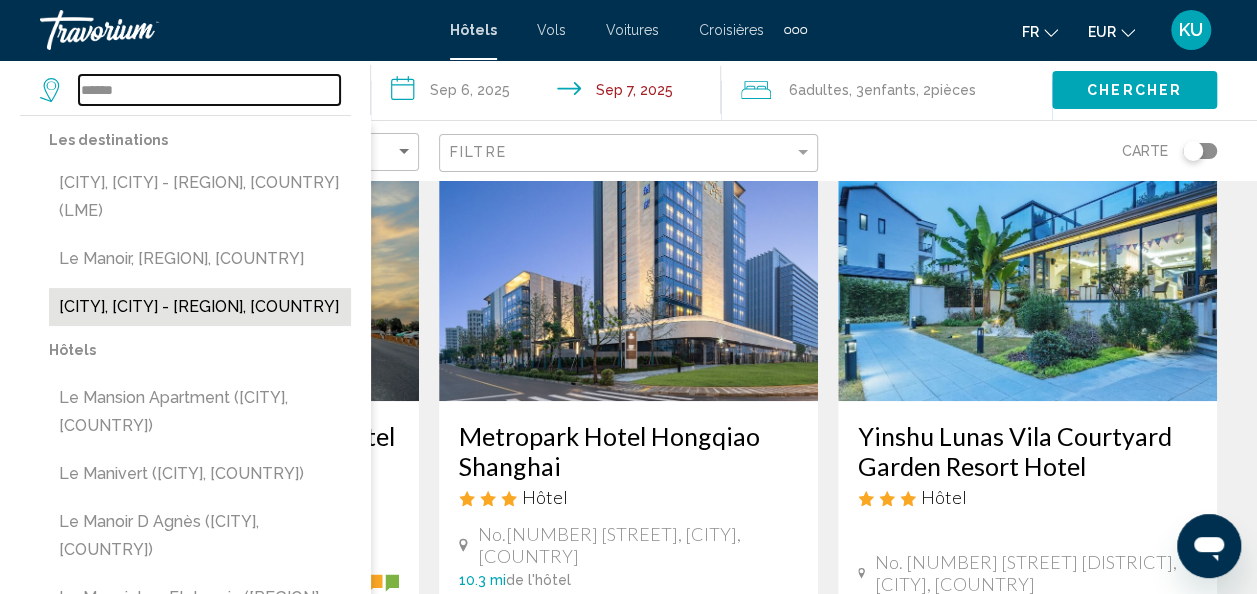 type on "**********" 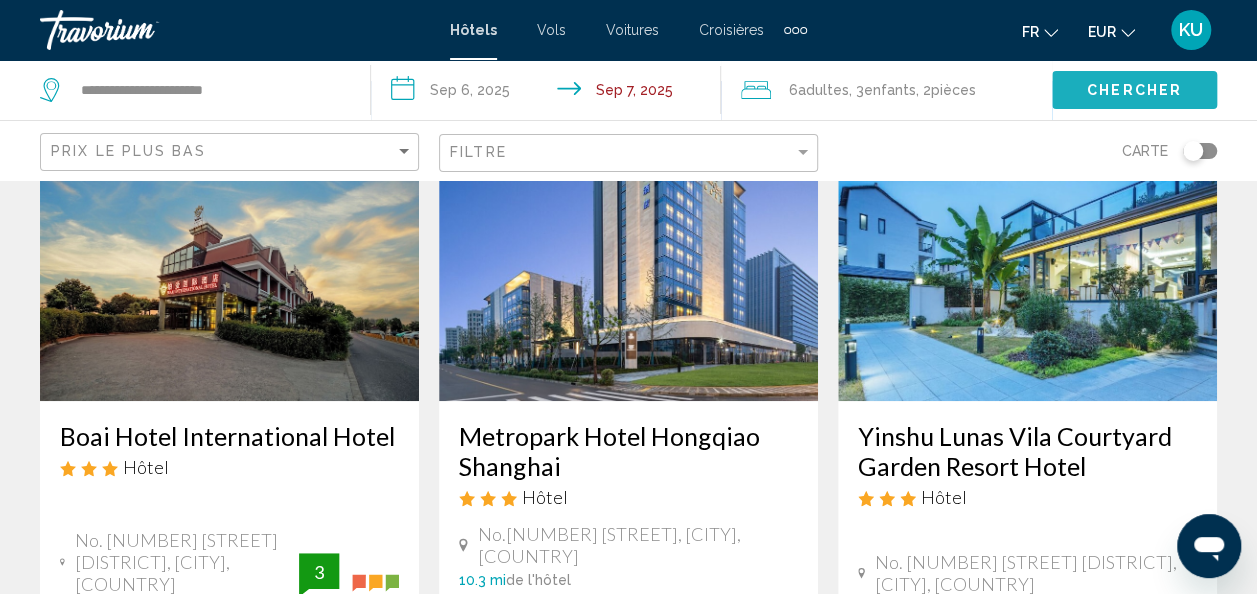 click on "Chercher" 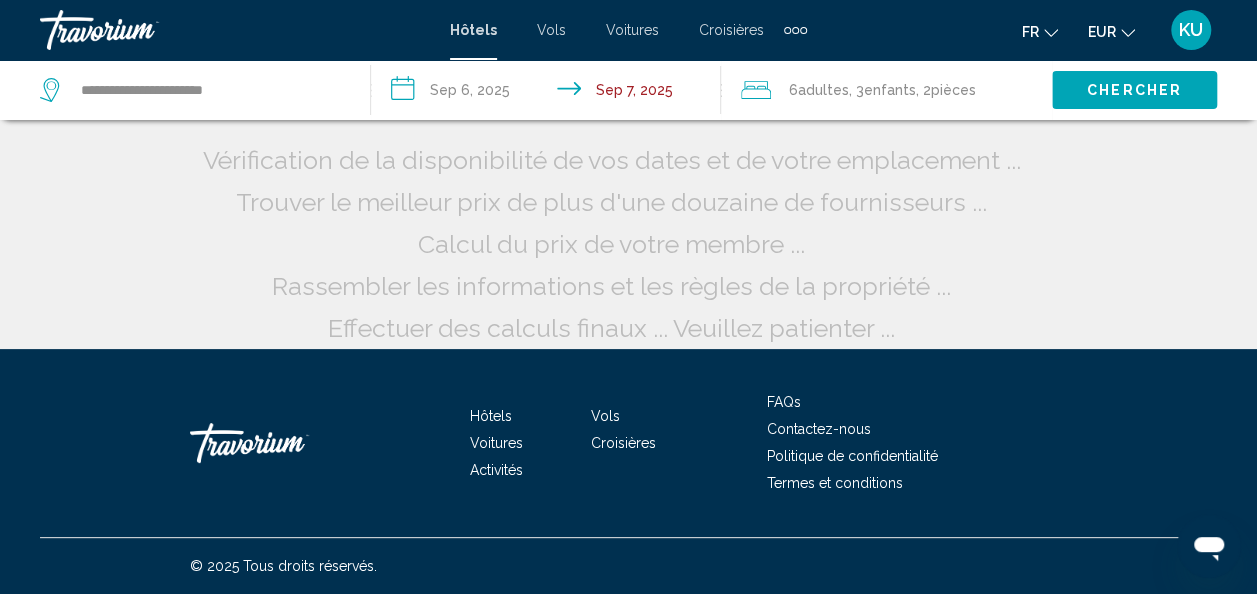 scroll, scrollTop: 0, scrollLeft: 0, axis: both 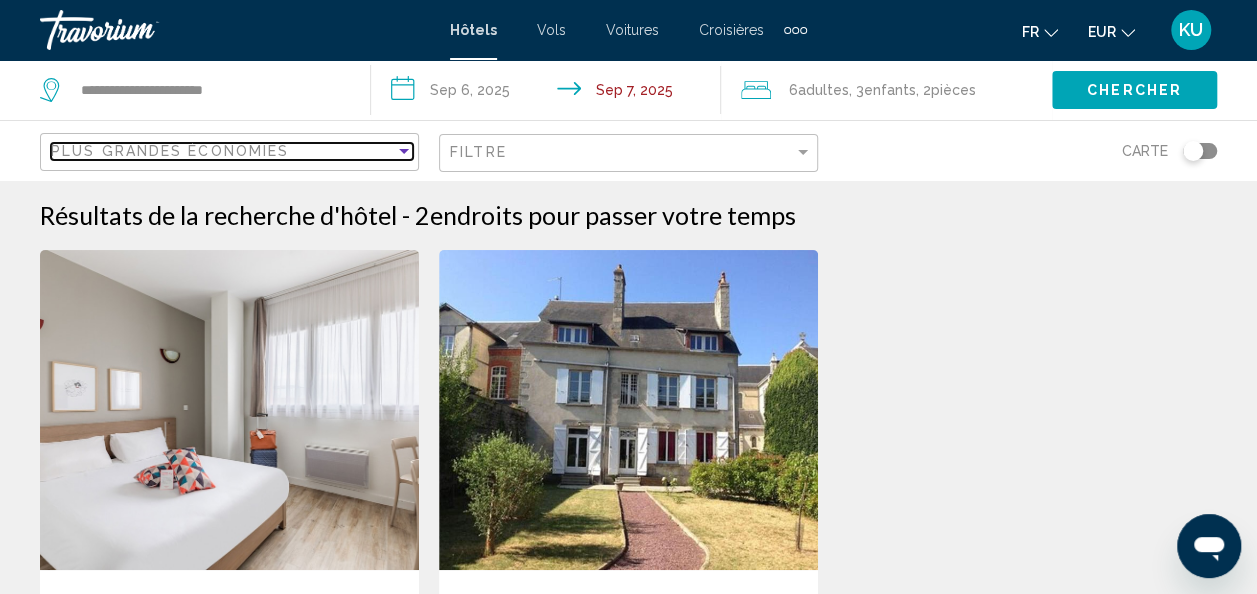 click at bounding box center [404, 151] 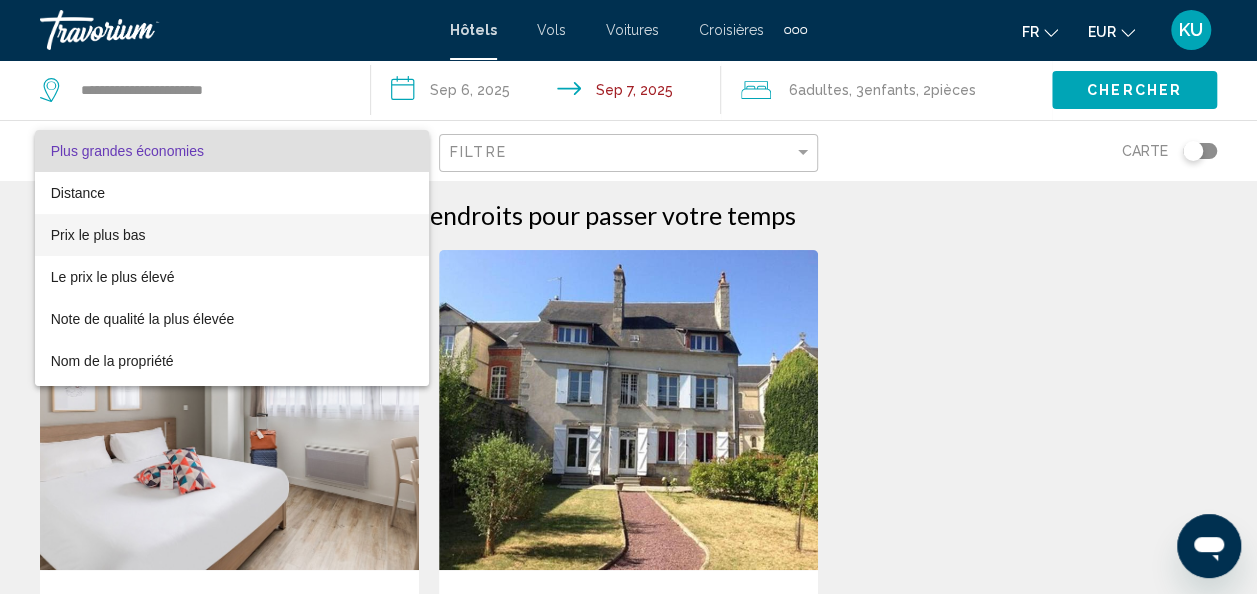 click on "Prix le plus bas" at bounding box center [232, 235] 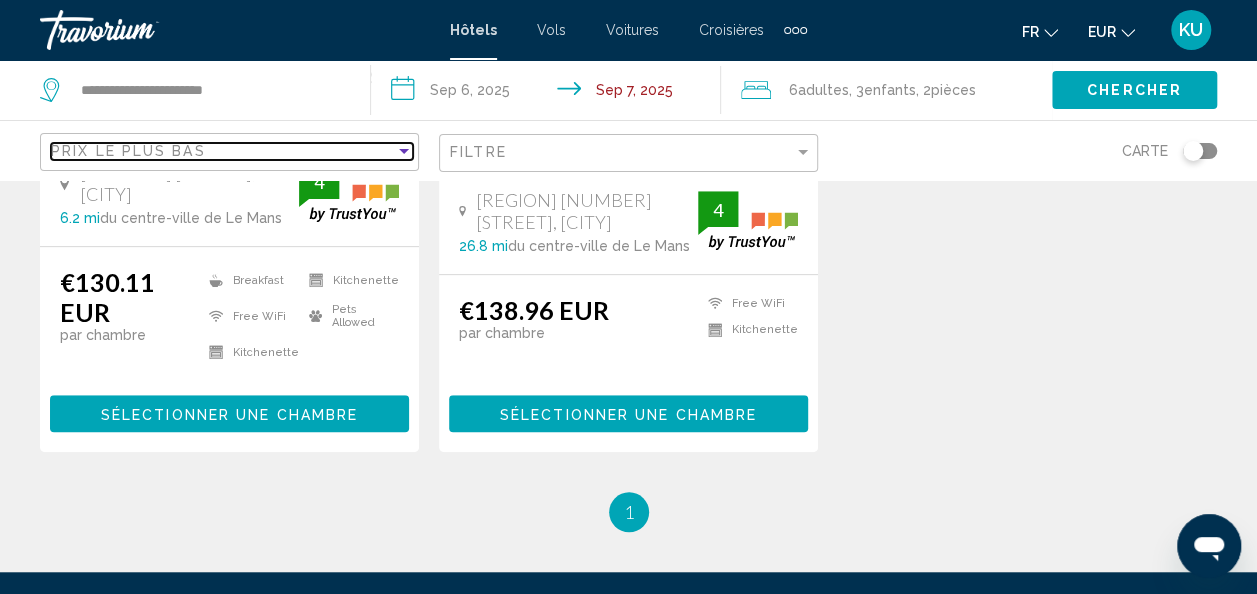 scroll, scrollTop: 543, scrollLeft: 0, axis: vertical 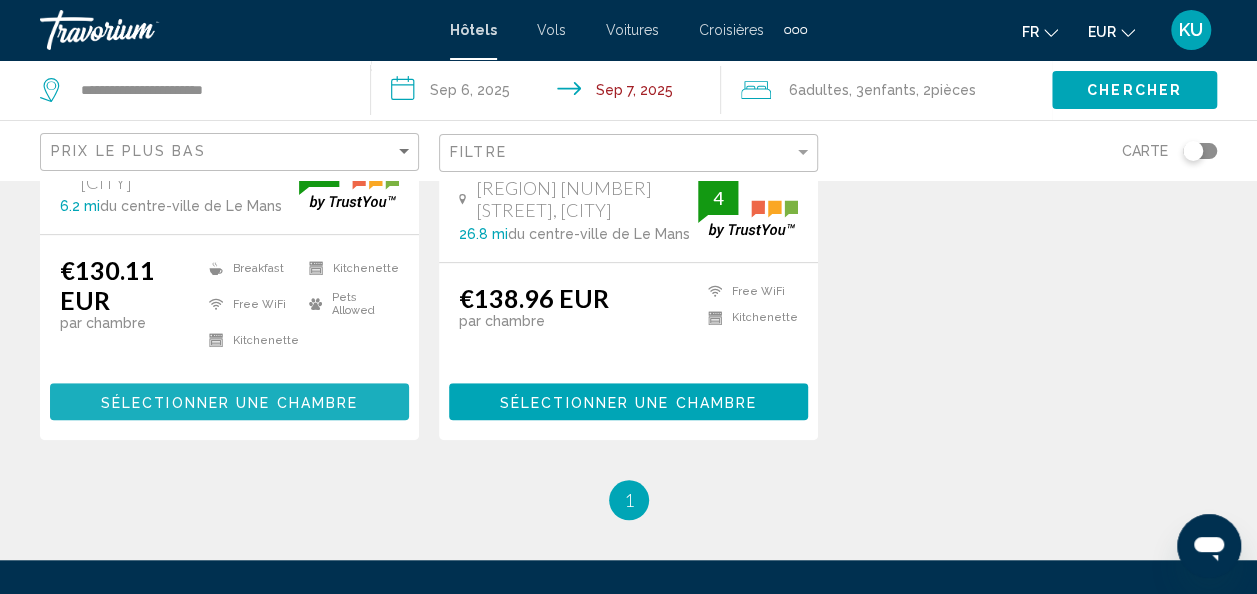 click on "Sélectionner une chambre" at bounding box center [229, 402] 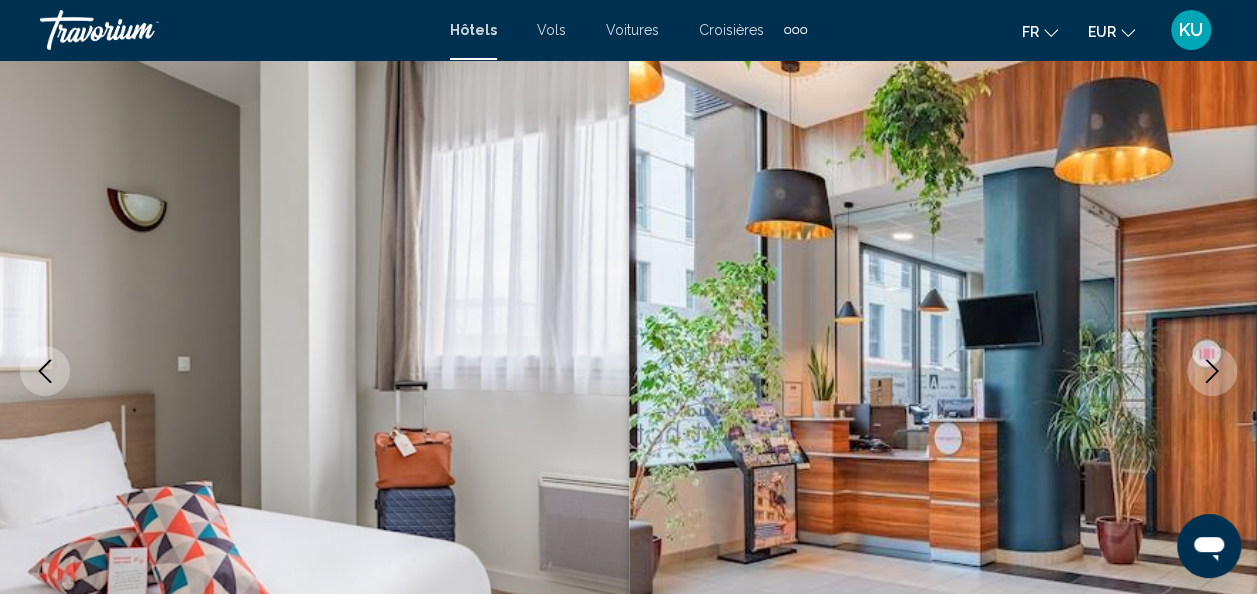 scroll, scrollTop: 260, scrollLeft: 0, axis: vertical 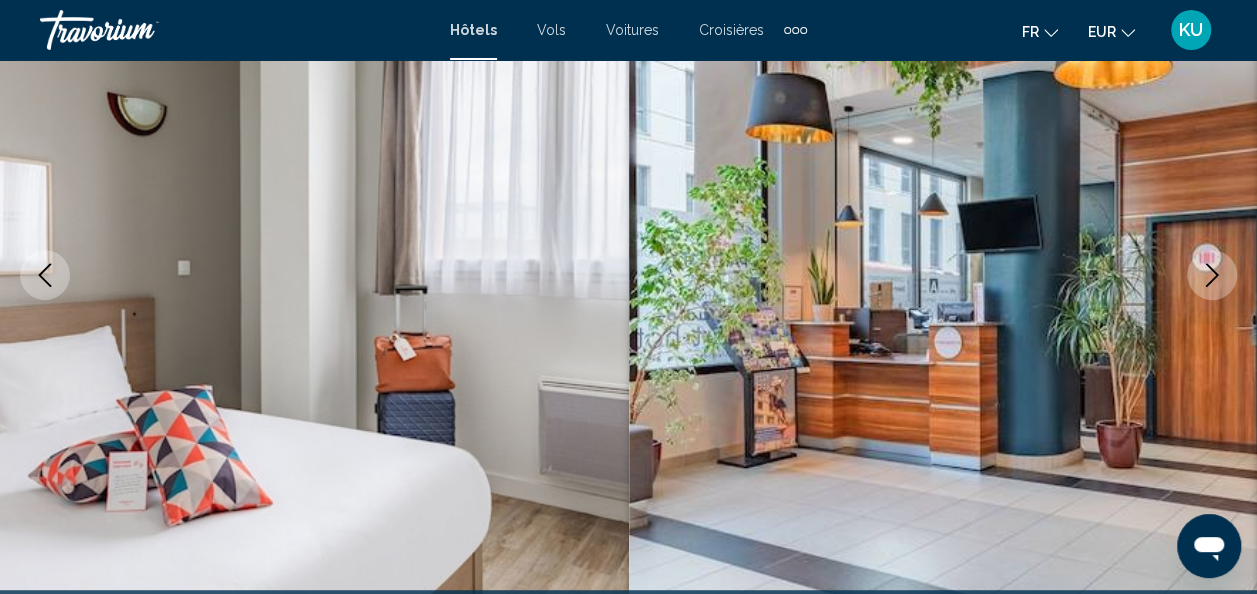 click 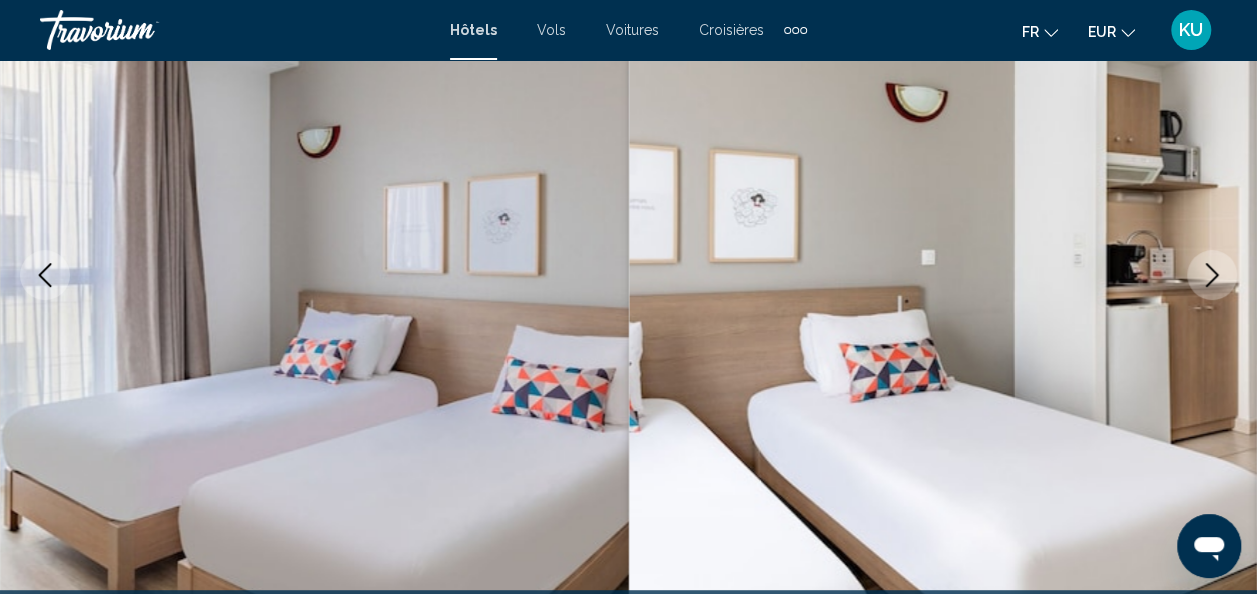 click 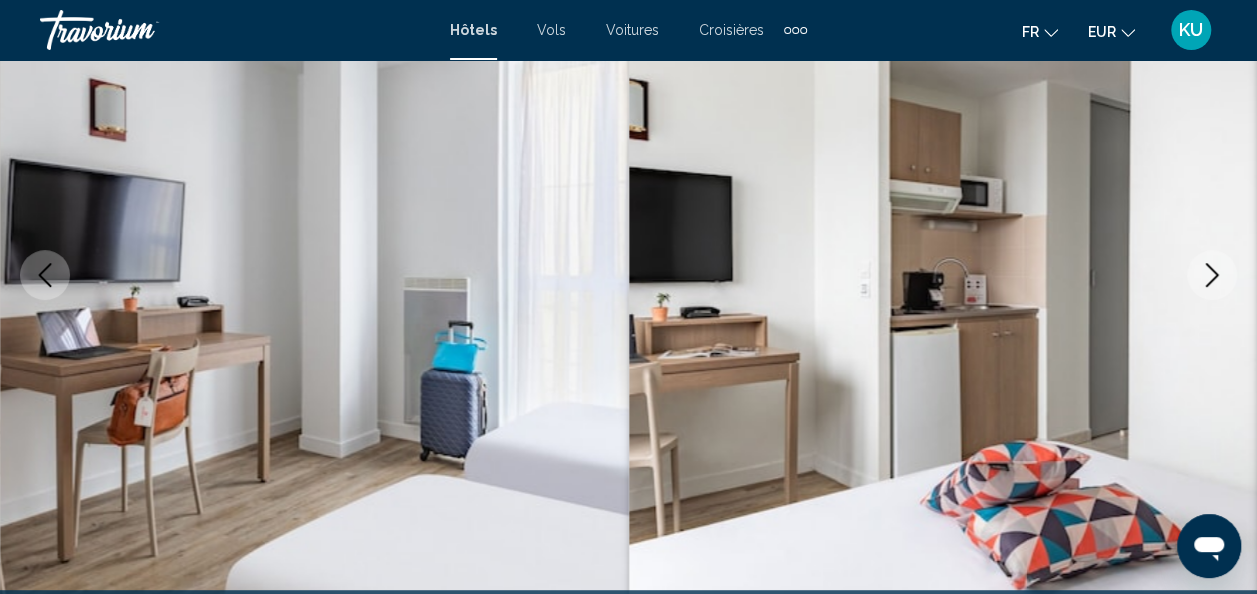 click 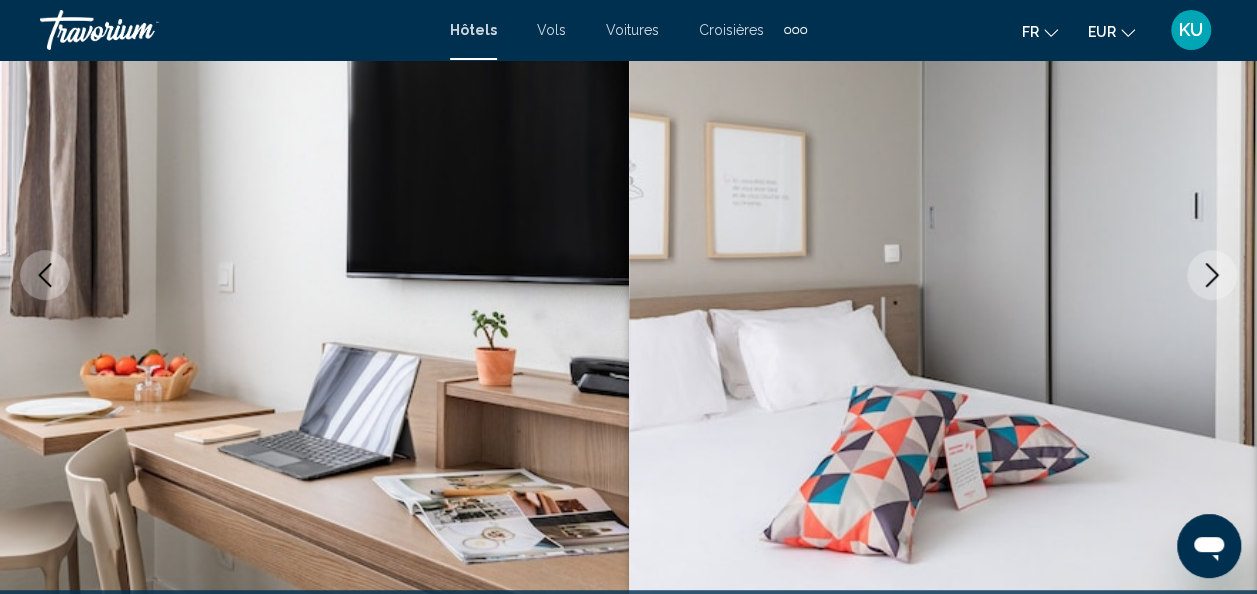 click 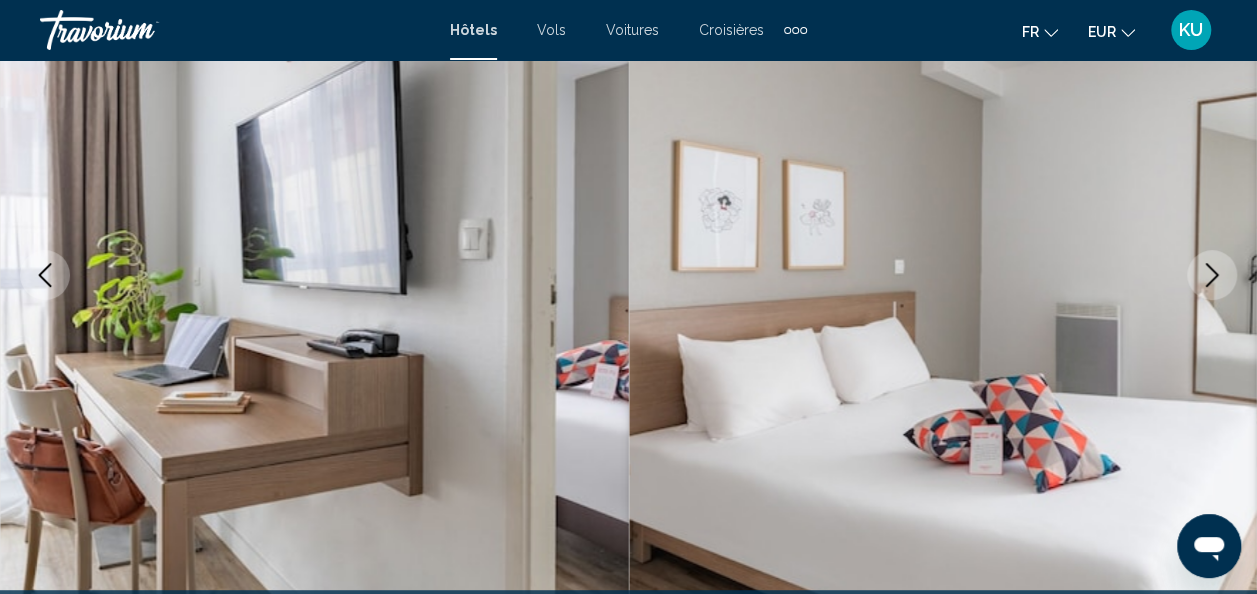 click 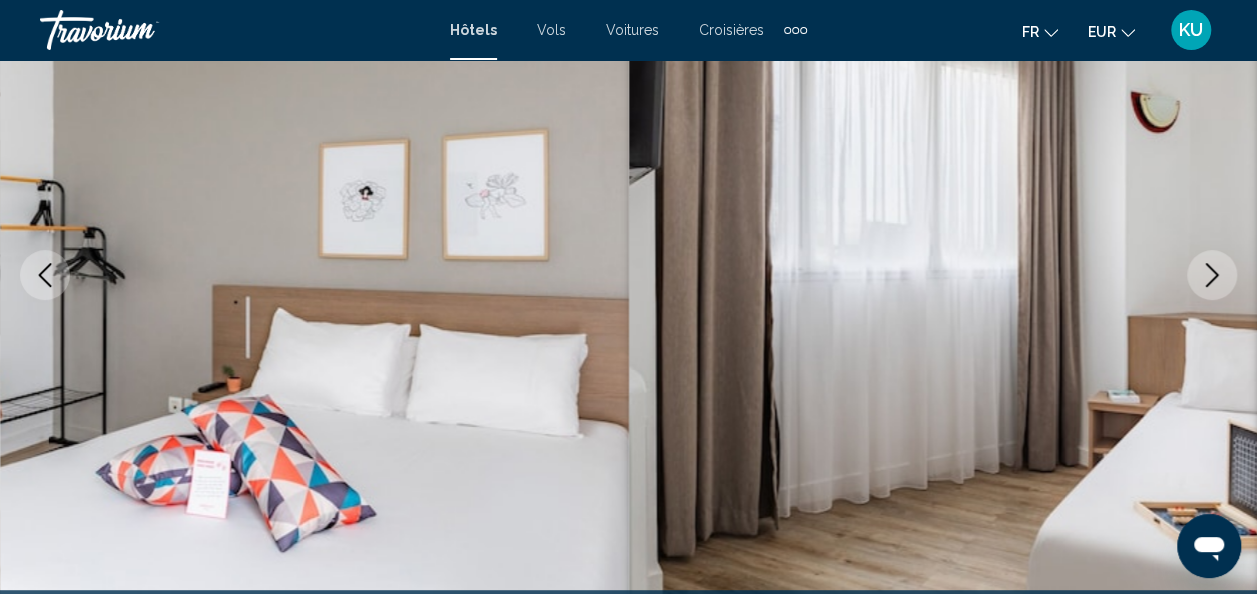 click 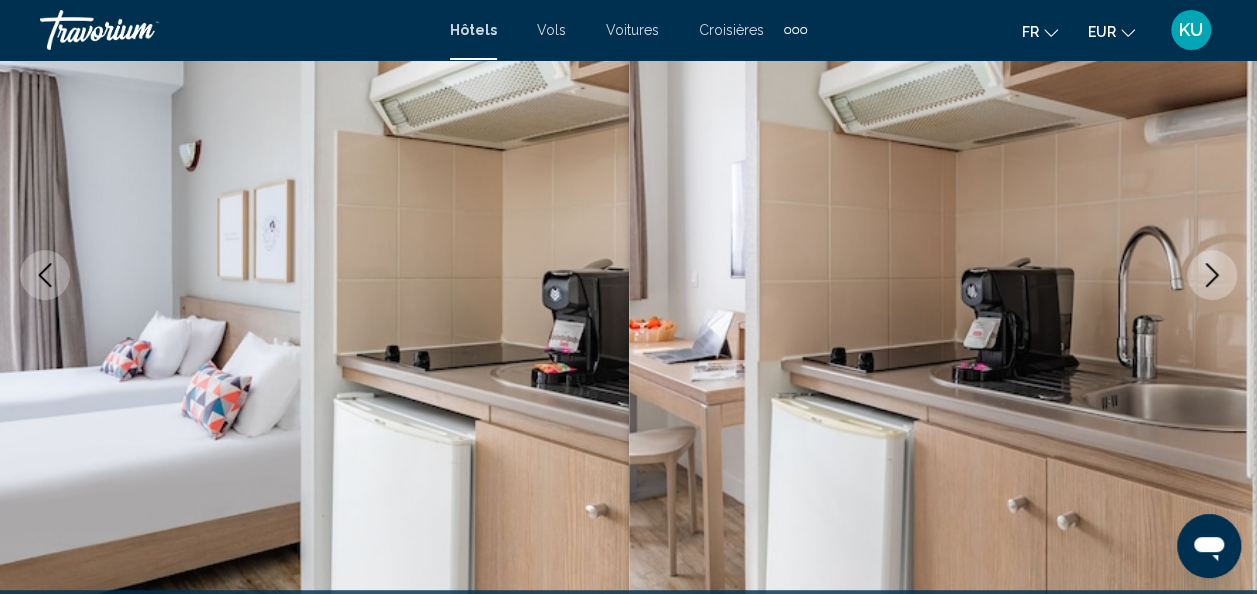 click 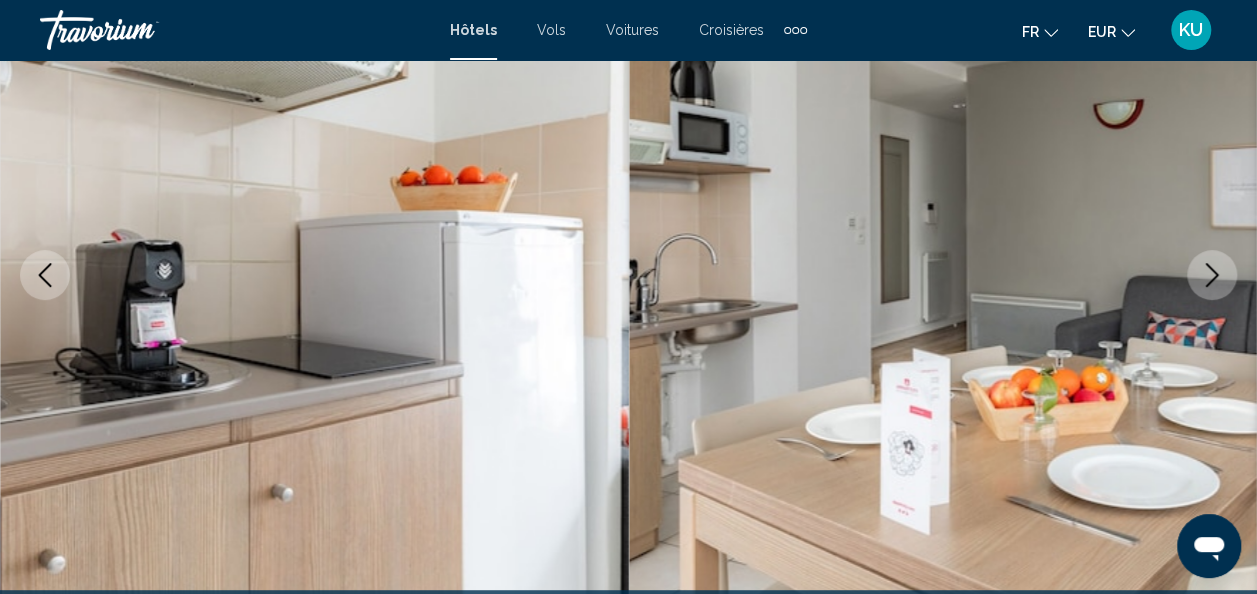 click 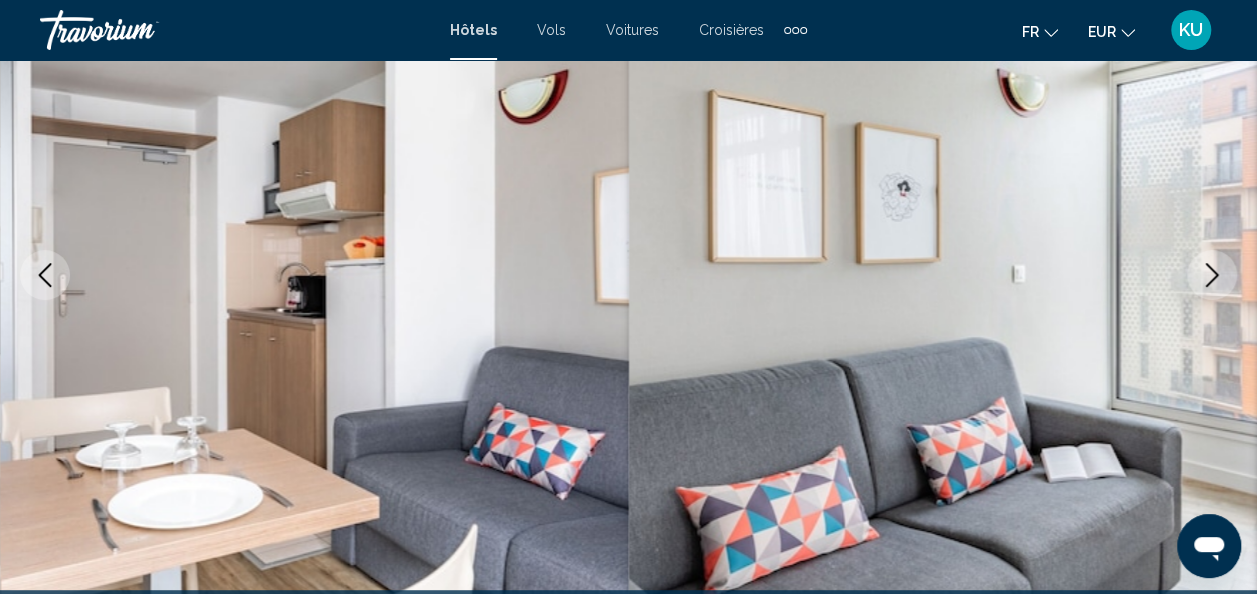 click 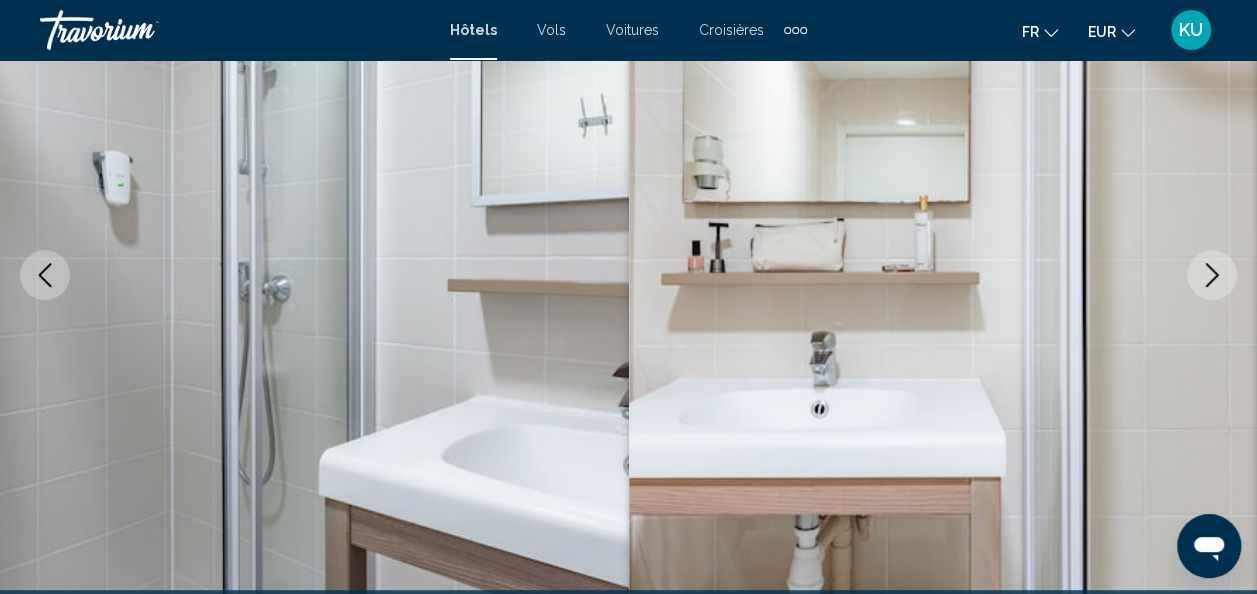 click 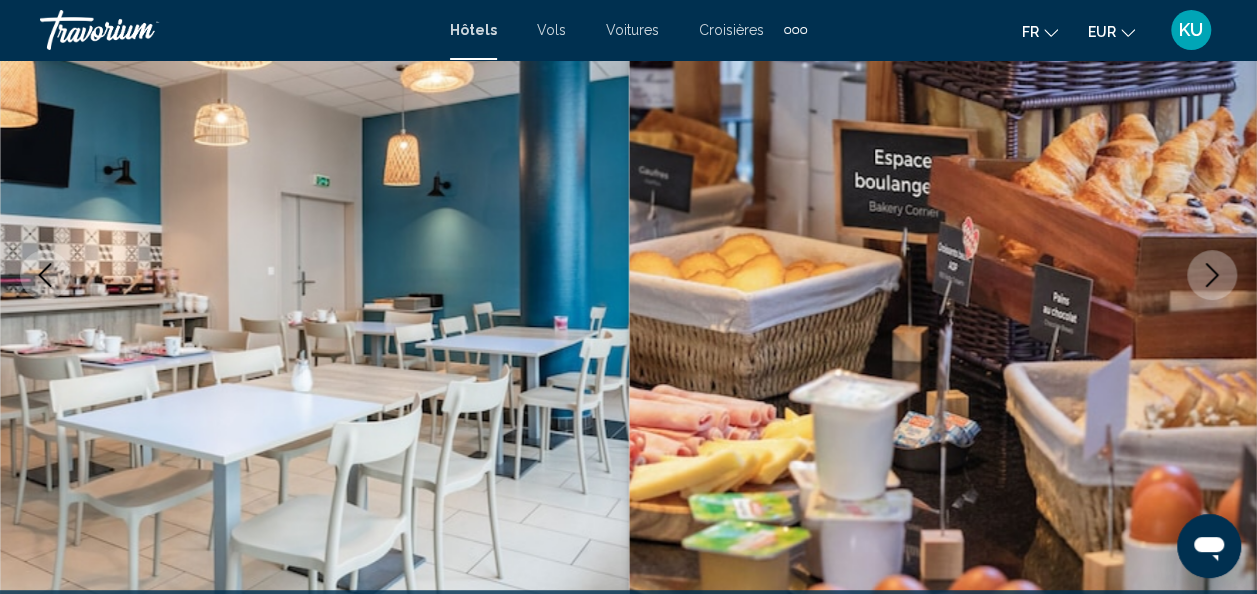 click 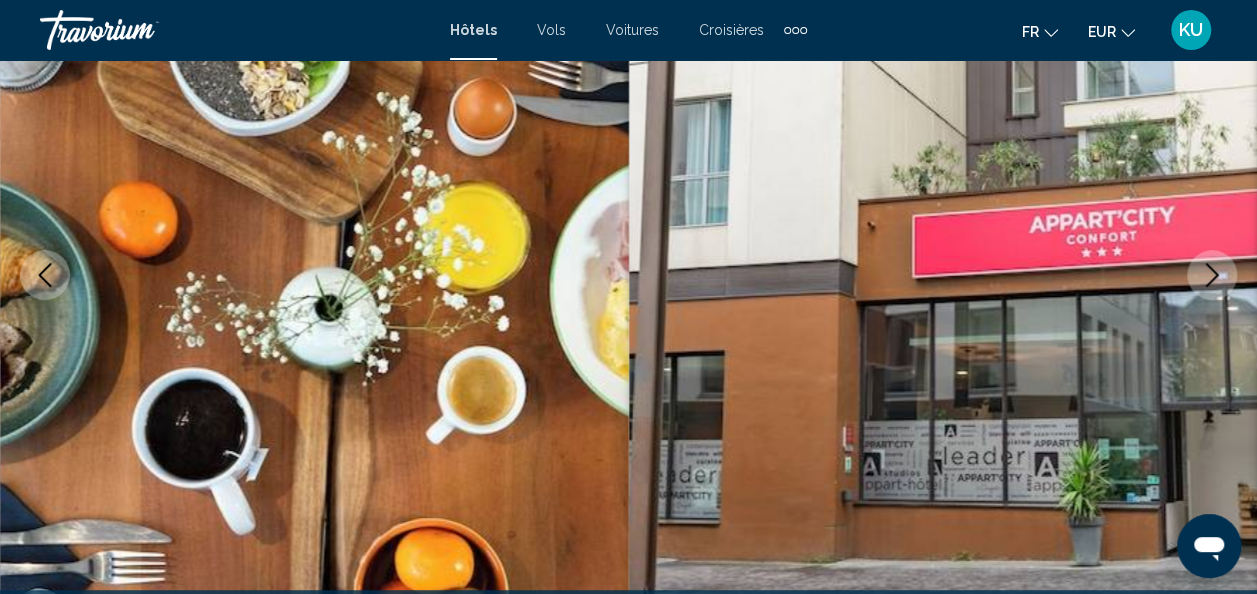 click 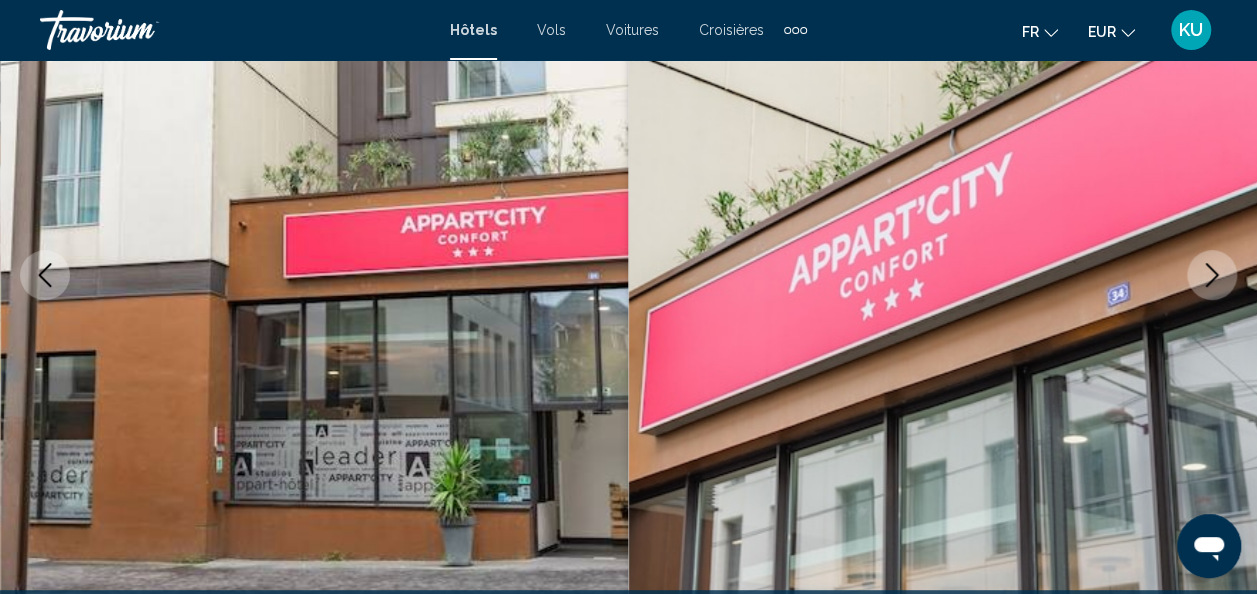 click 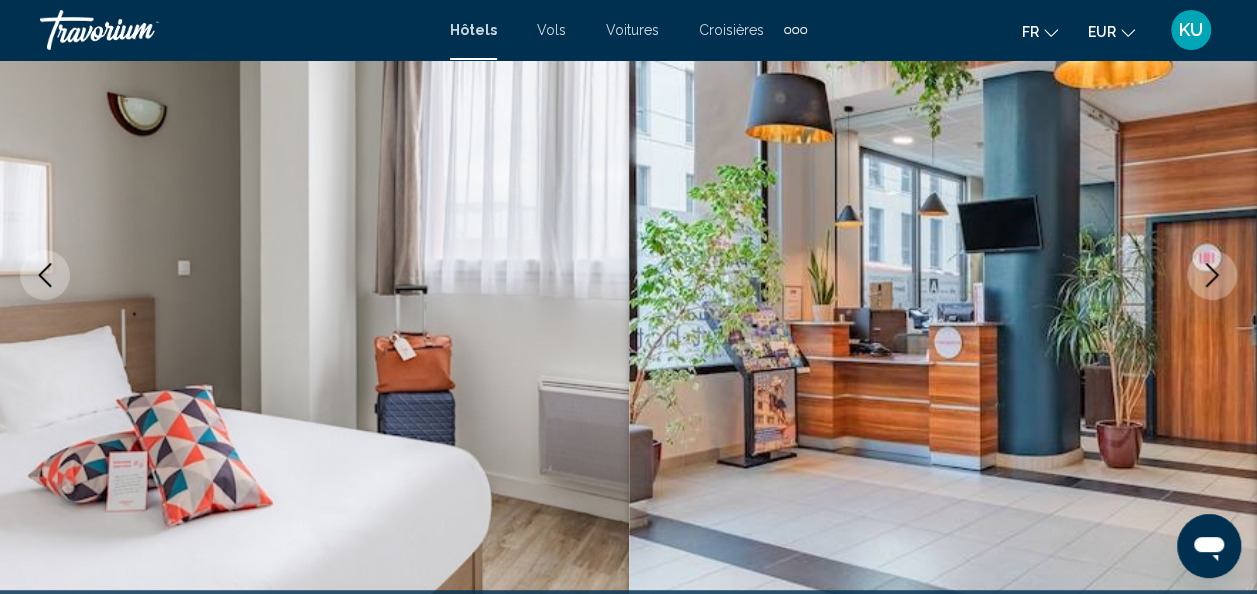 scroll, scrollTop: 0, scrollLeft: 0, axis: both 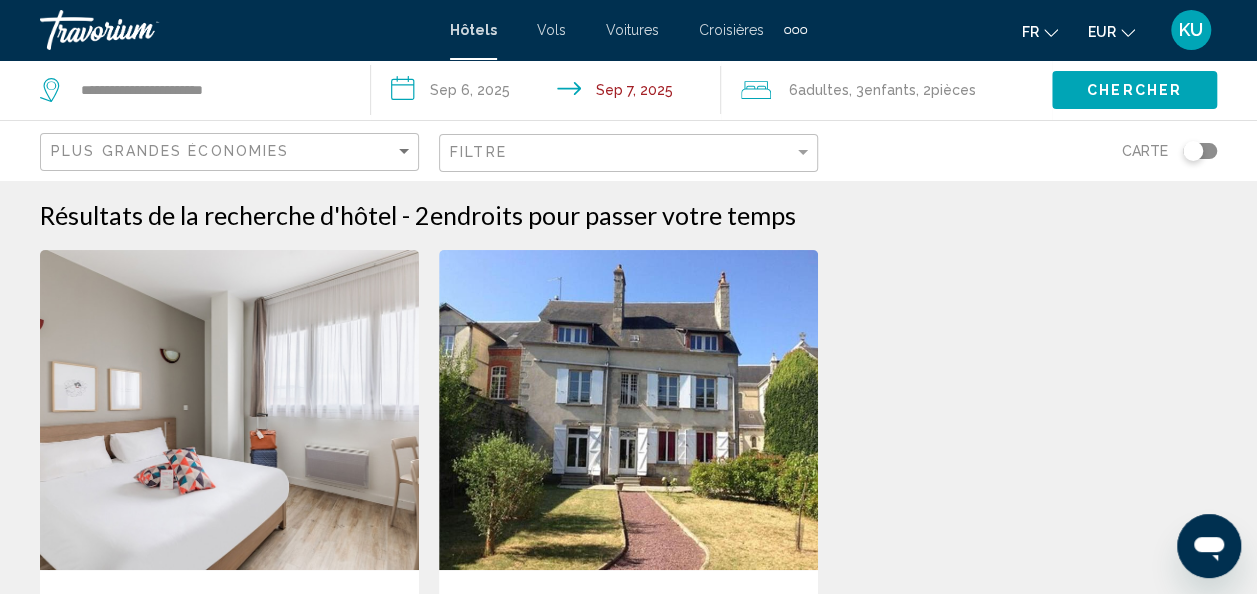 click at bounding box center (628, 410) 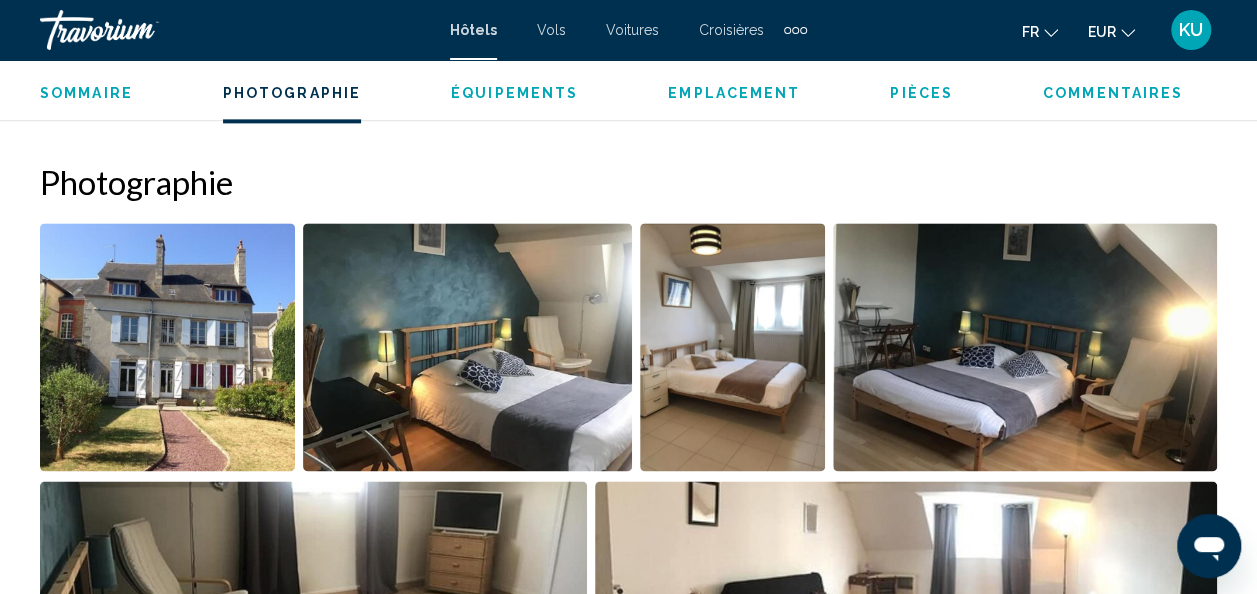 scroll, scrollTop: 1285, scrollLeft: 0, axis: vertical 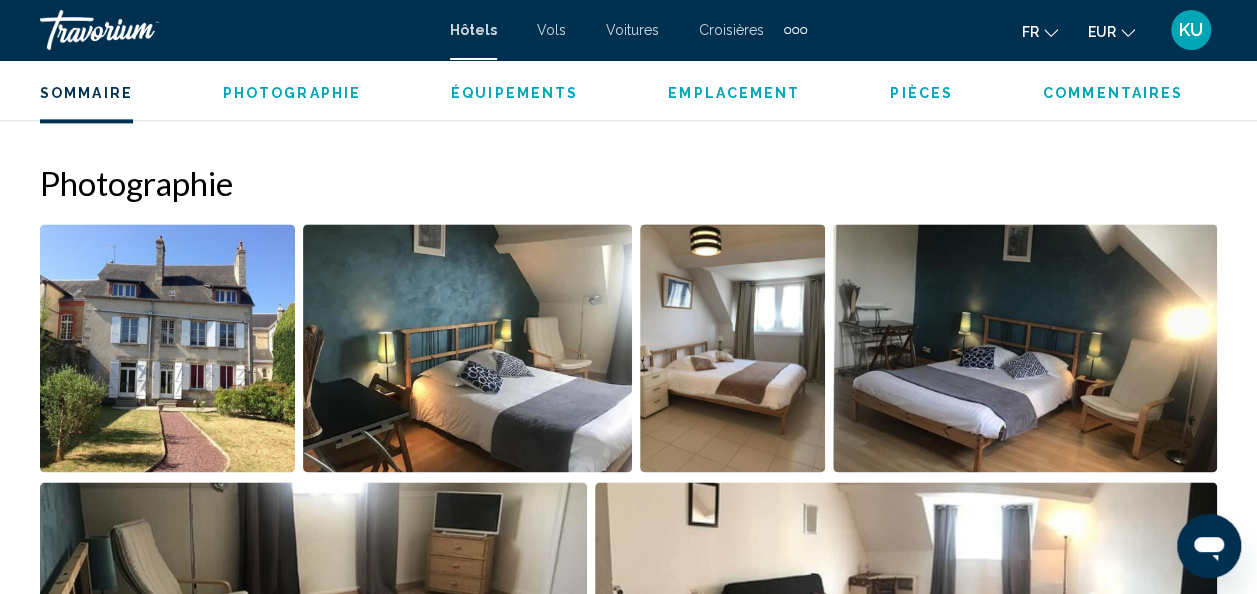 click at bounding box center (468, 348) 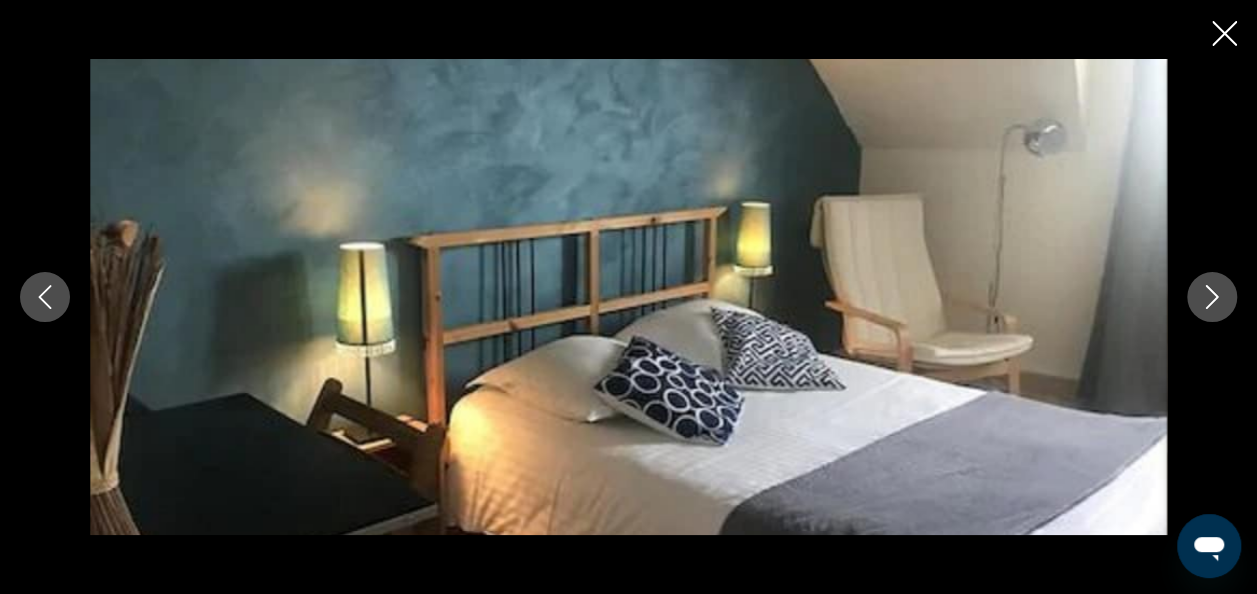 click at bounding box center (1212, 297) 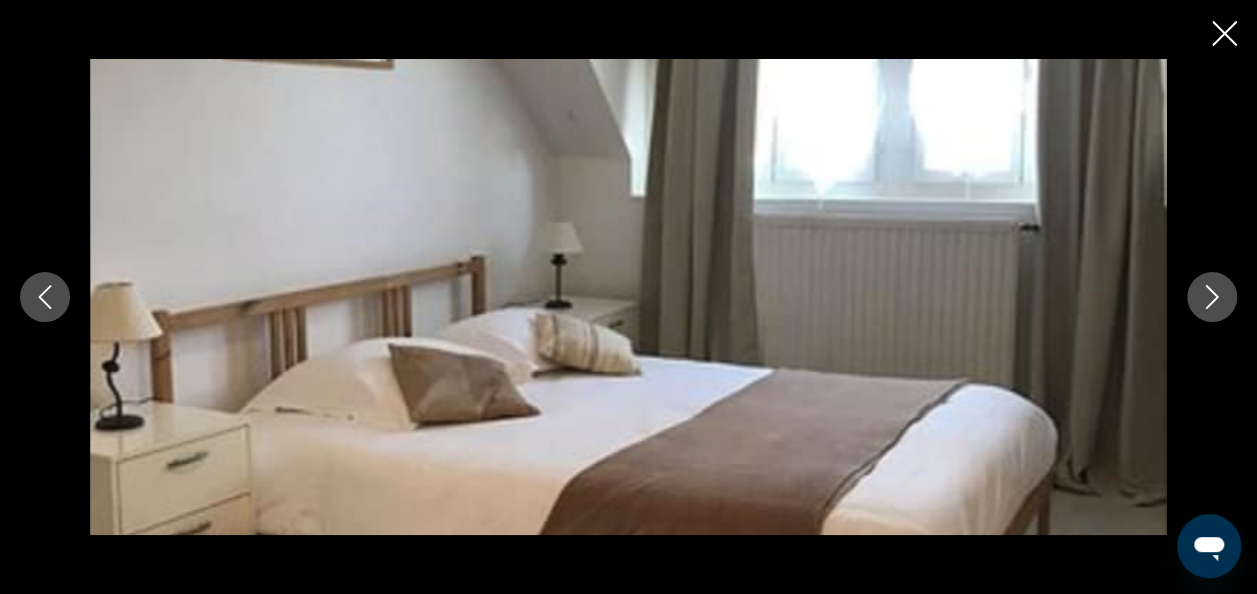 click at bounding box center (1212, 297) 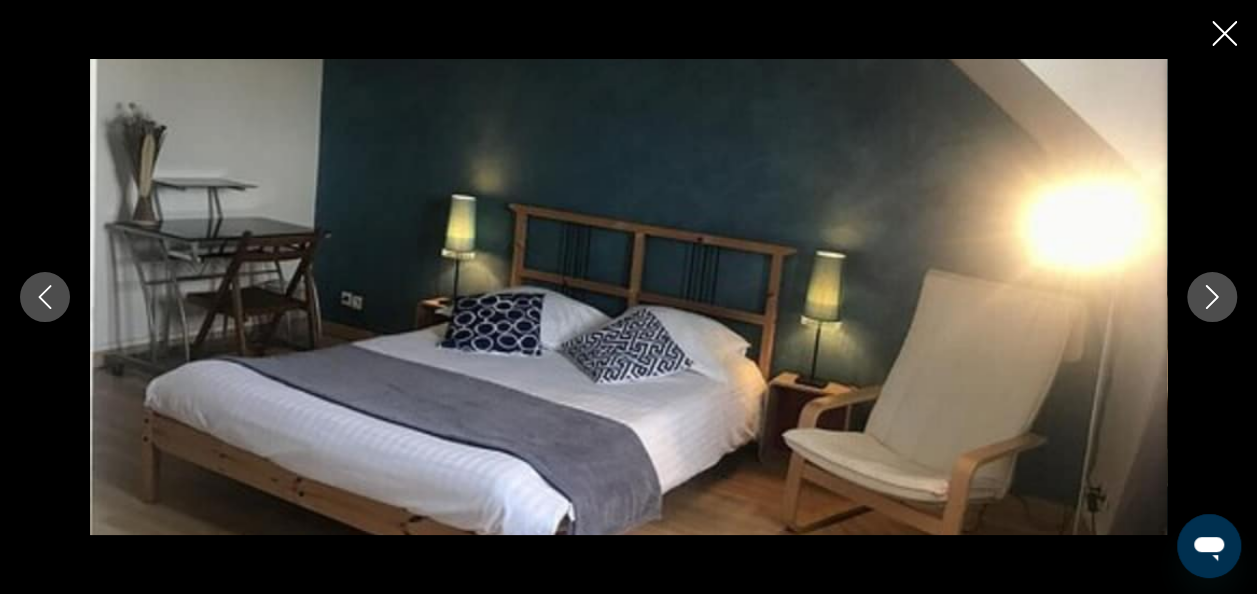 click at bounding box center [1212, 297] 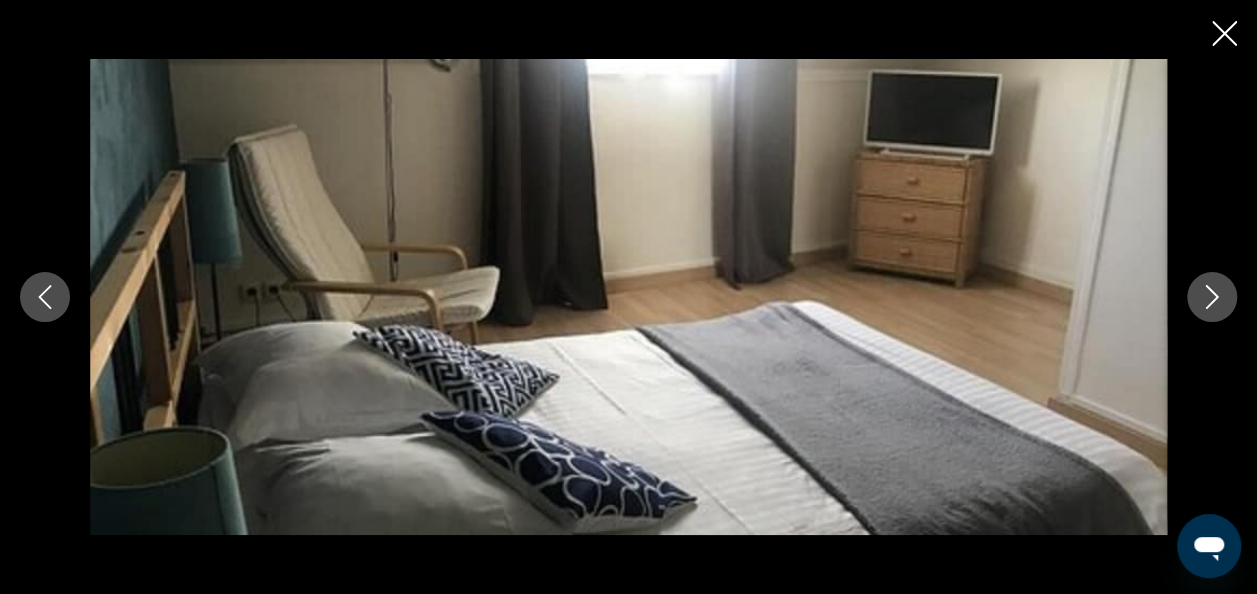 click at bounding box center [1212, 297] 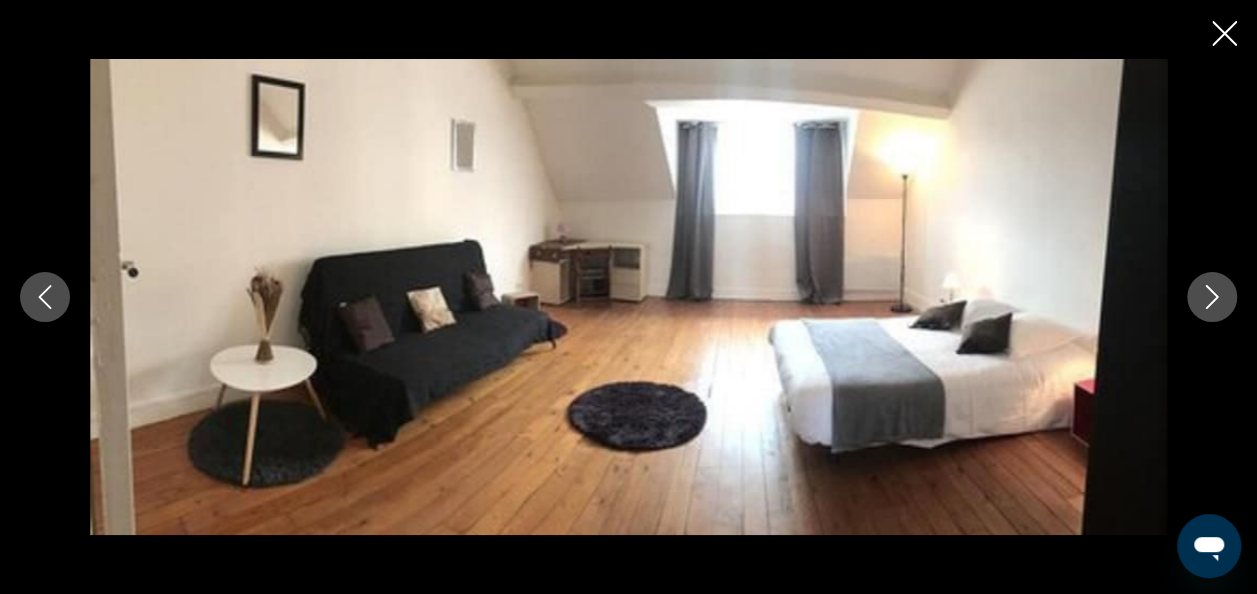 click at bounding box center [1212, 297] 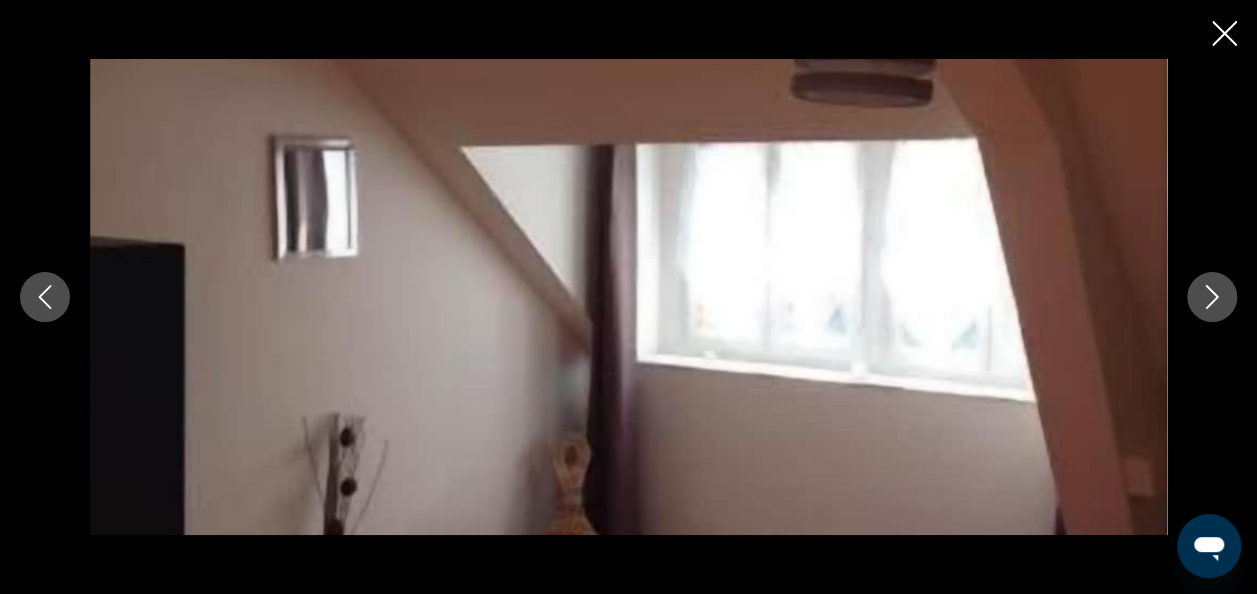click at bounding box center [1212, 297] 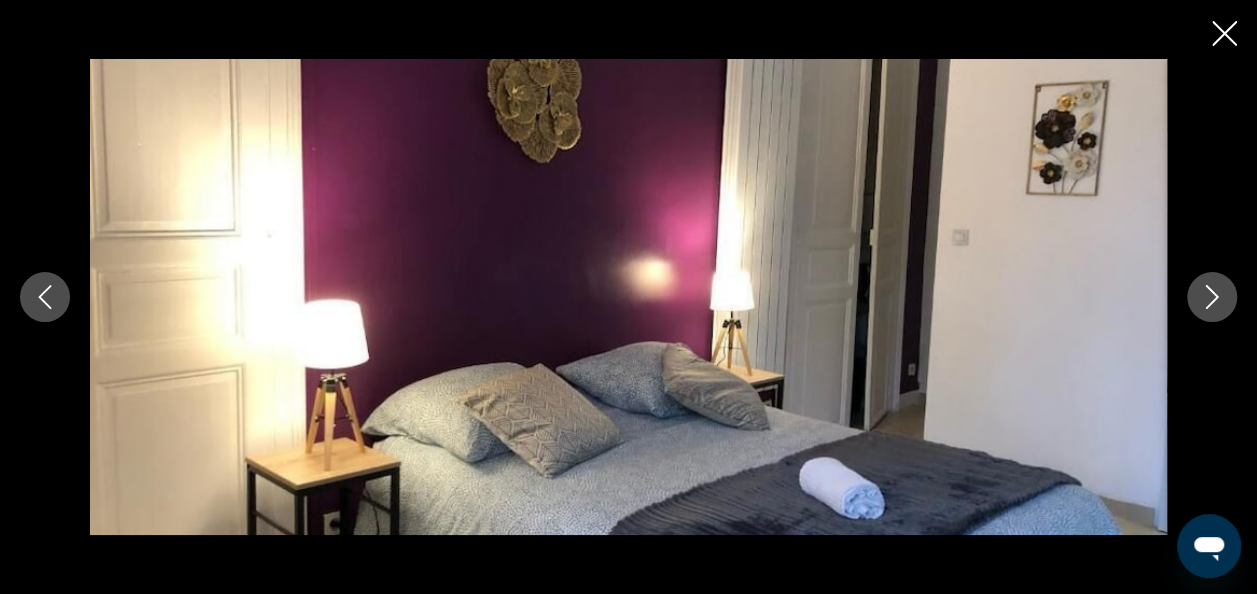 click at bounding box center [1212, 297] 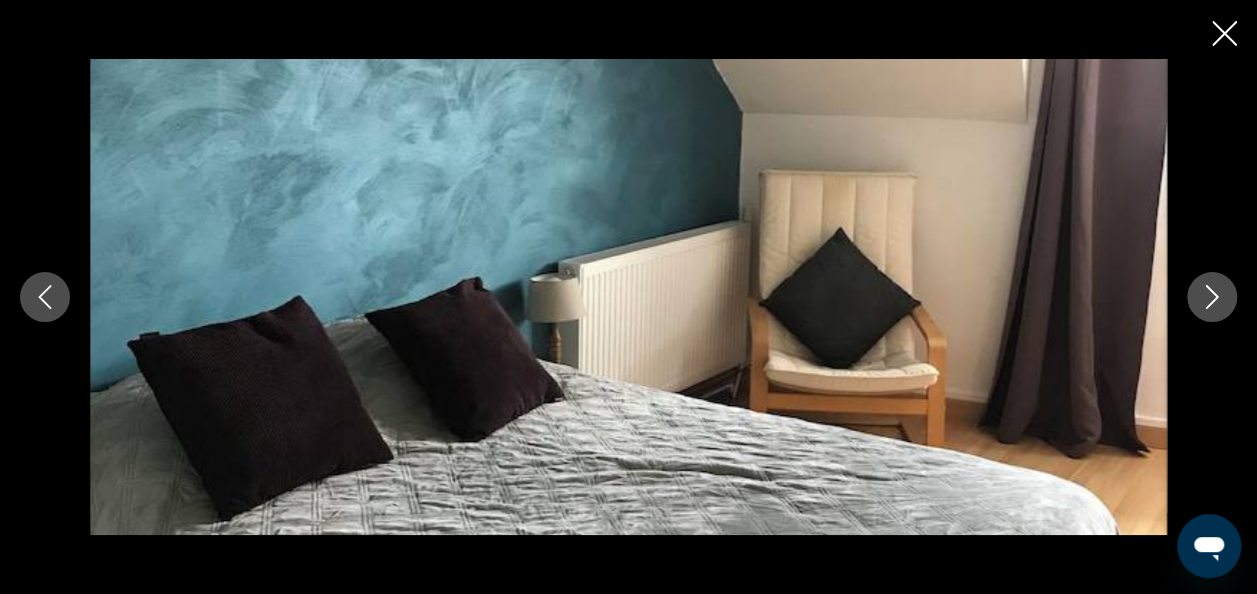 click at bounding box center [1212, 297] 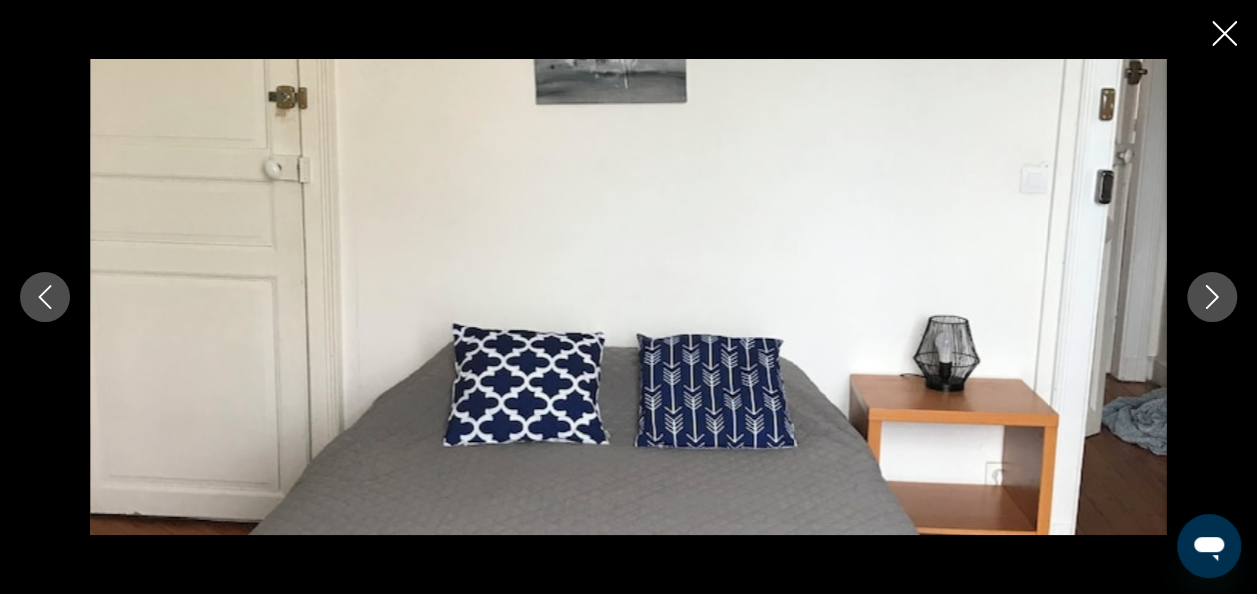 click at bounding box center [1212, 297] 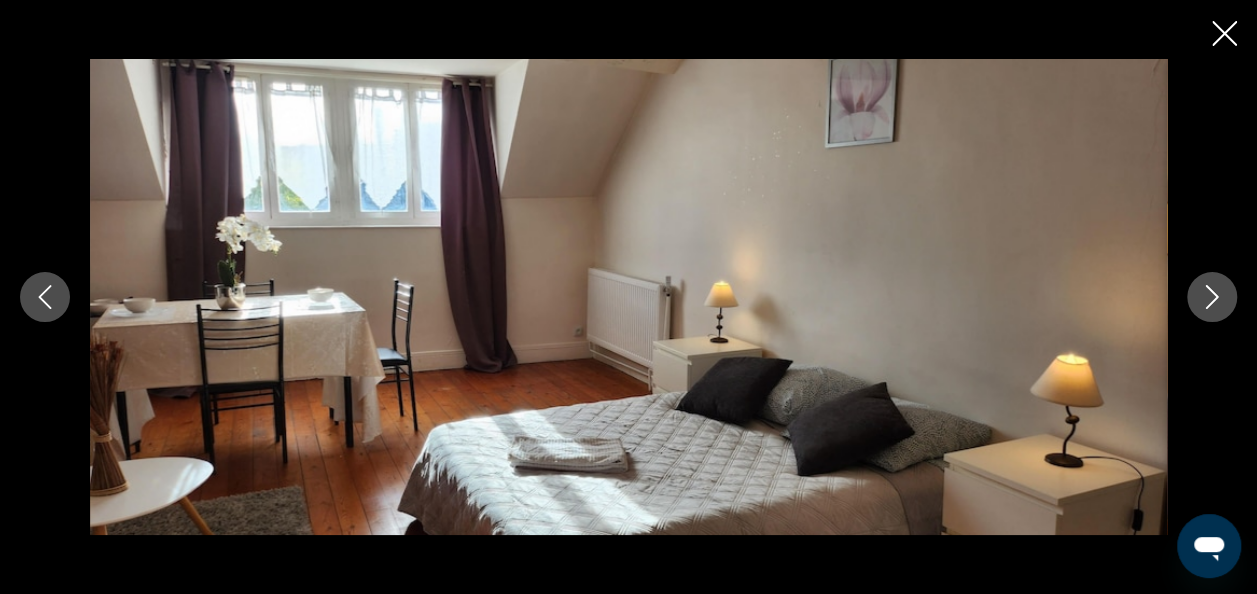 click at bounding box center [1212, 297] 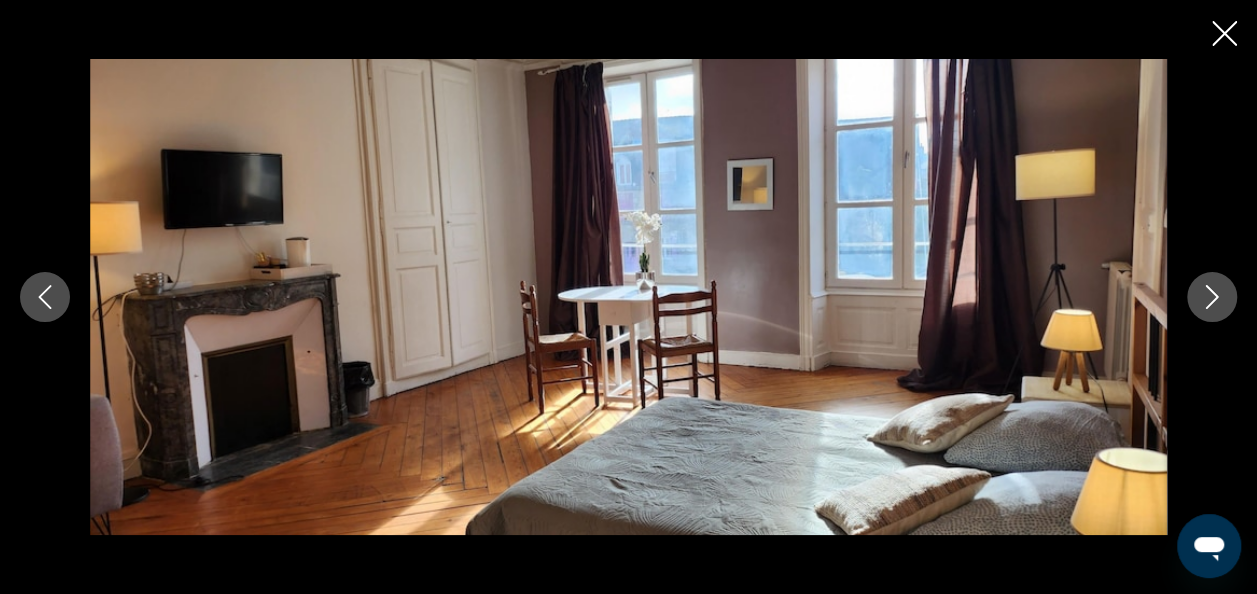 click at bounding box center (1212, 297) 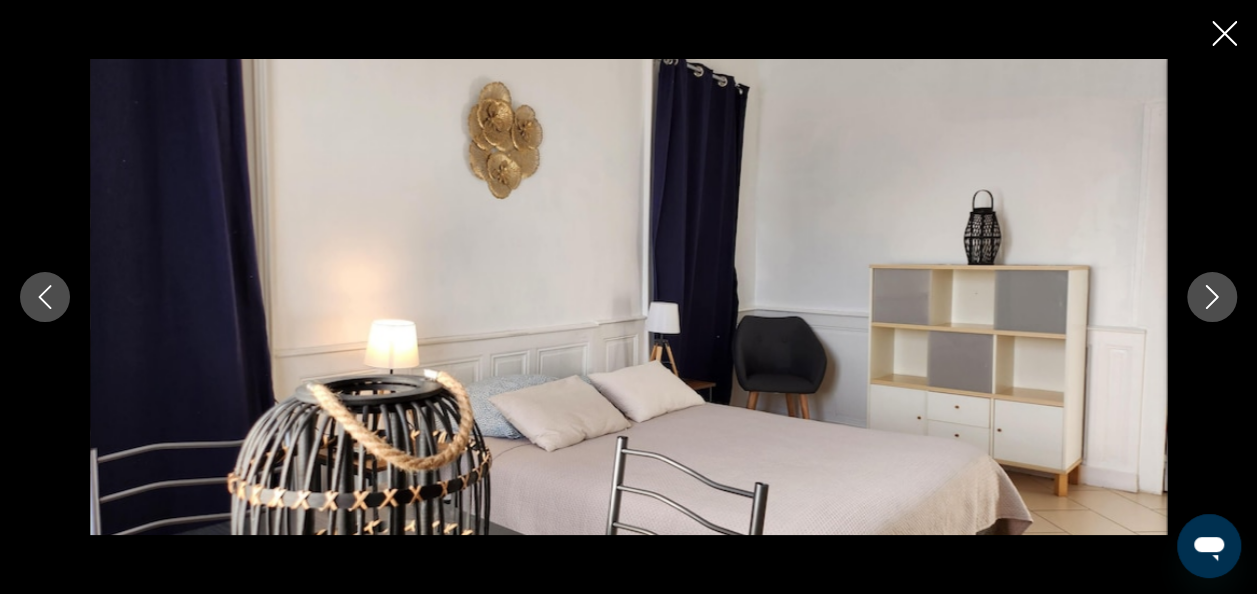 click at bounding box center (1212, 297) 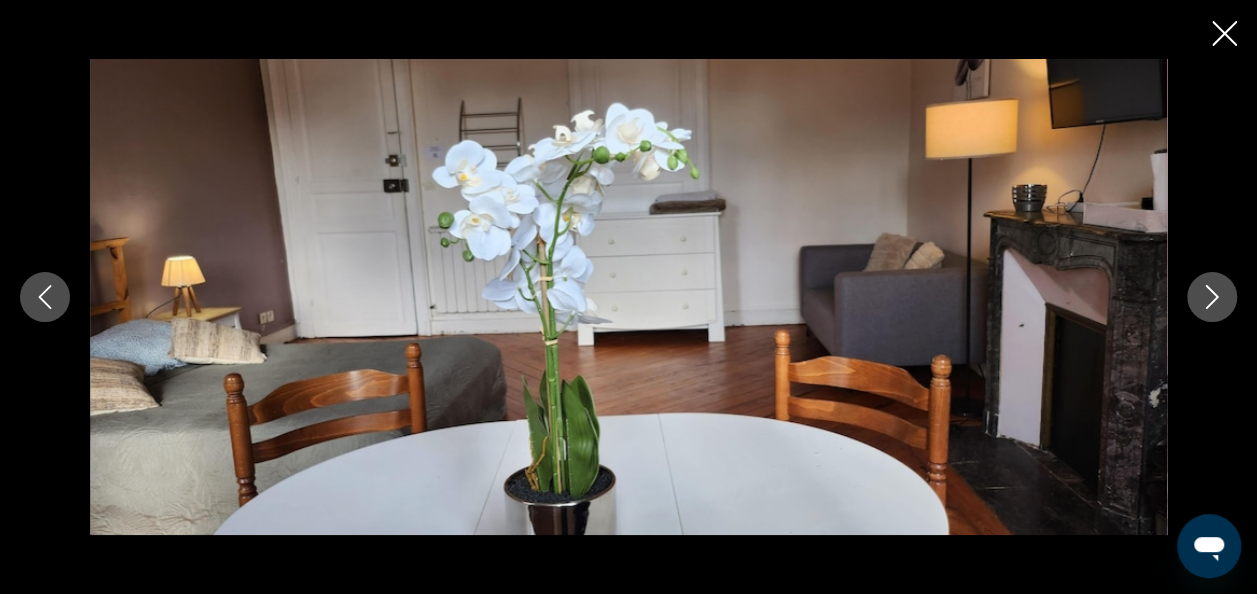 click at bounding box center [1212, 297] 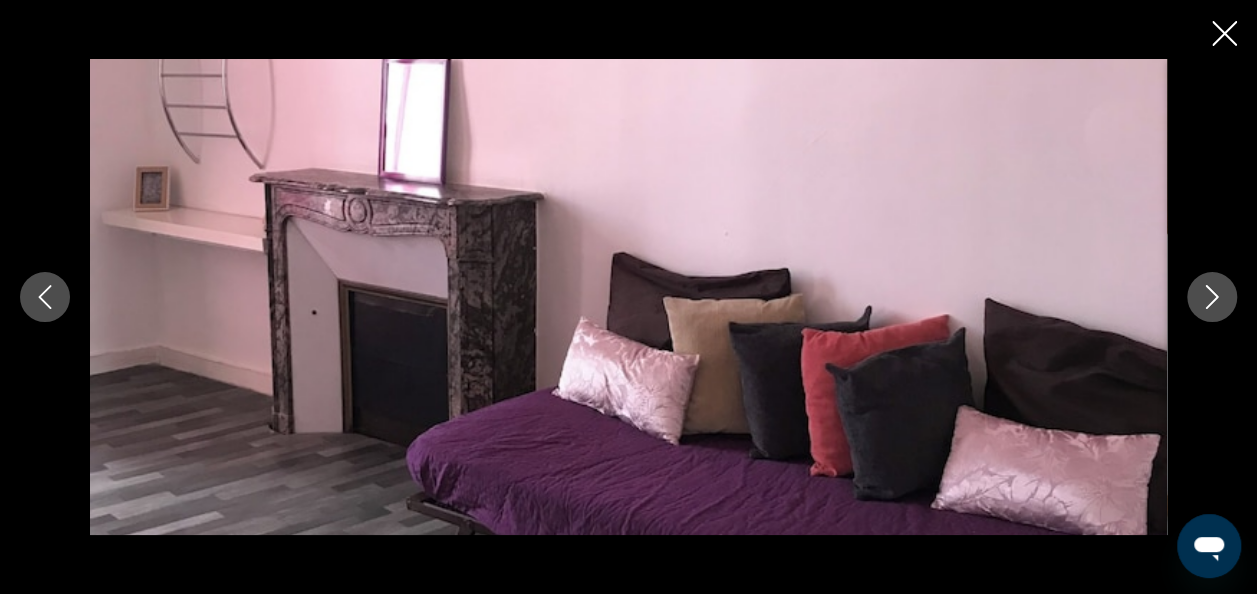 click at bounding box center [1212, 297] 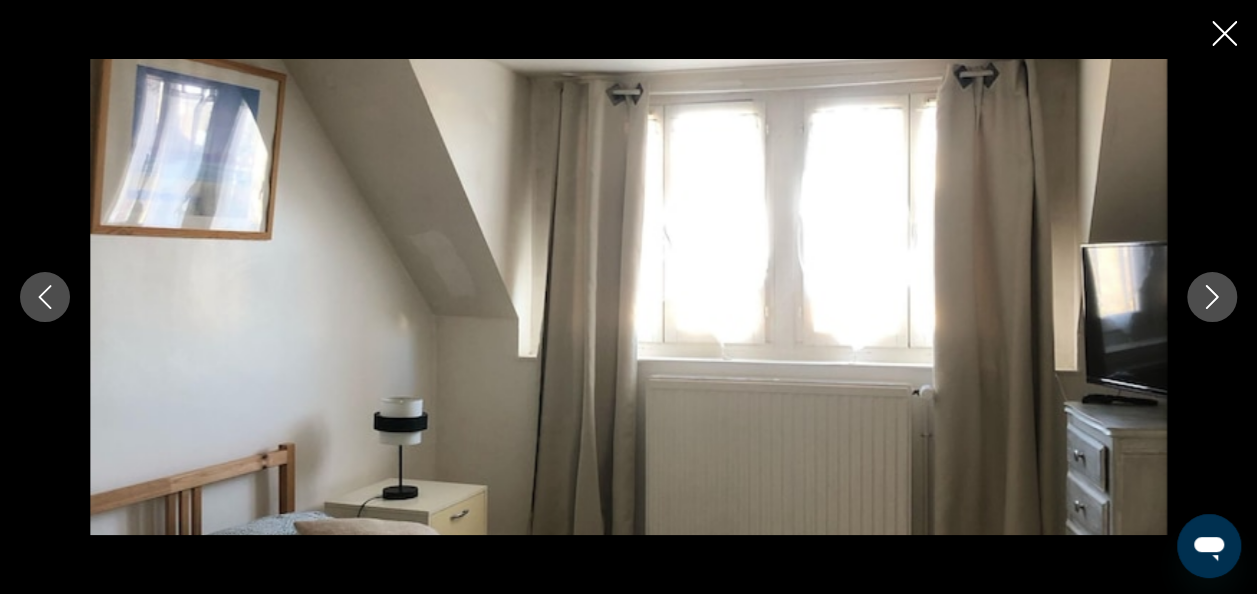 click at bounding box center [1212, 297] 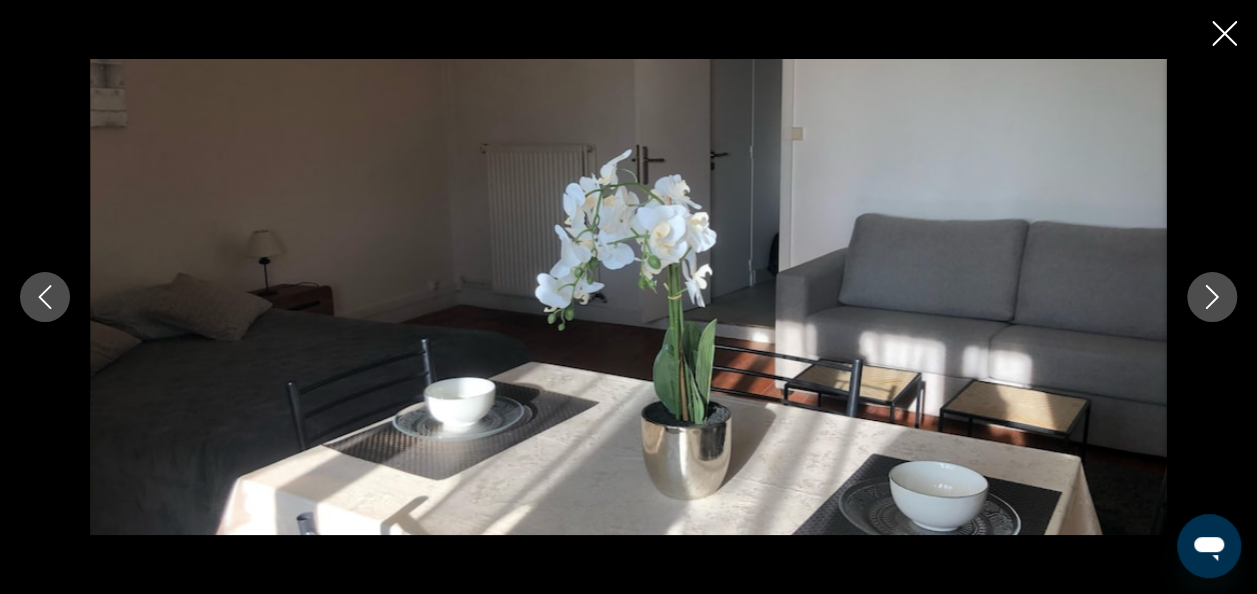 click at bounding box center [1212, 297] 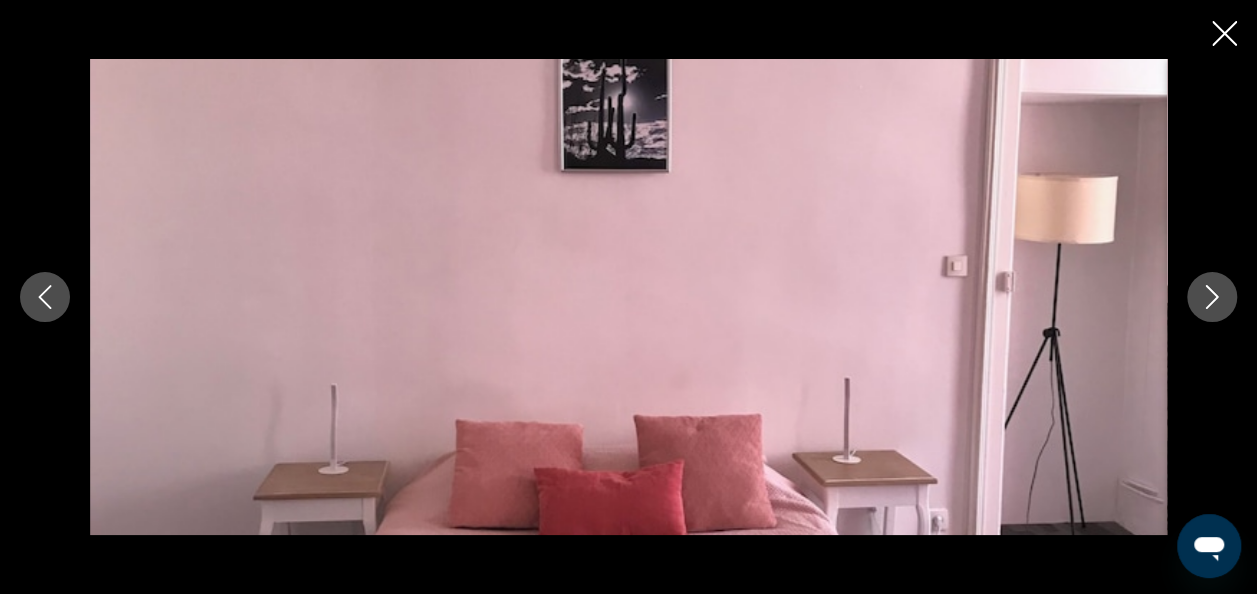 click at bounding box center (1212, 297) 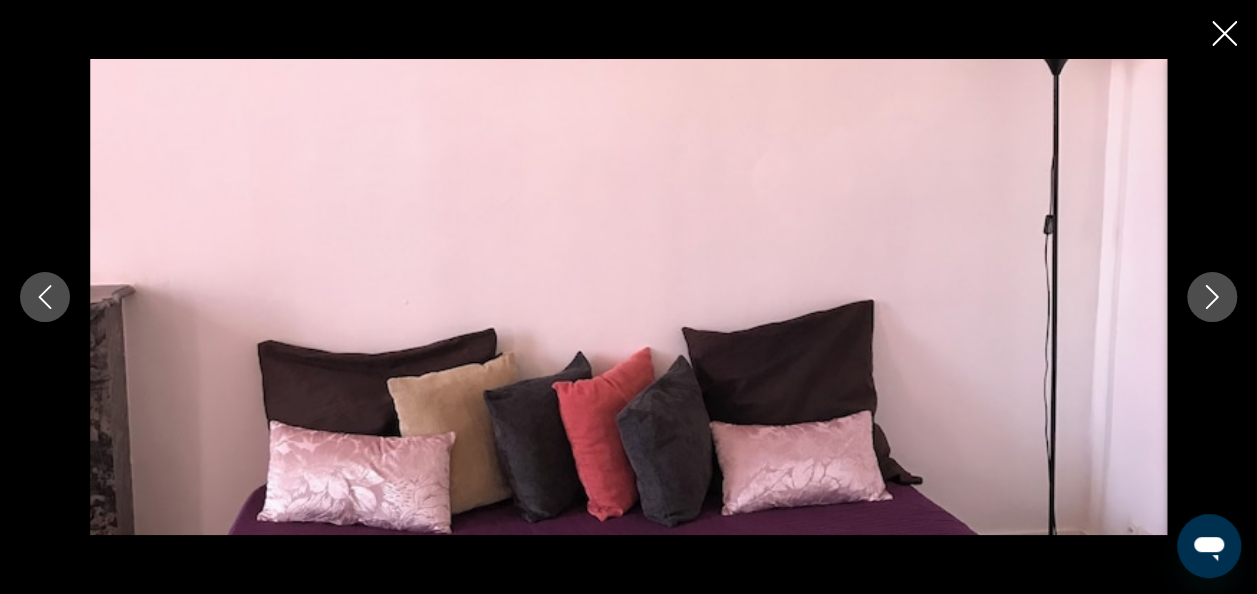 click at bounding box center [1212, 297] 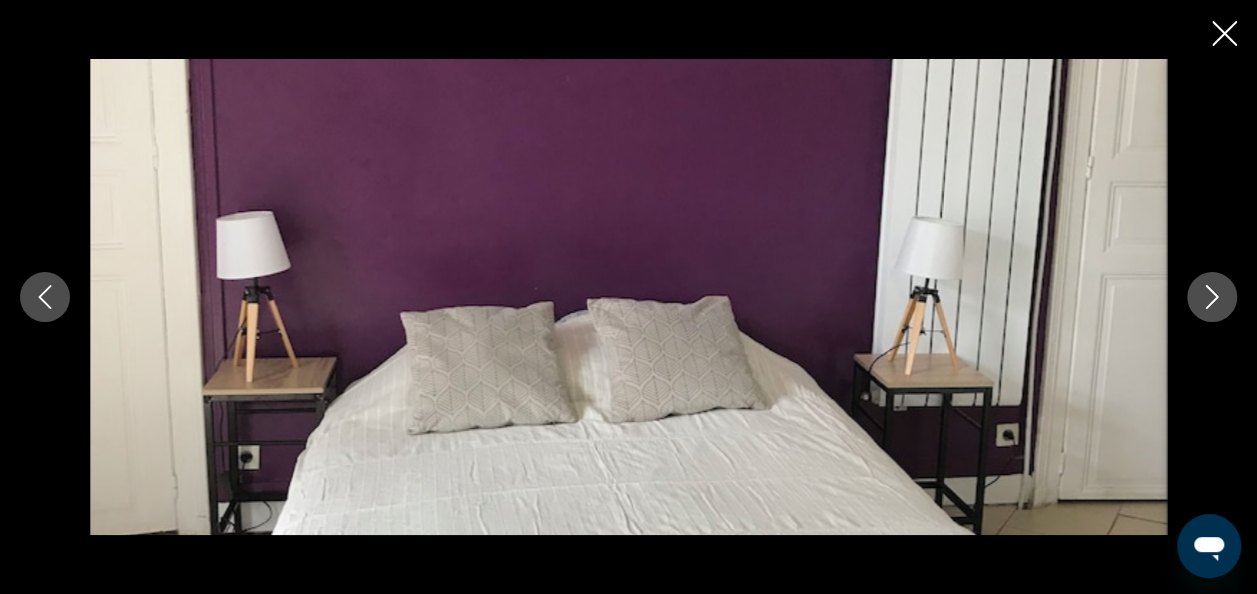 click at bounding box center (1212, 297) 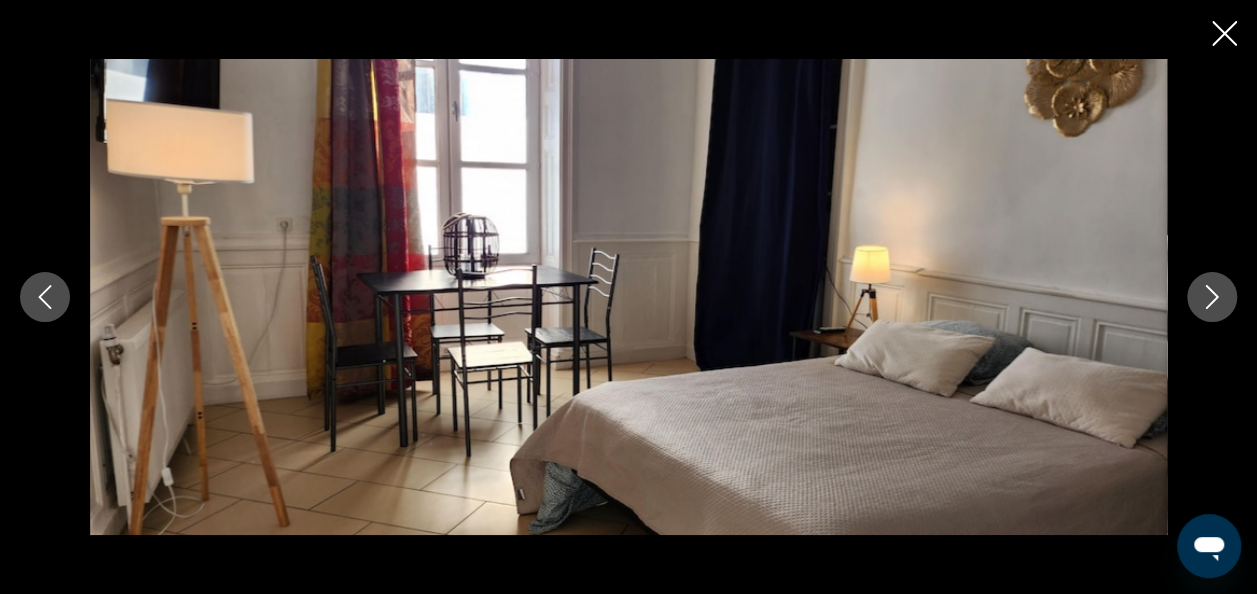 click at bounding box center [1212, 297] 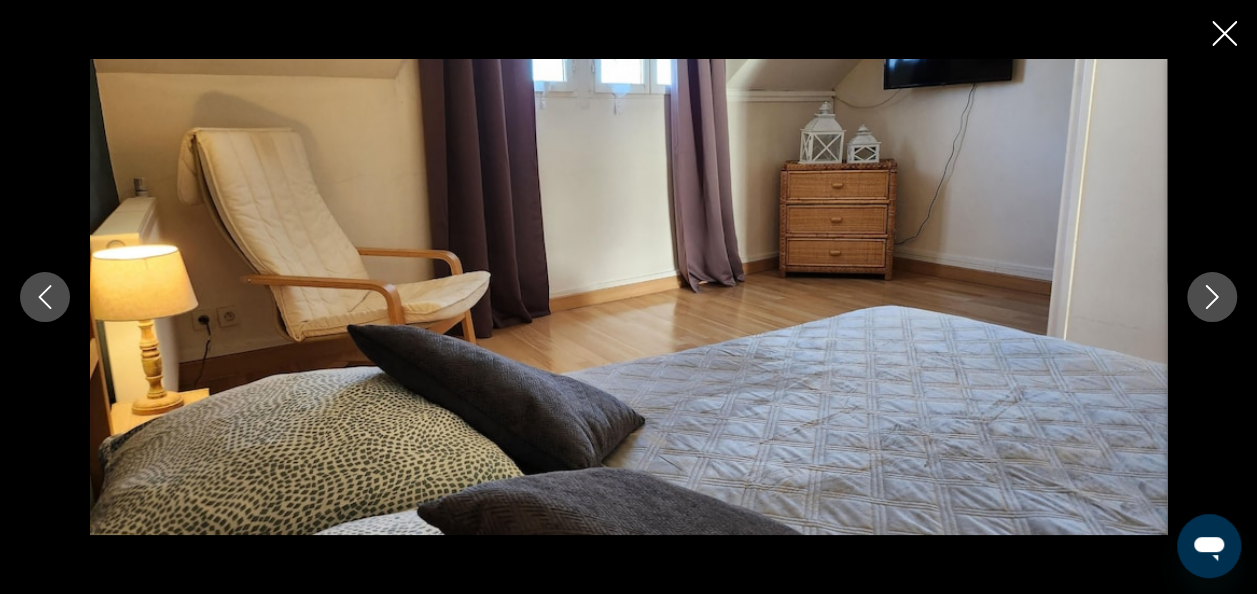 click at bounding box center [1212, 297] 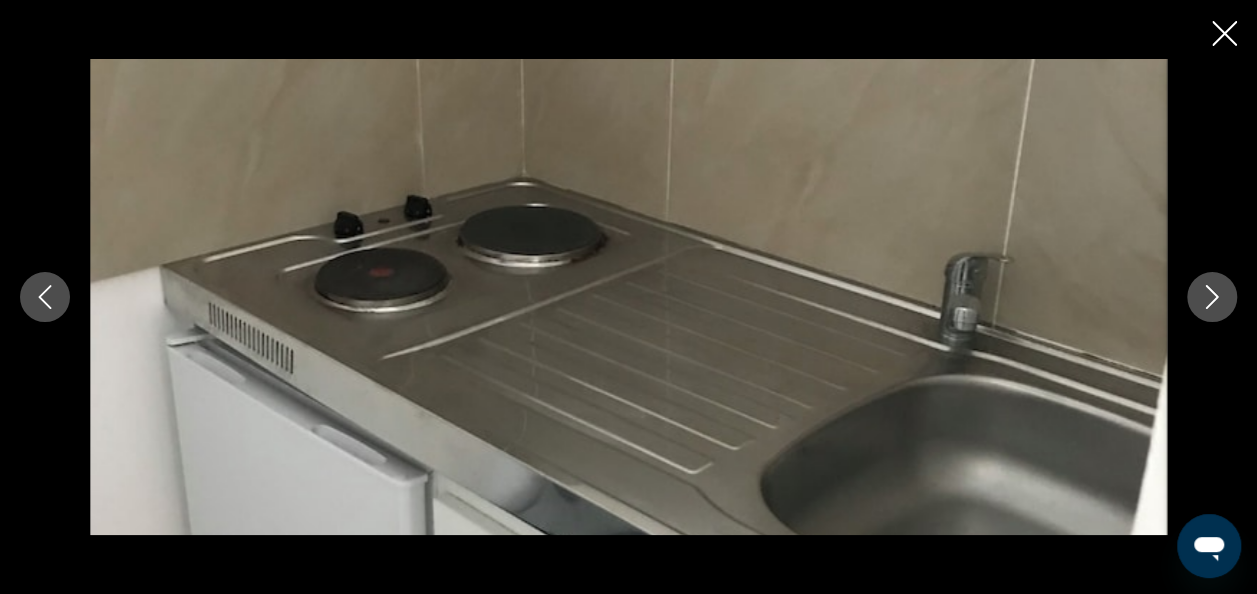 click at bounding box center [1212, 297] 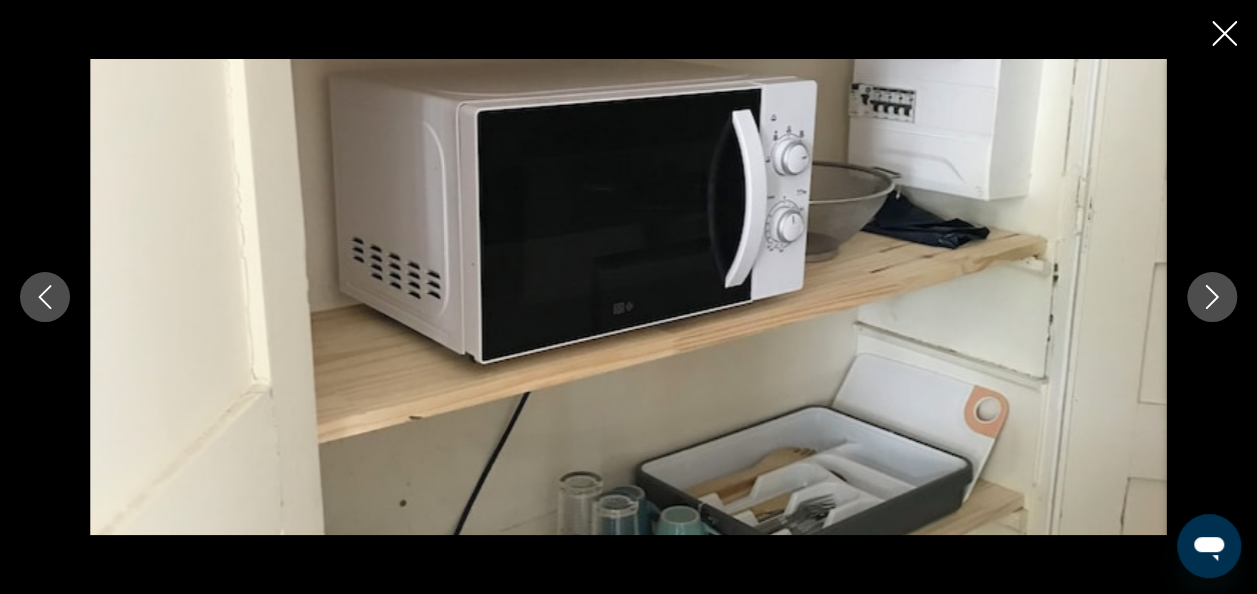 click at bounding box center (1212, 297) 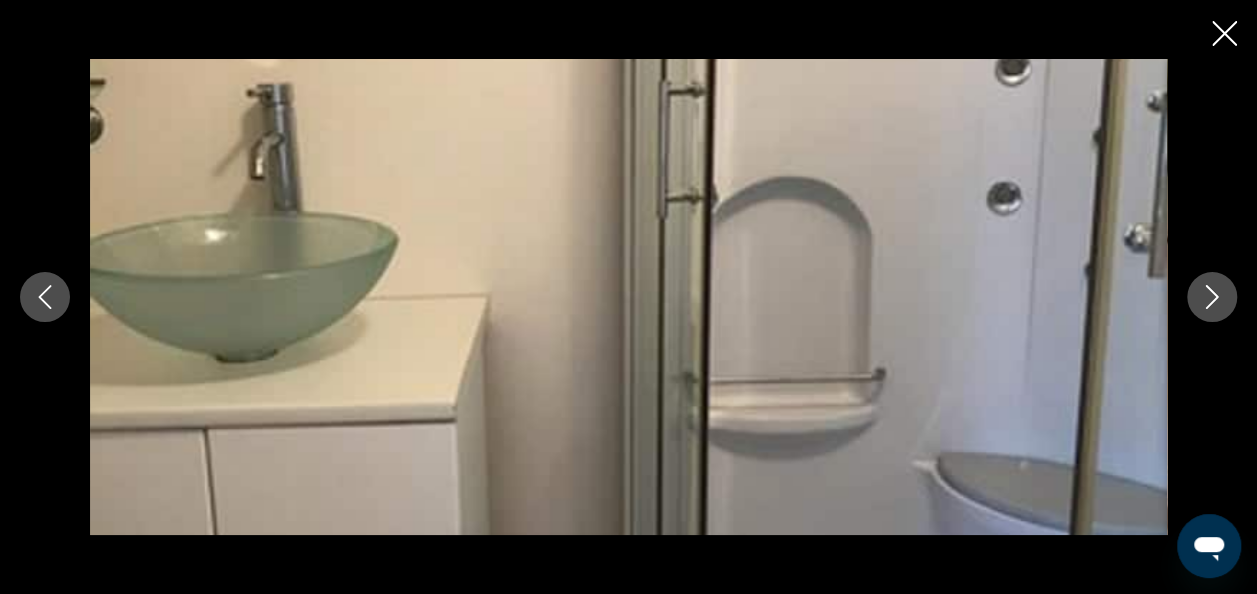 click at bounding box center [1212, 297] 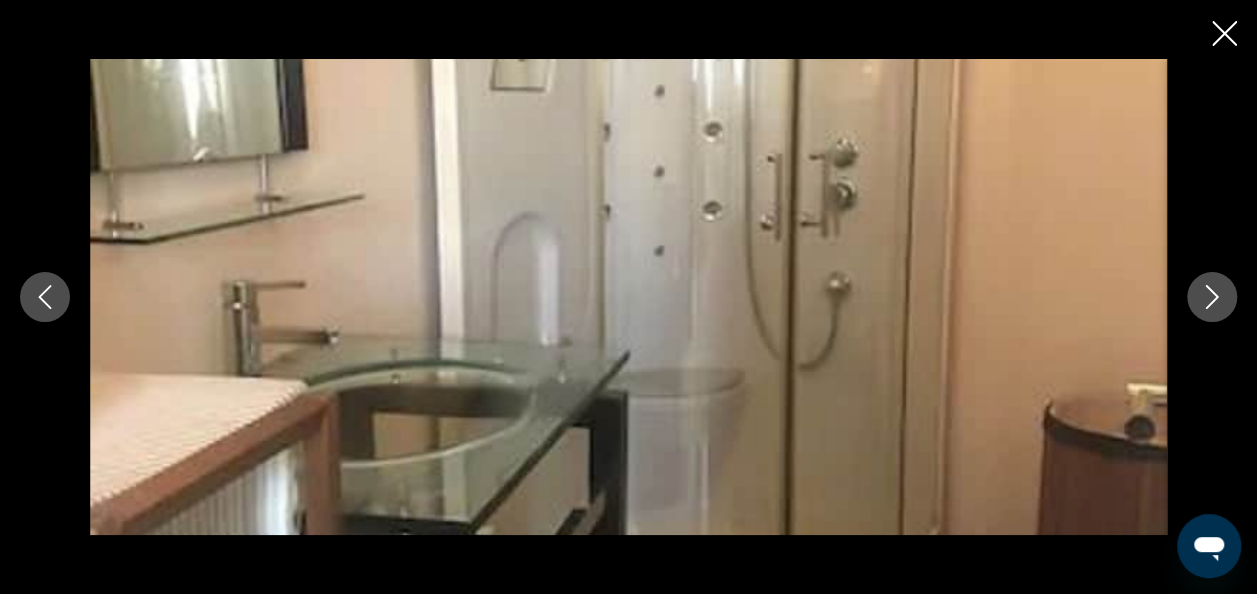 click at bounding box center [1212, 297] 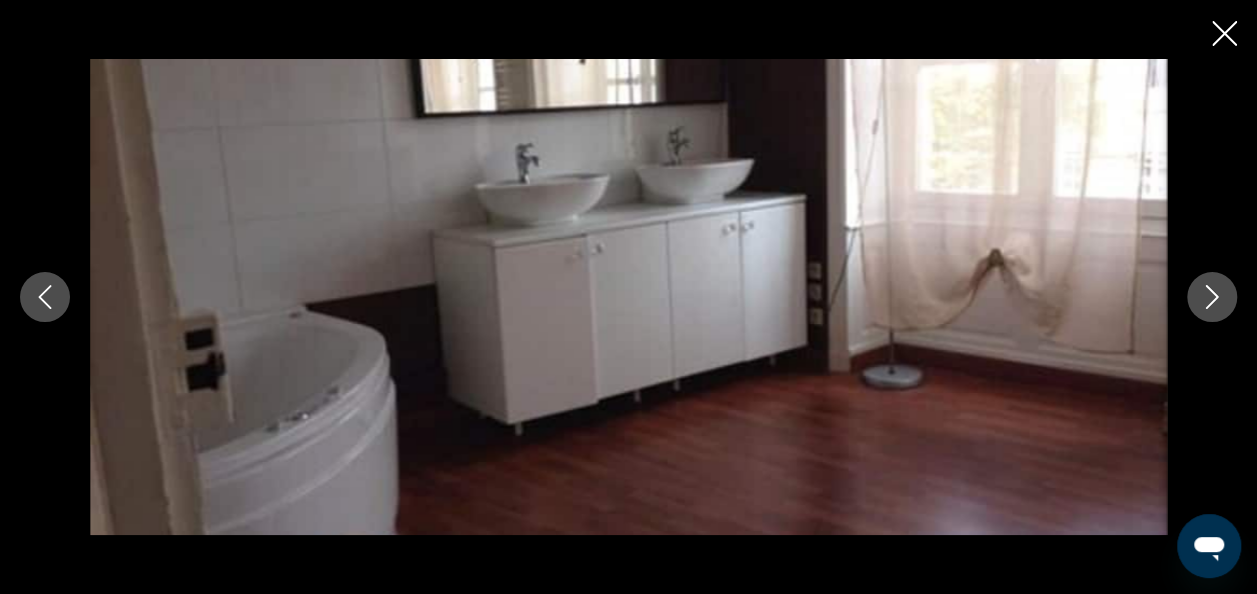 click at bounding box center (1212, 297) 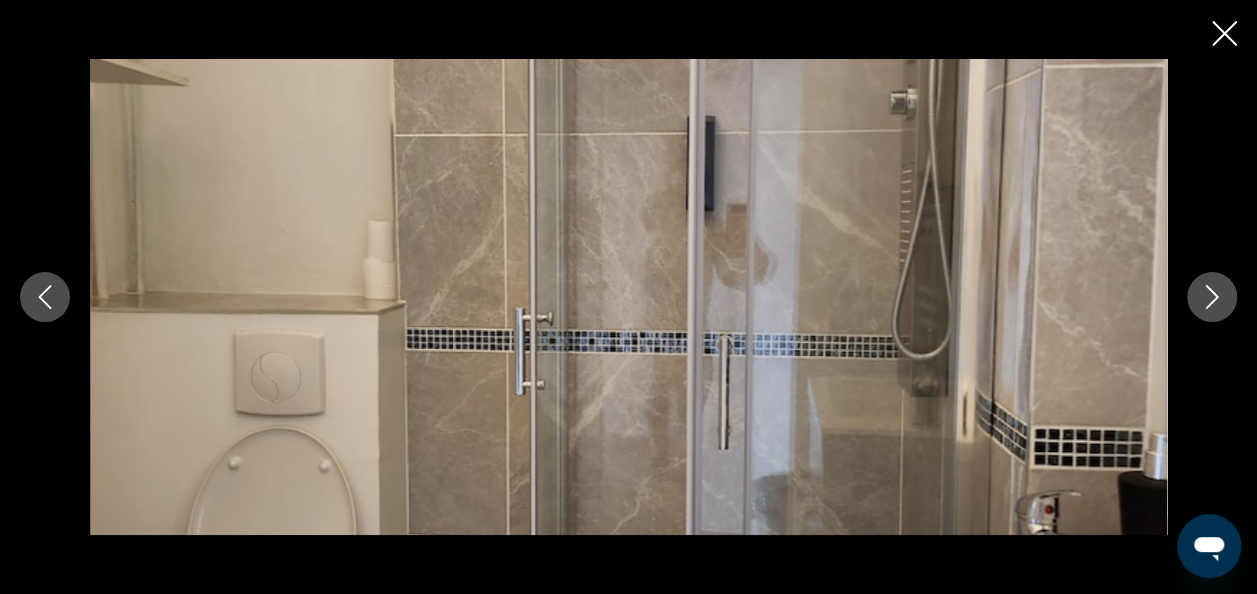 click at bounding box center [1212, 297] 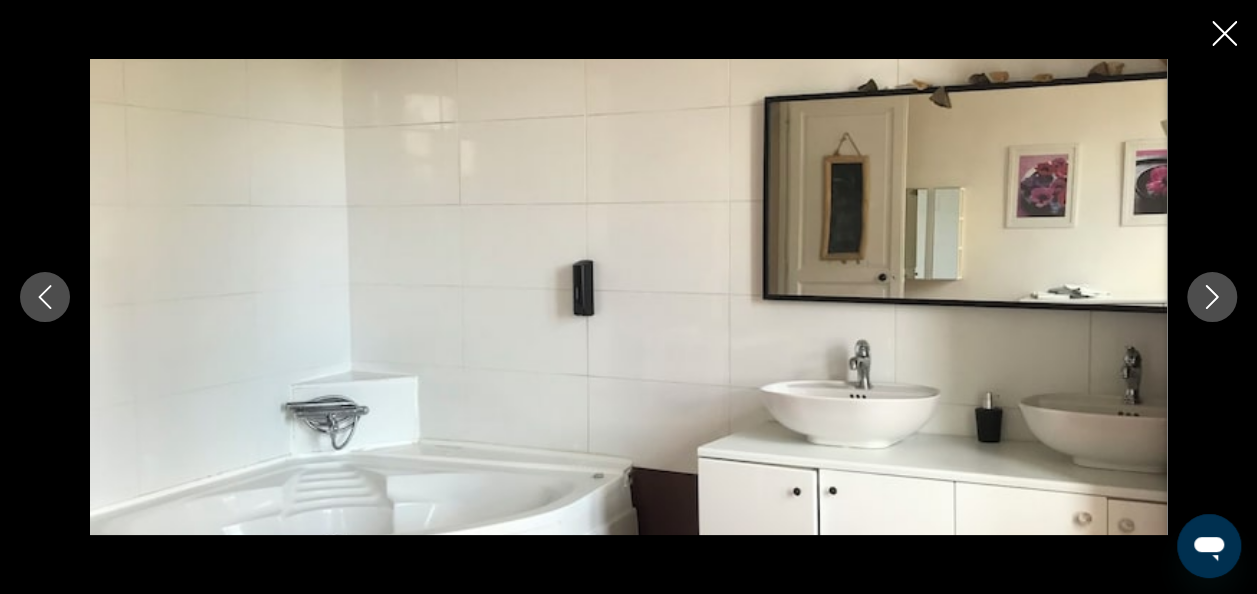click at bounding box center [1212, 297] 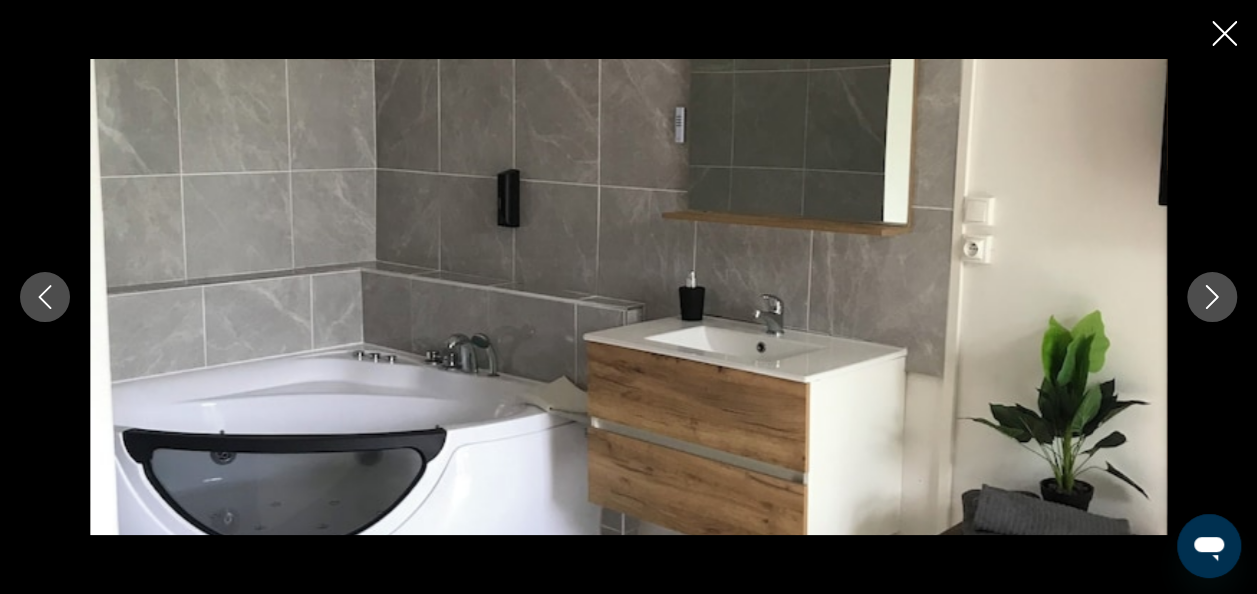 click at bounding box center (1212, 297) 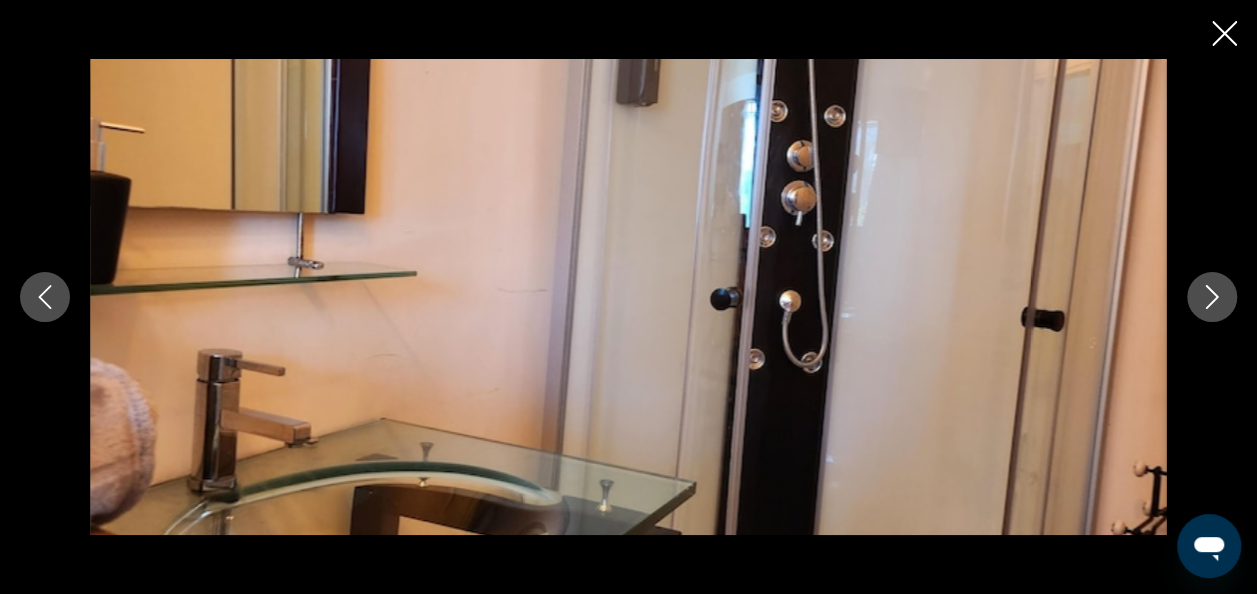 click at bounding box center [1212, 297] 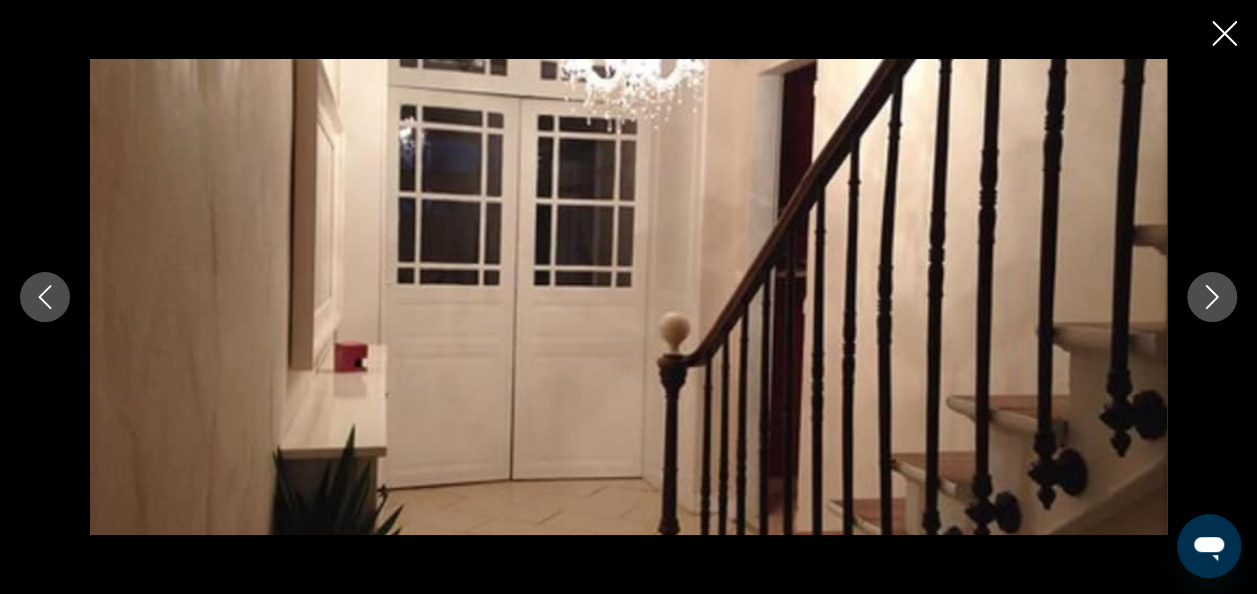 click at bounding box center [1212, 297] 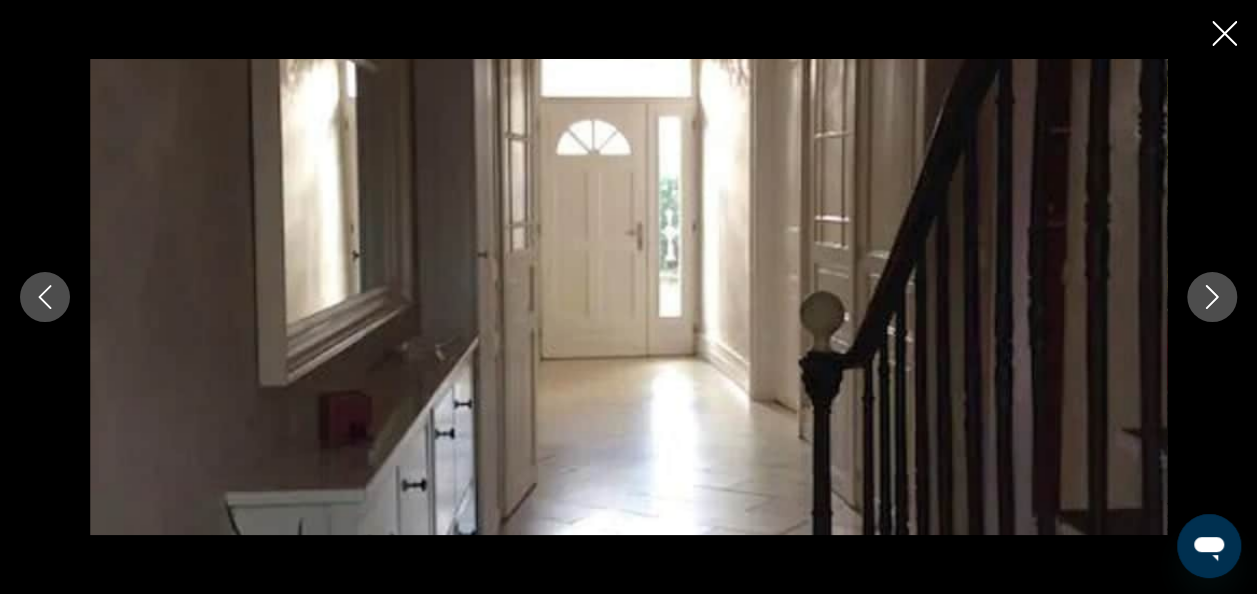 click at bounding box center [1212, 297] 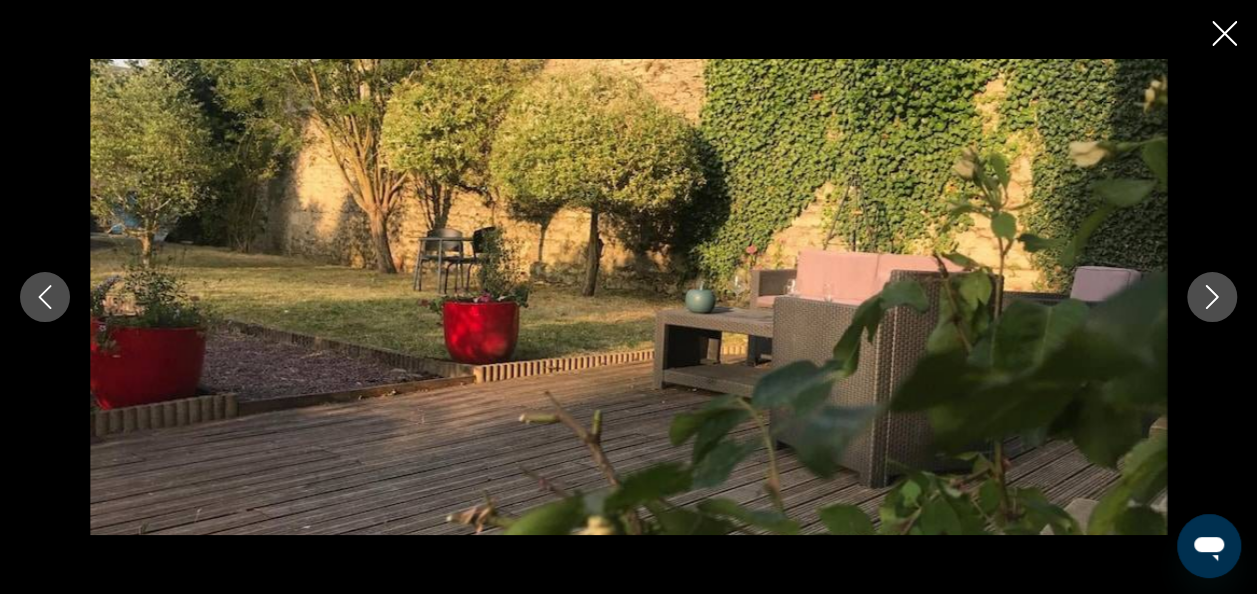 click at bounding box center [1212, 297] 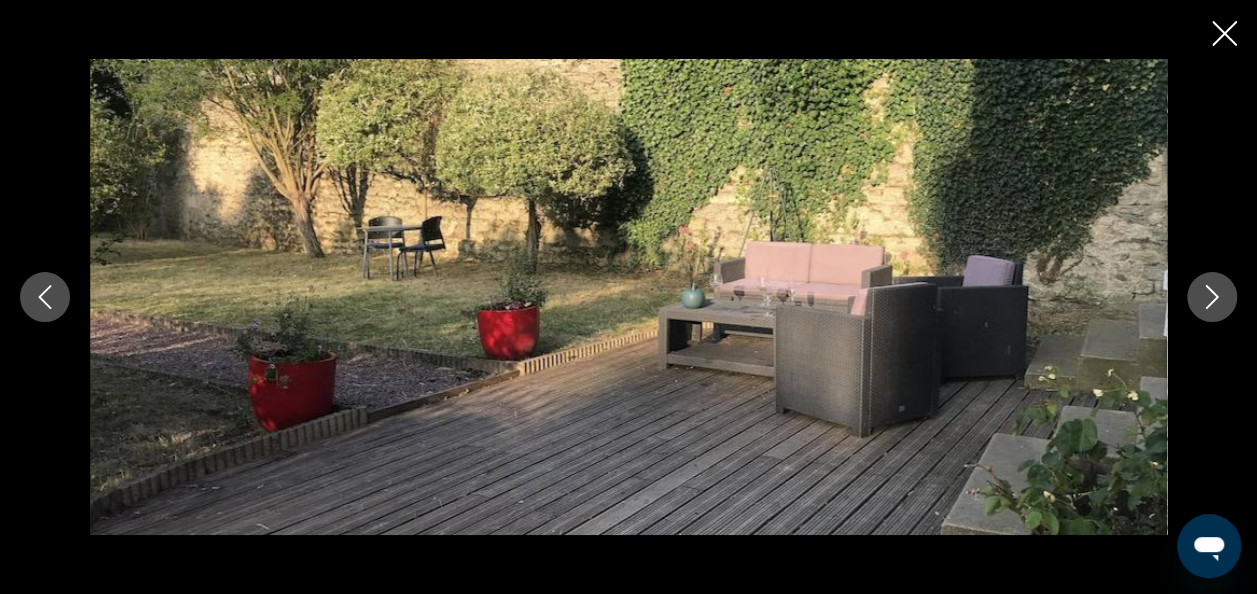 click 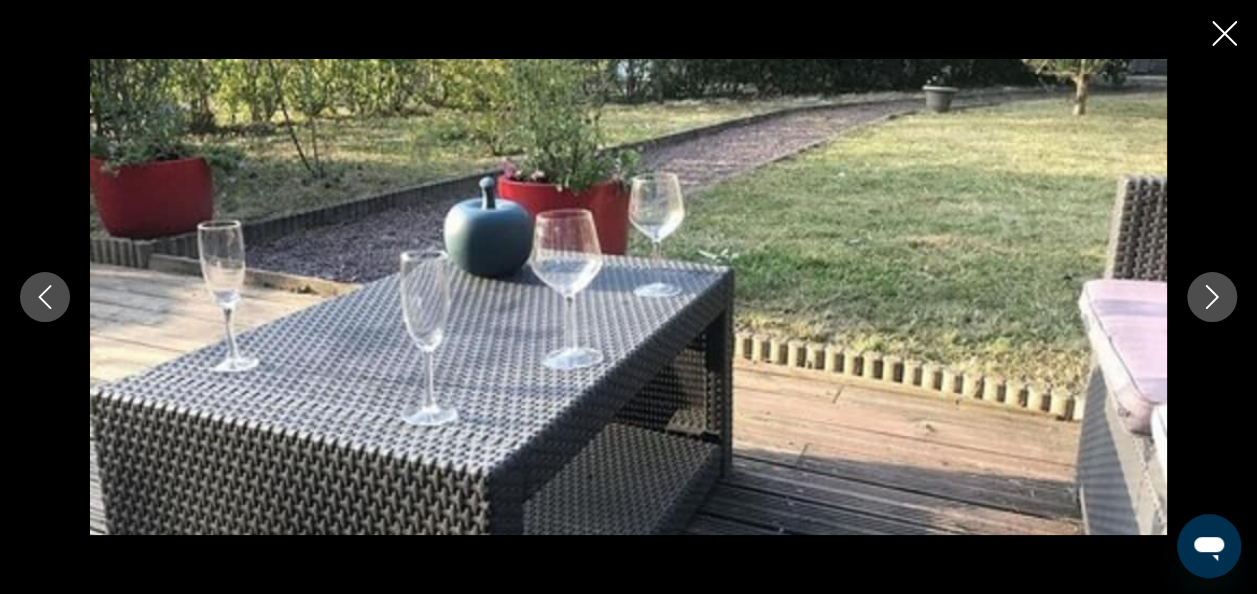 click 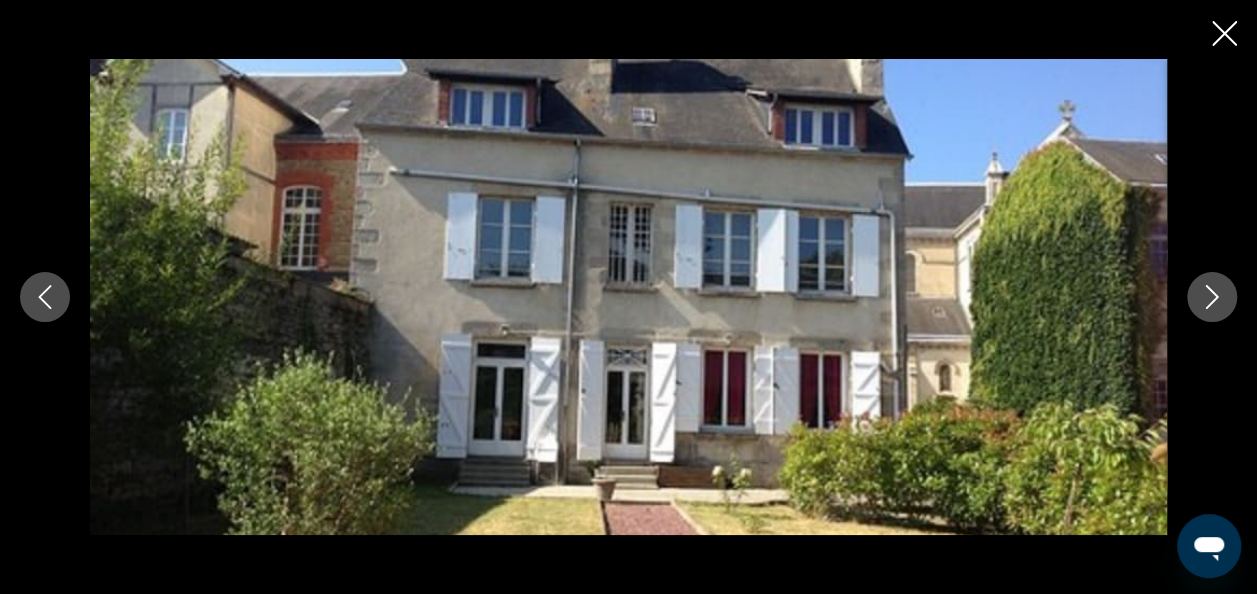 click 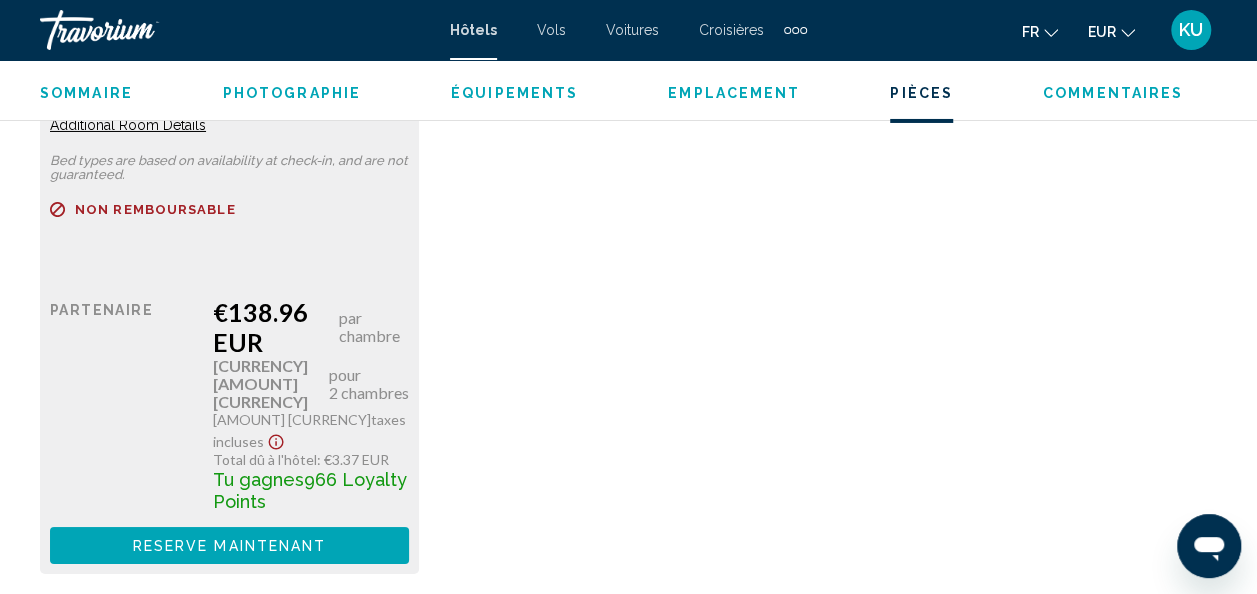 scroll, scrollTop: 3477, scrollLeft: 0, axis: vertical 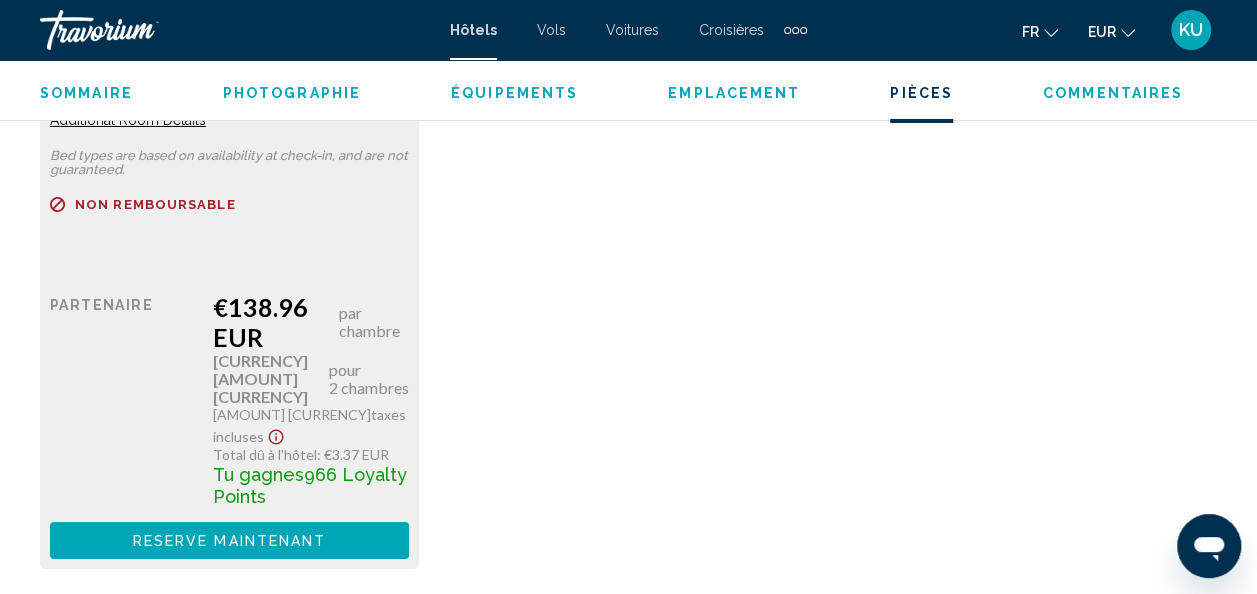 click on "Reserve maintenant" at bounding box center (230, 541) 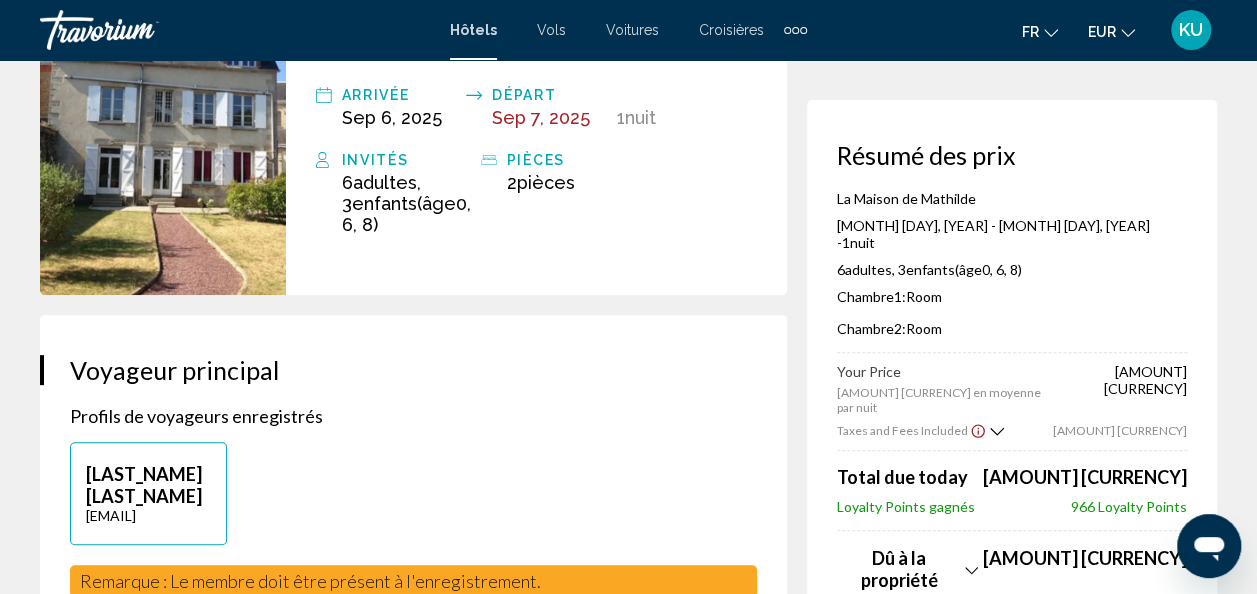 scroll, scrollTop: 189, scrollLeft: 0, axis: vertical 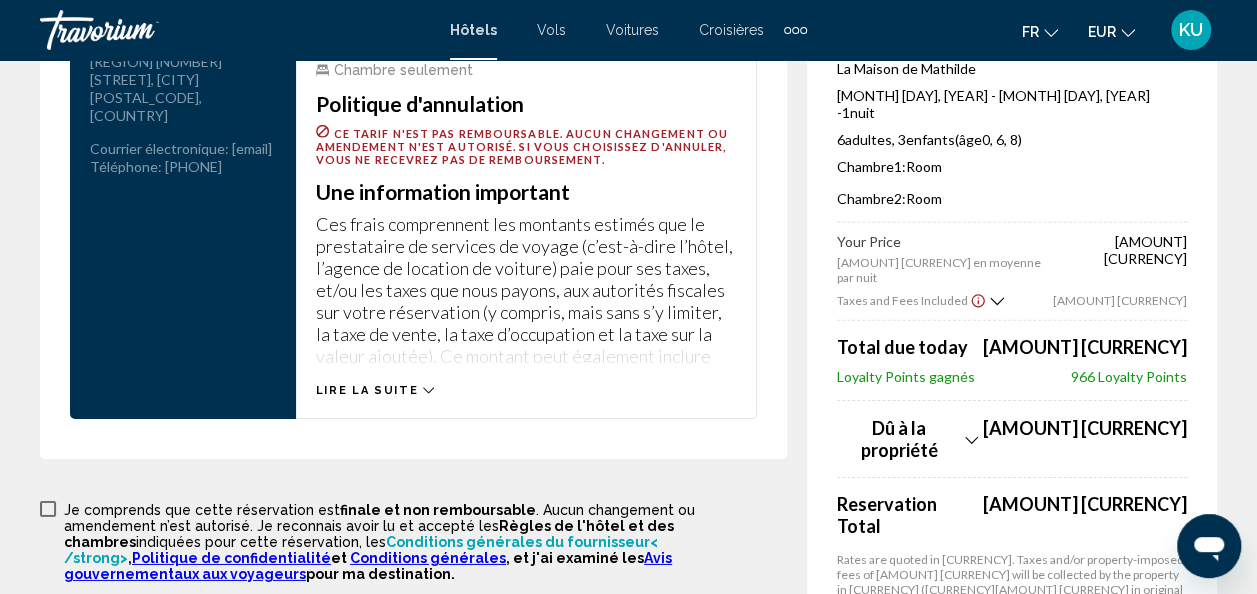 click 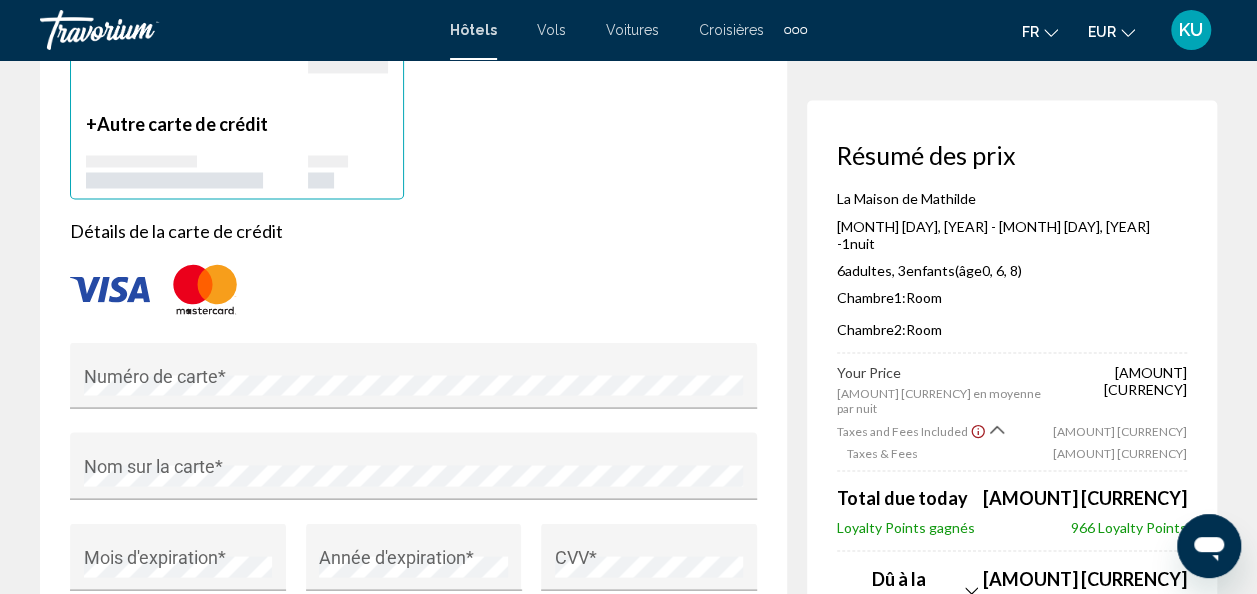 scroll, scrollTop: 1742, scrollLeft: 0, axis: vertical 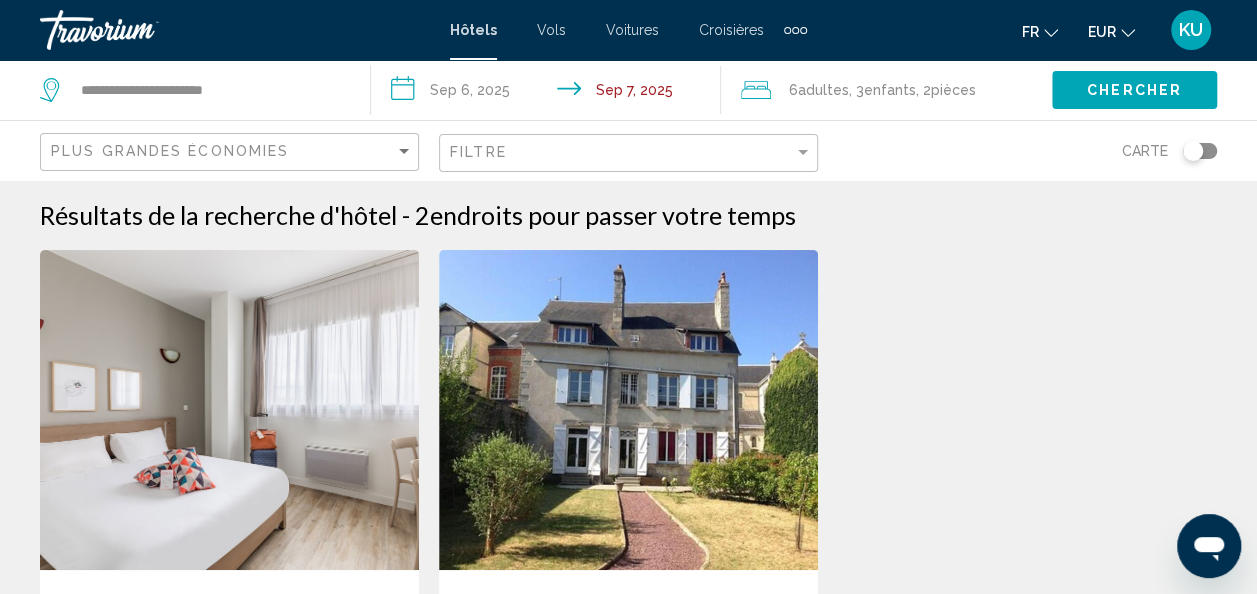 click at bounding box center [229, 410] 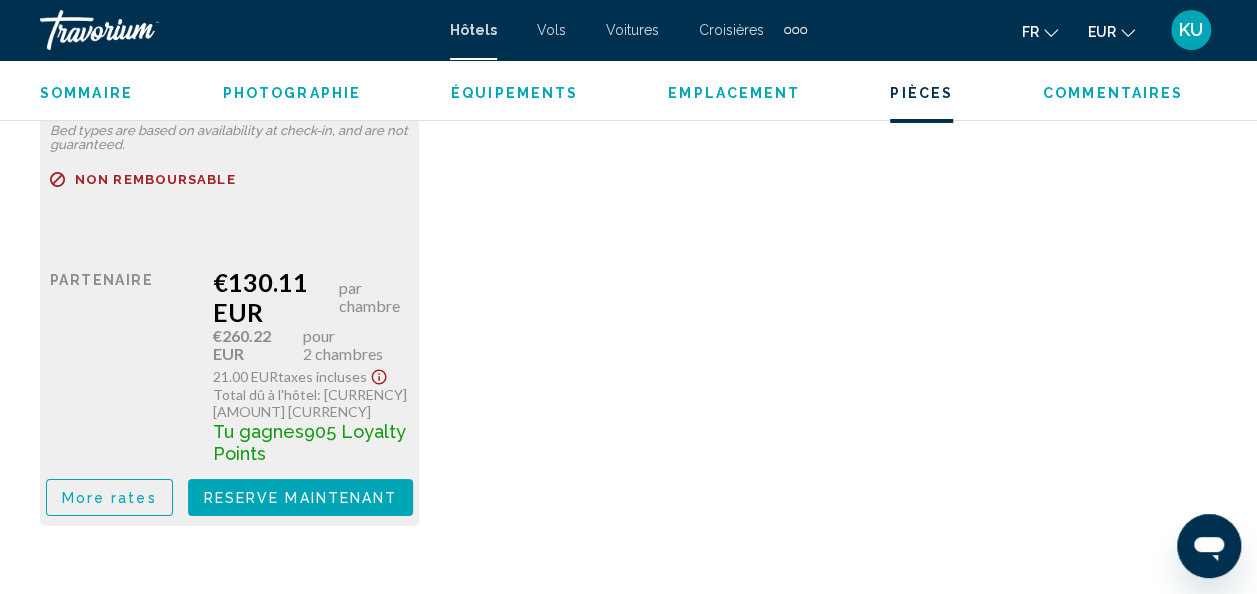 scroll, scrollTop: 3562, scrollLeft: 0, axis: vertical 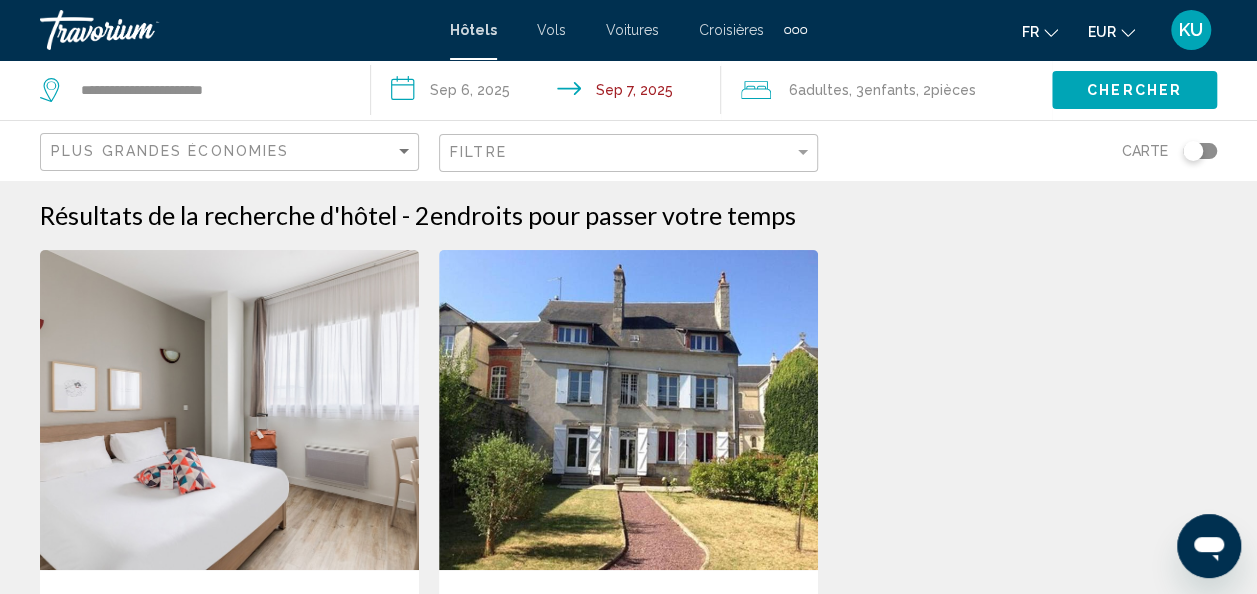 click at bounding box center (628, 410) 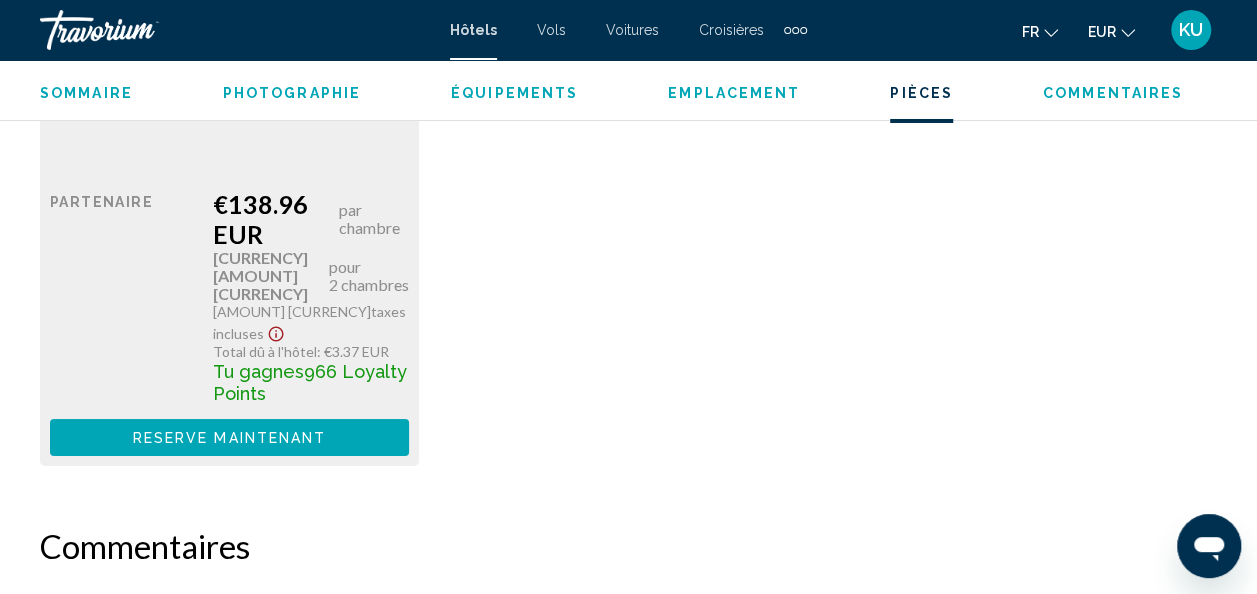scroll, scrollTop: 3583, scrollLeft: 0, axis: vertical 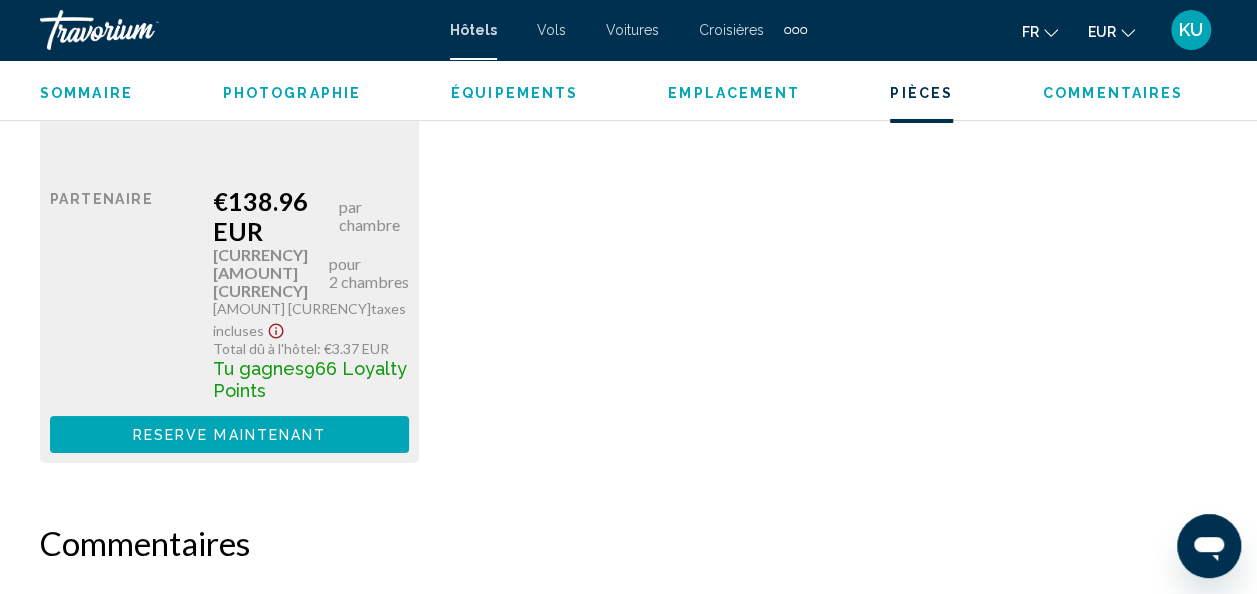 click on "Commentaires" at bounding box center (1113, 93) 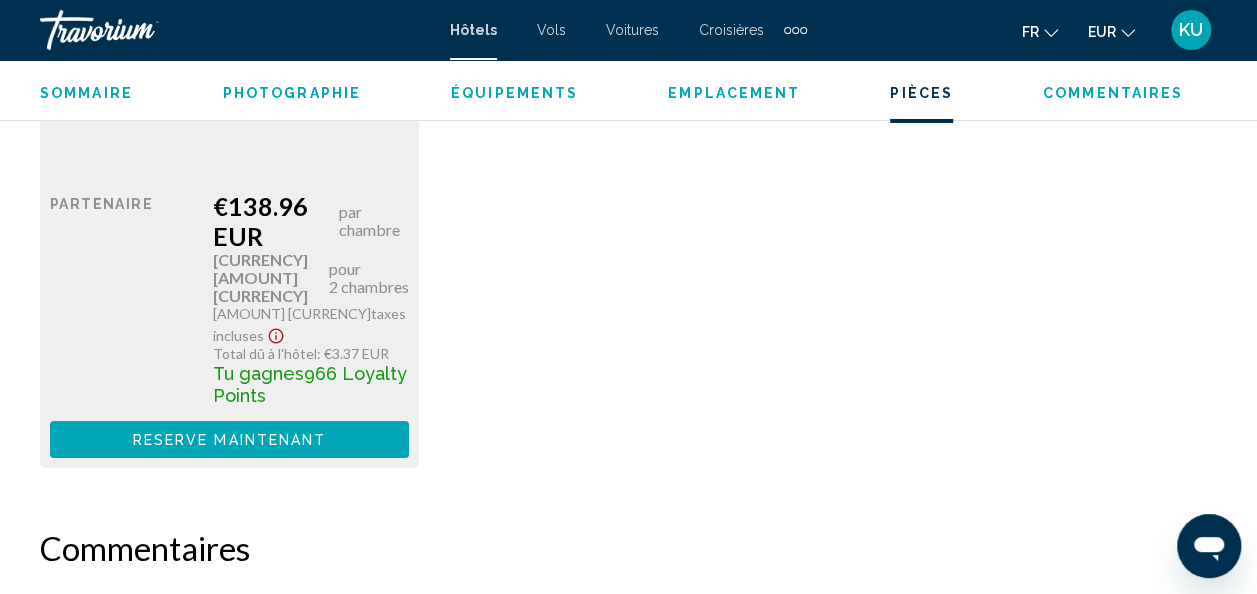 scroll, scrollTop: 3577, scrollLeft: 0, axis: vertical 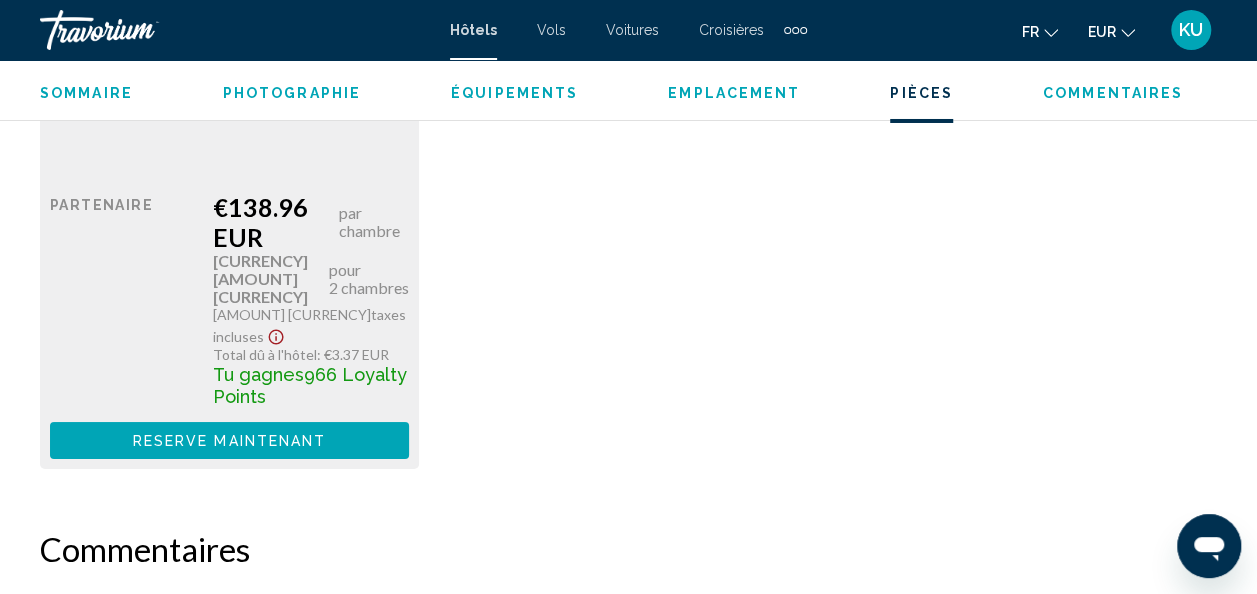 click on "Emplacement" at bounding box center [734, 93] 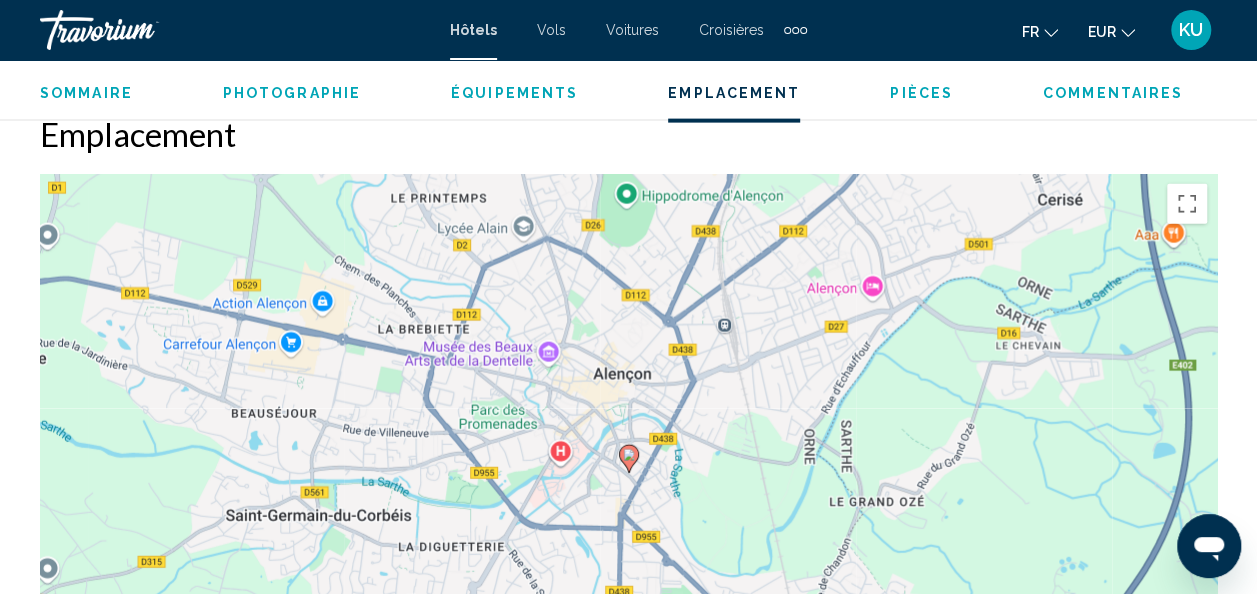 scroll, scrollTop: 2182, scrollLeft: 0, axis: vertical 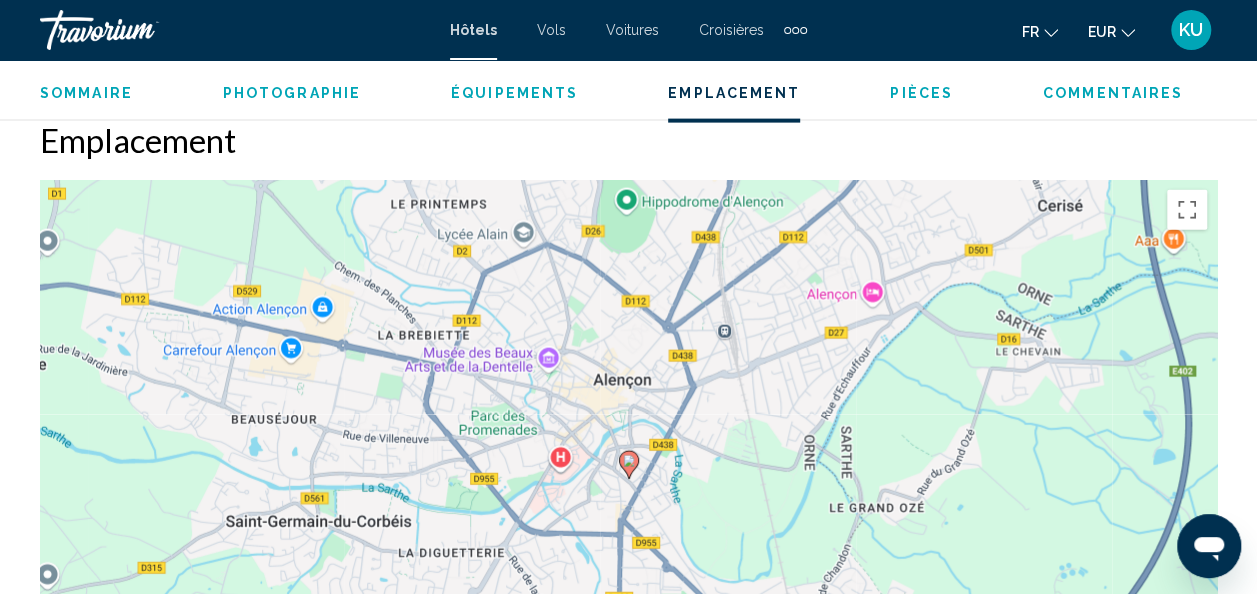 click on "Pour activer le glissement avec le clavier, appuyez sur Alt+Entrée. Une fois ce mode activé, utilisez les touches fléchées pour déplacer le repère. Pour valider le déplacement, appuyez sur Entrée. Pour annuler, appuyez sur Échap." at bounding box center (628, 480) 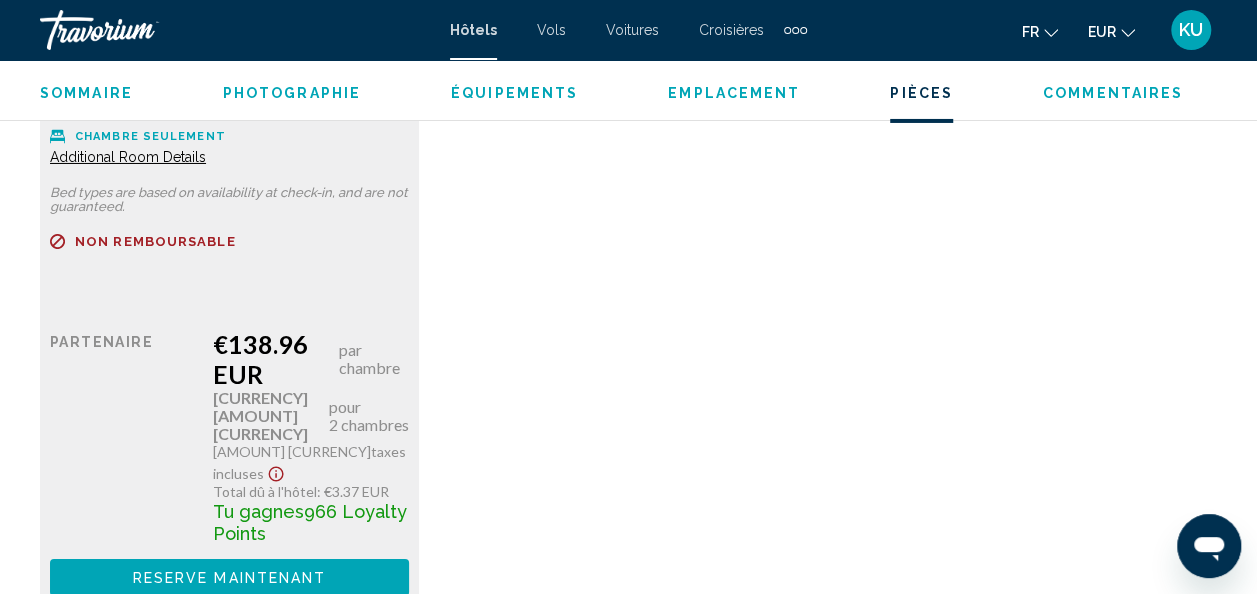 scroll, scrollTop: 3550, scrollLeft: 0, axis: vertical 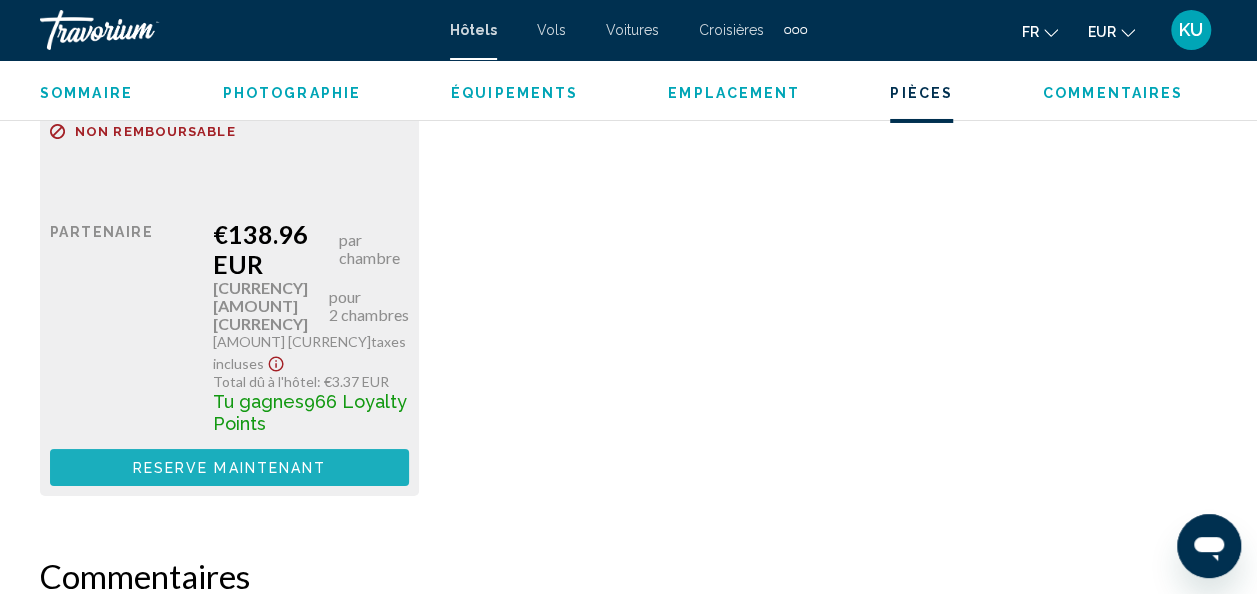click on "Reserve maintenant" at bounding box center [230, 468] 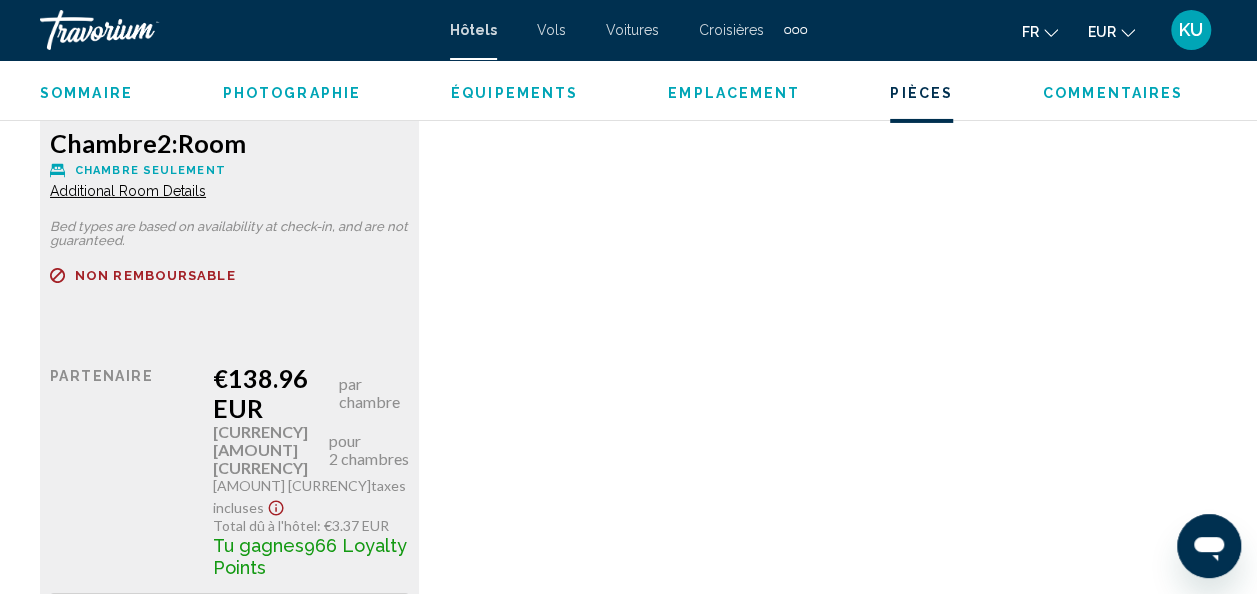 scroll, scrollTop: 3407, scrollLeft: 0, axis: vertical 